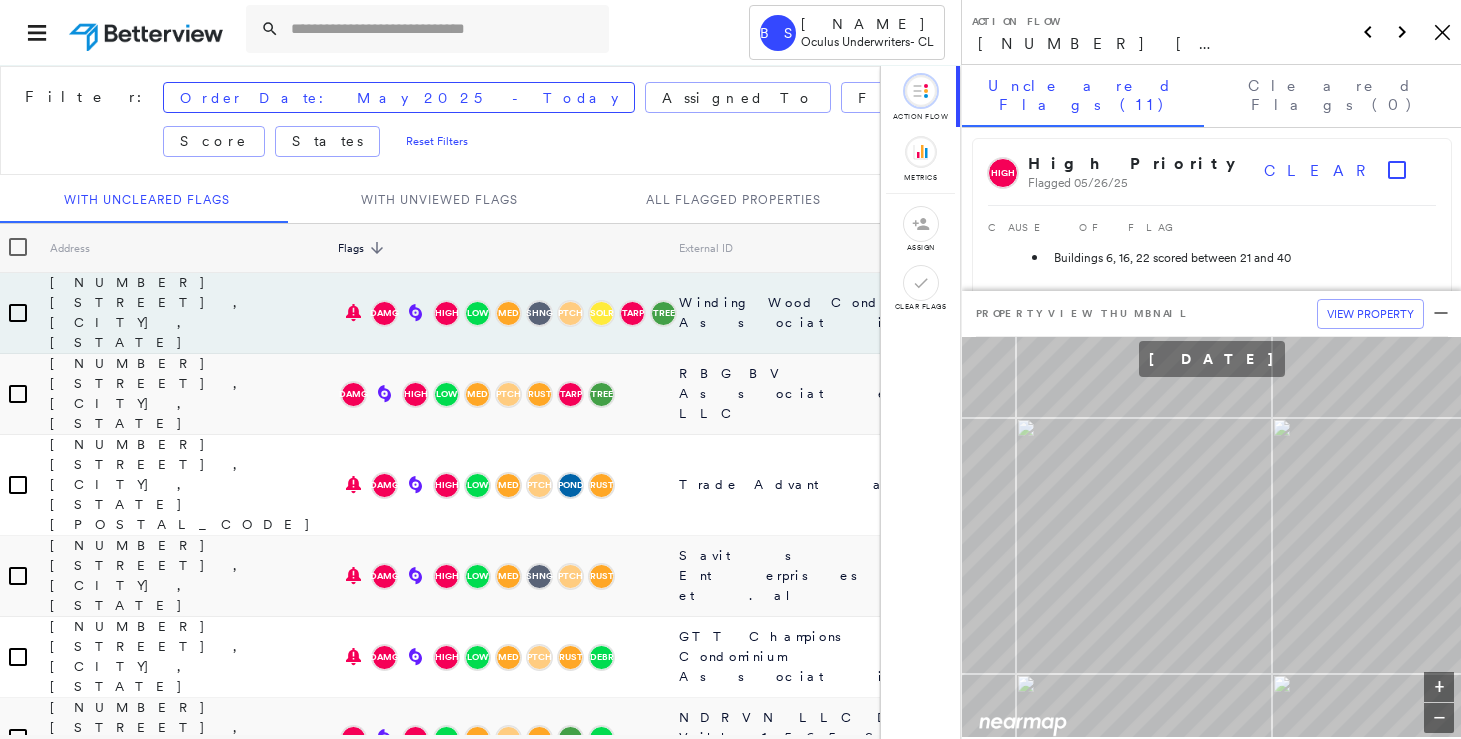 scroll, scrollTop: 0, scrollLeft: 0, axis: both 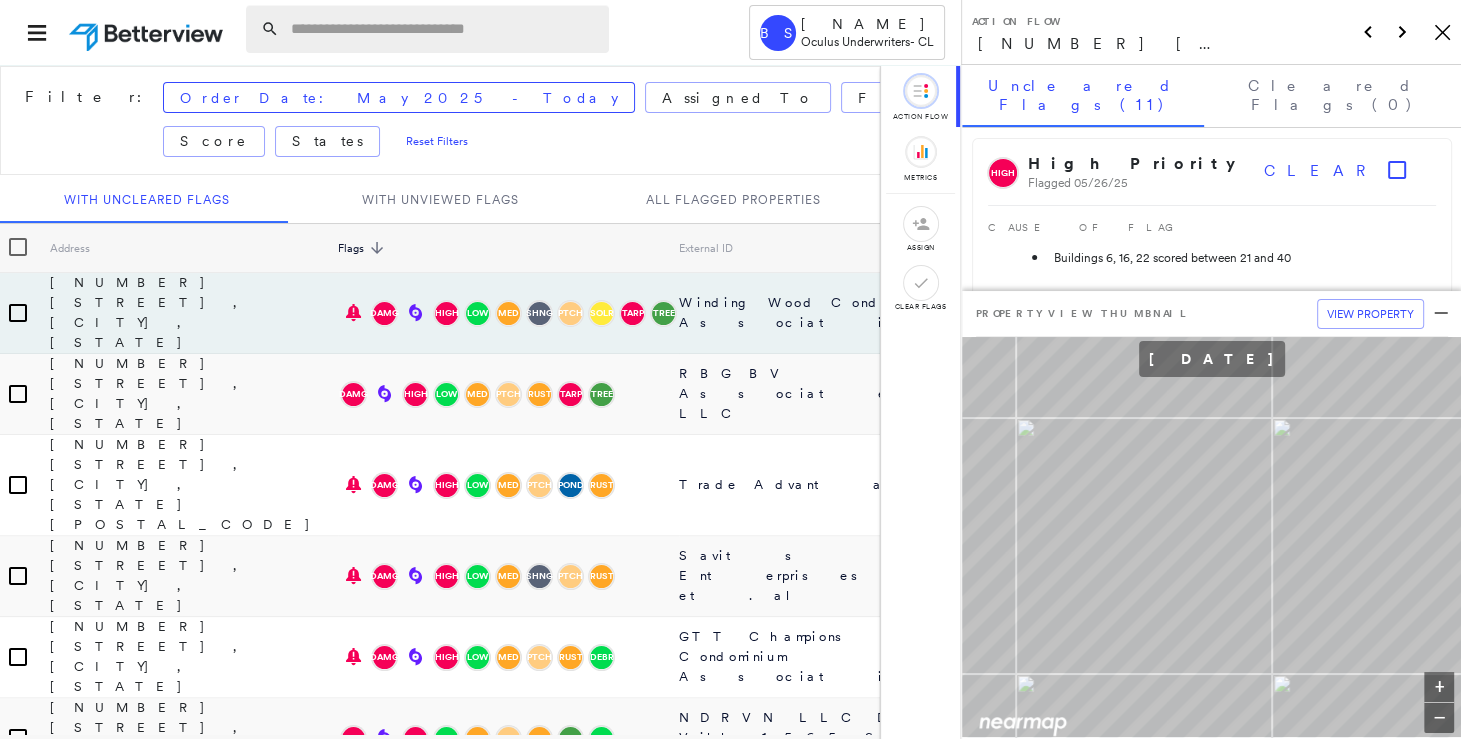 click at bounding box center (444, 29) 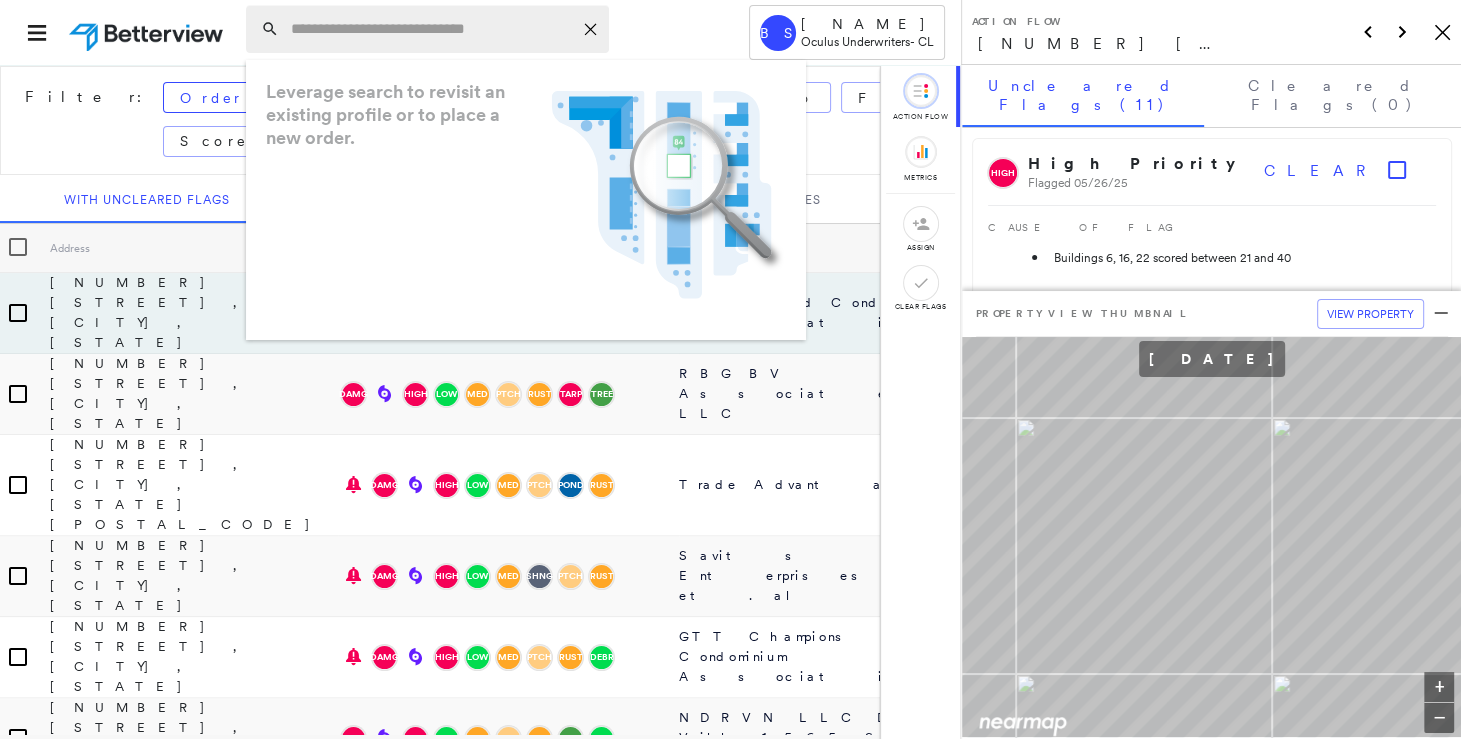 paste on "**********" 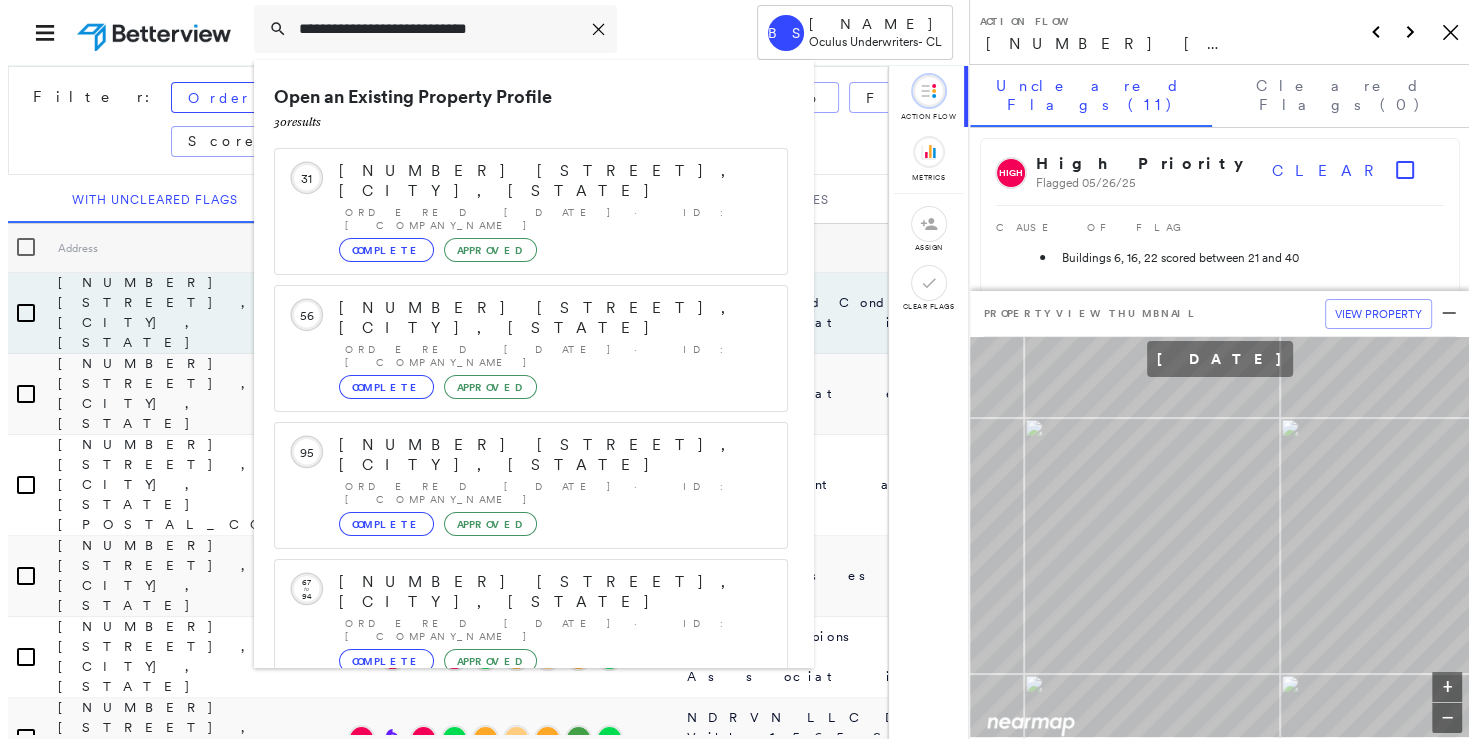 scroll, scrollTop: 233, scrollLeft: 0, axis: vertical 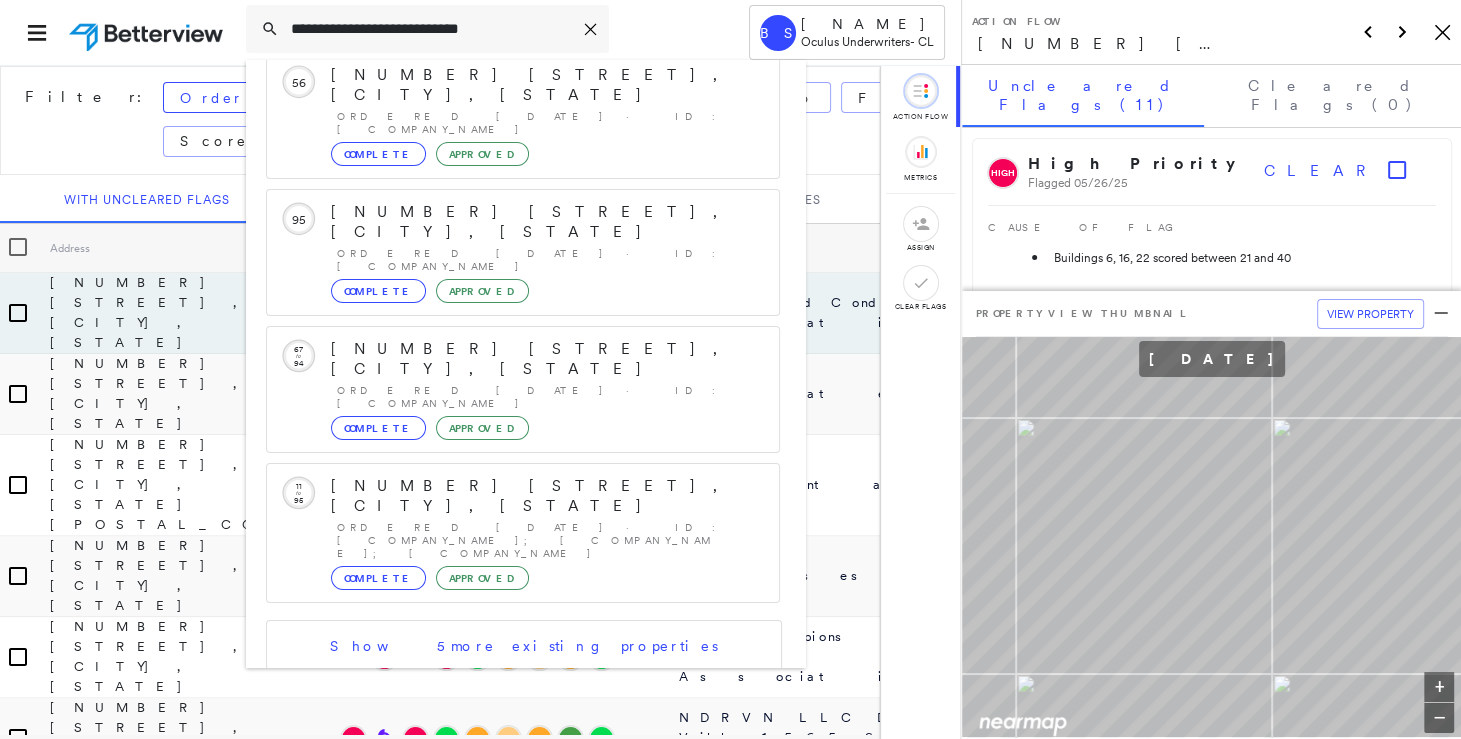 type on "**********" 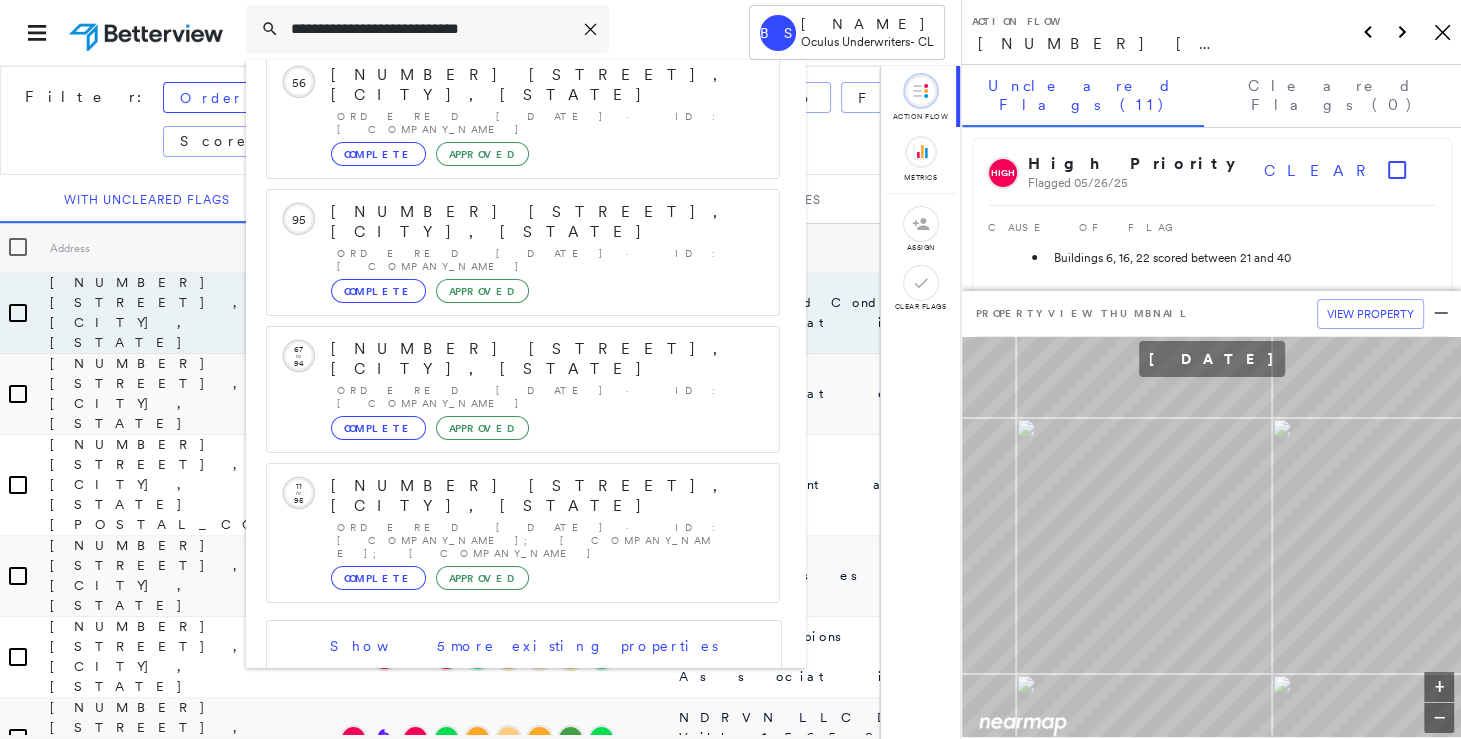 click 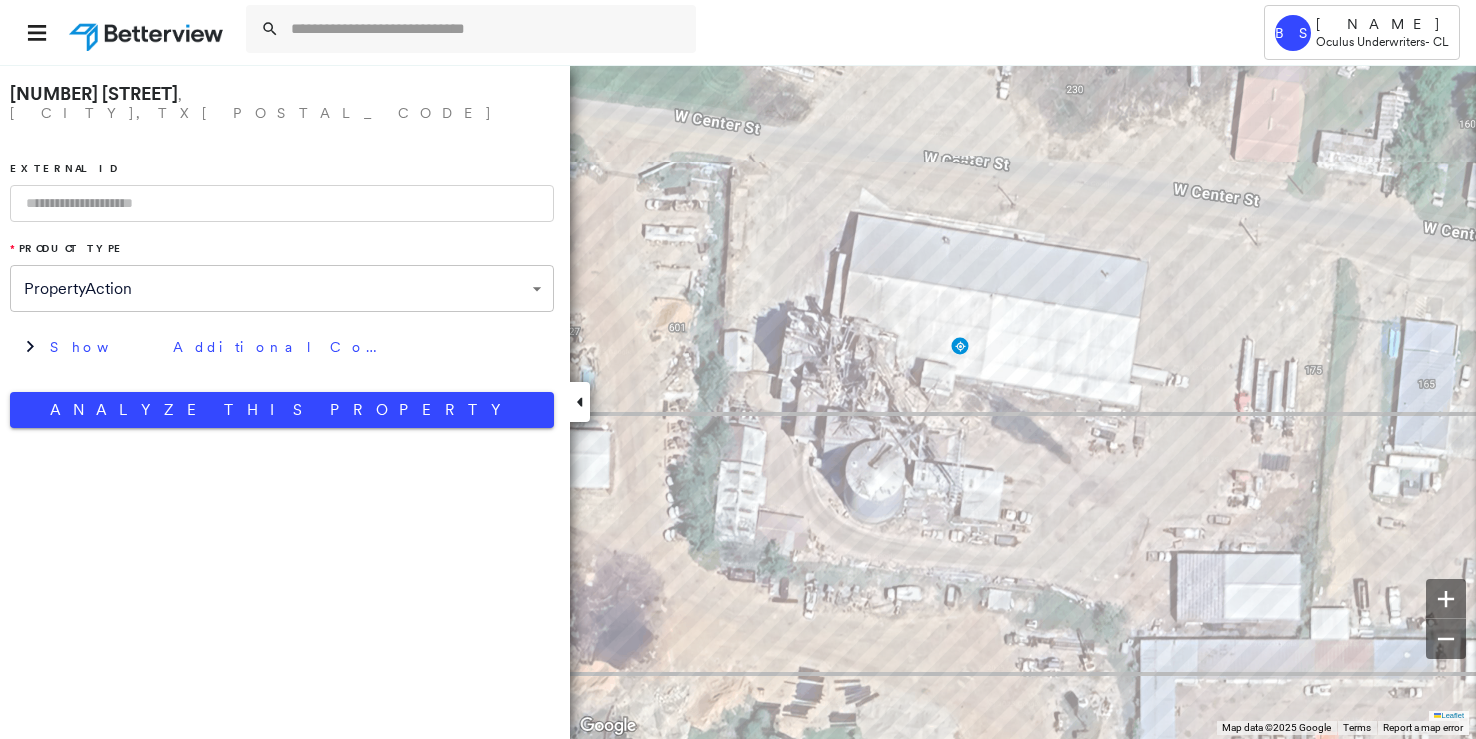 click at bounding box center (282, 203) 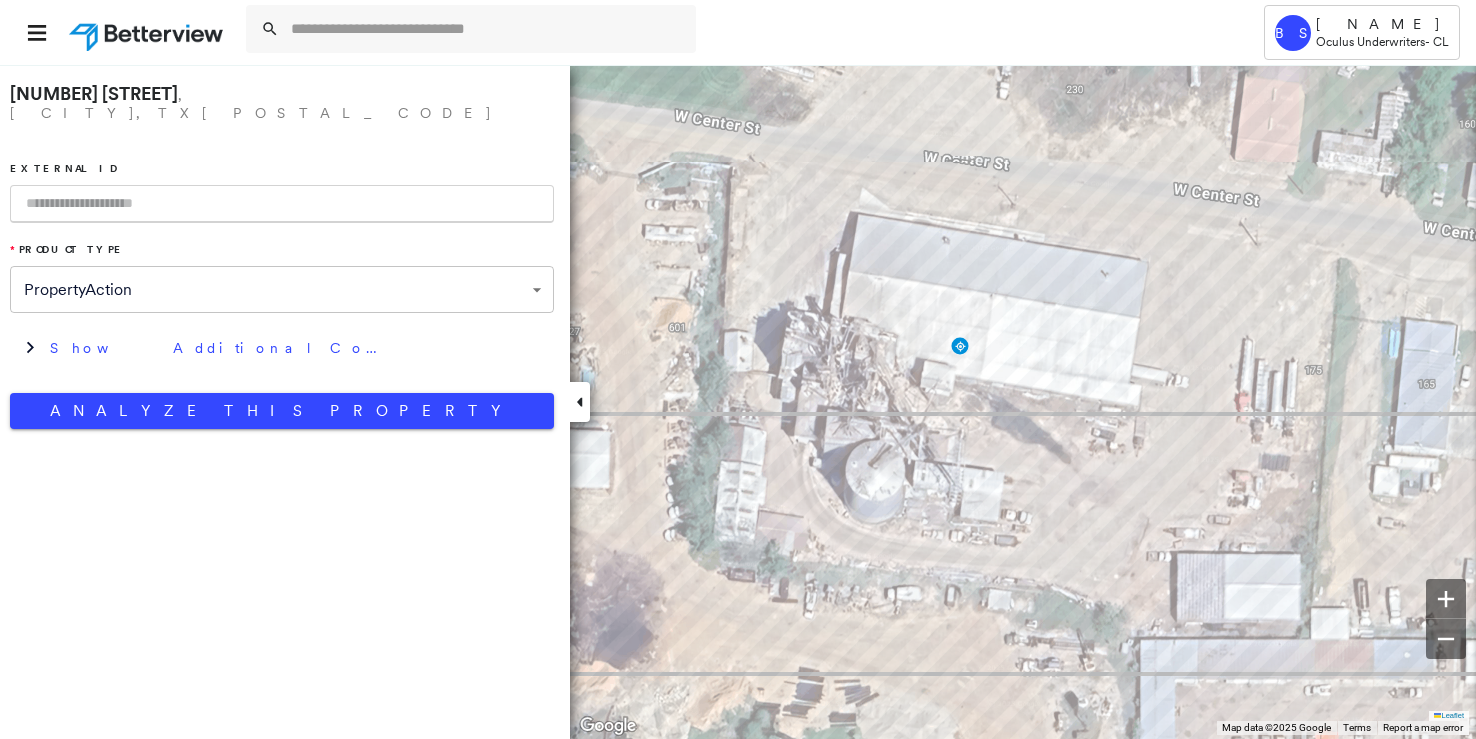 paste on "**********" 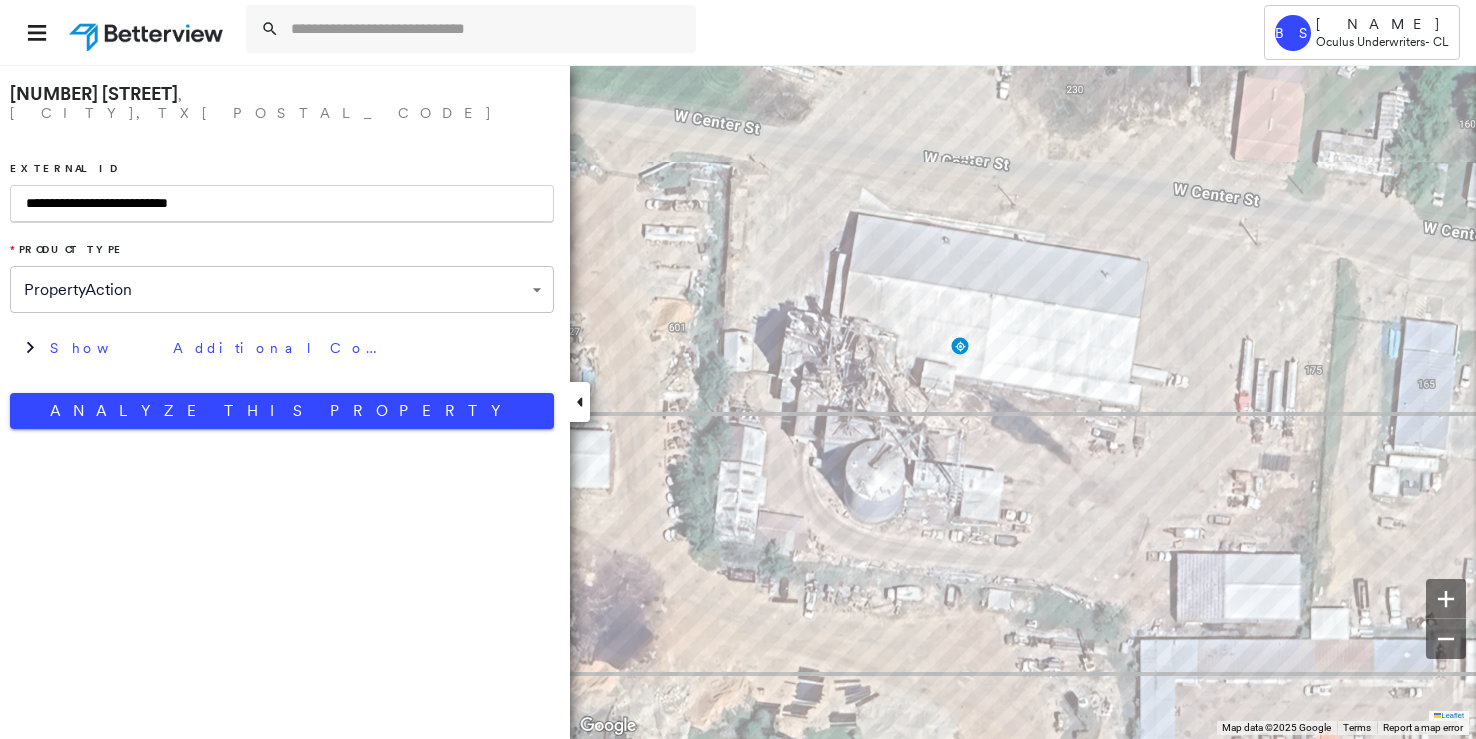 drag, startPoint x: 128, startPoint y: 181, endPoint x: 541, endPoint y: 197, distance: 413.3098 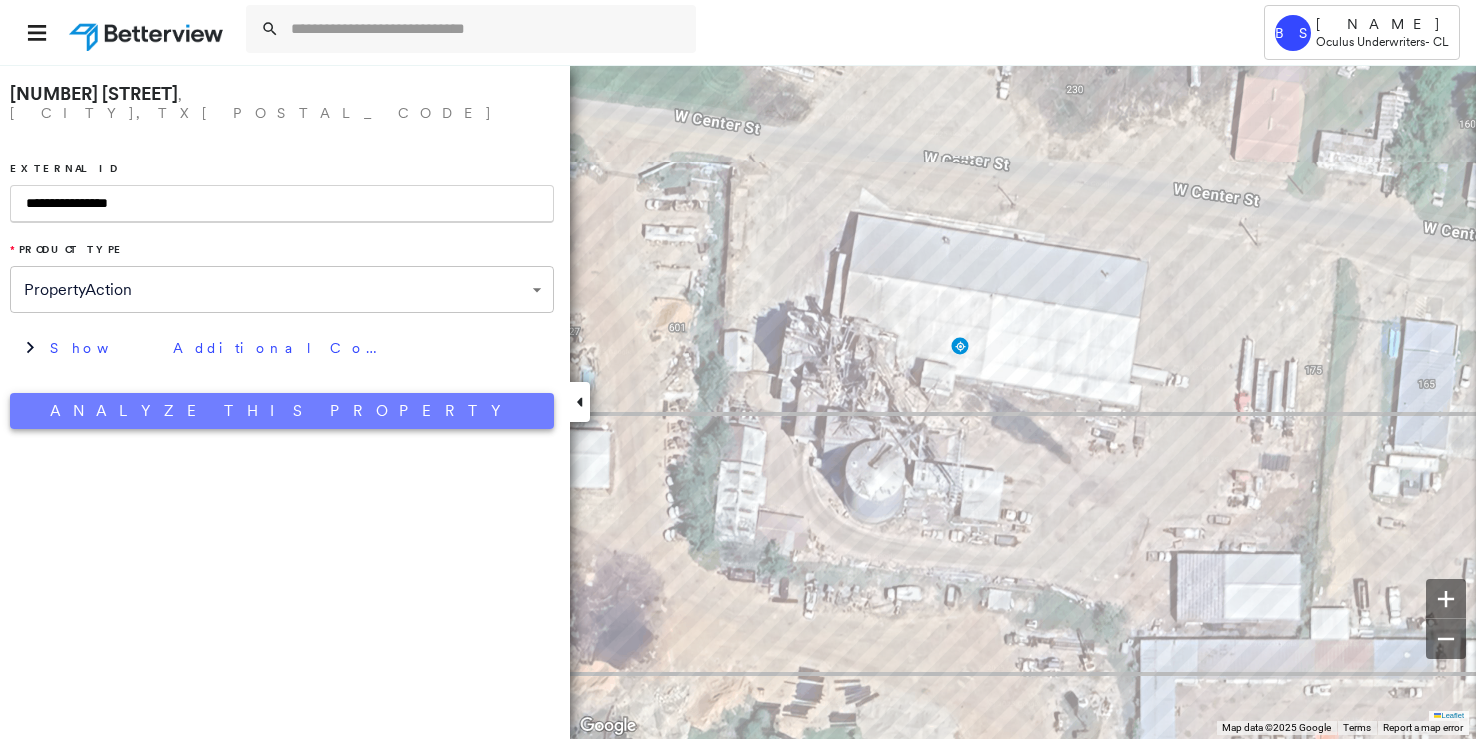 type on "**********" 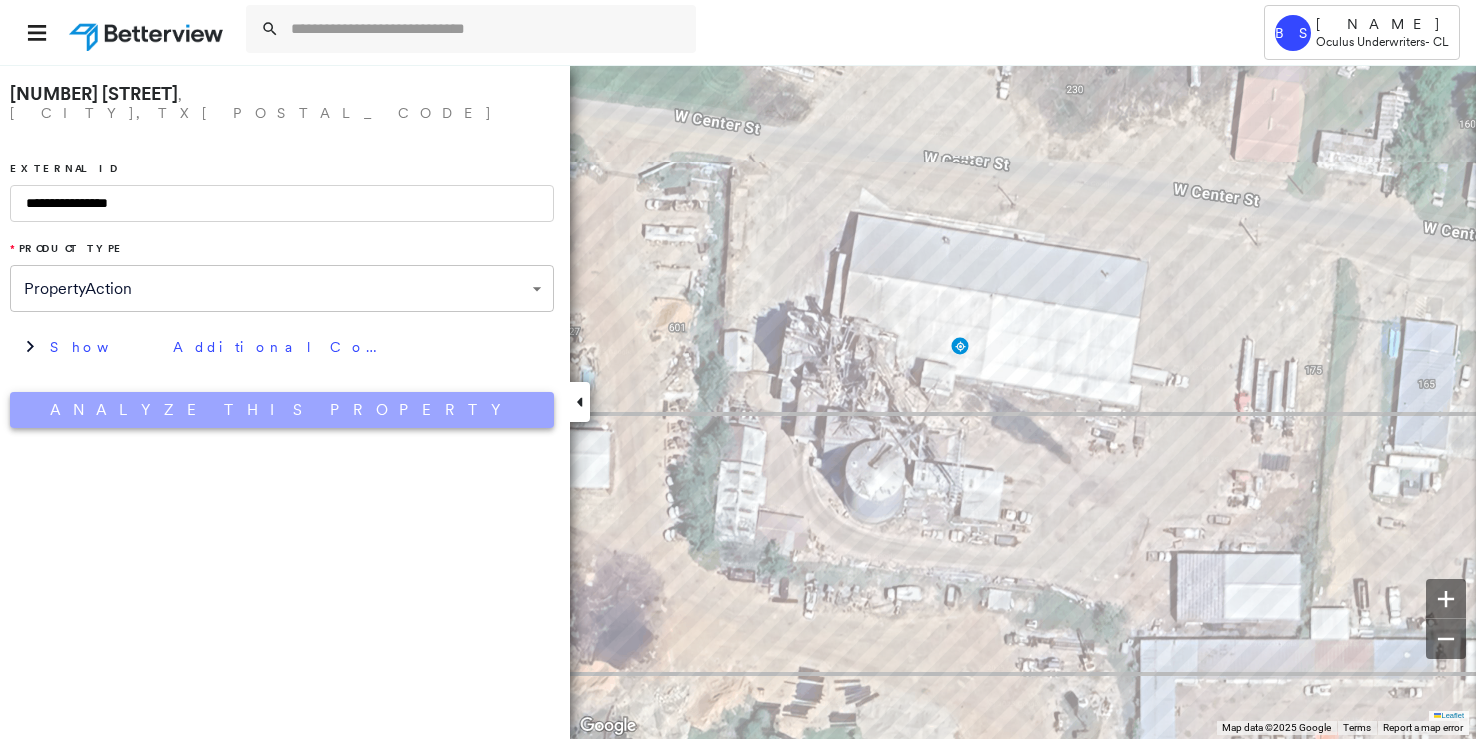 click on "Analyze This Property" at bounding box center (282, 410) 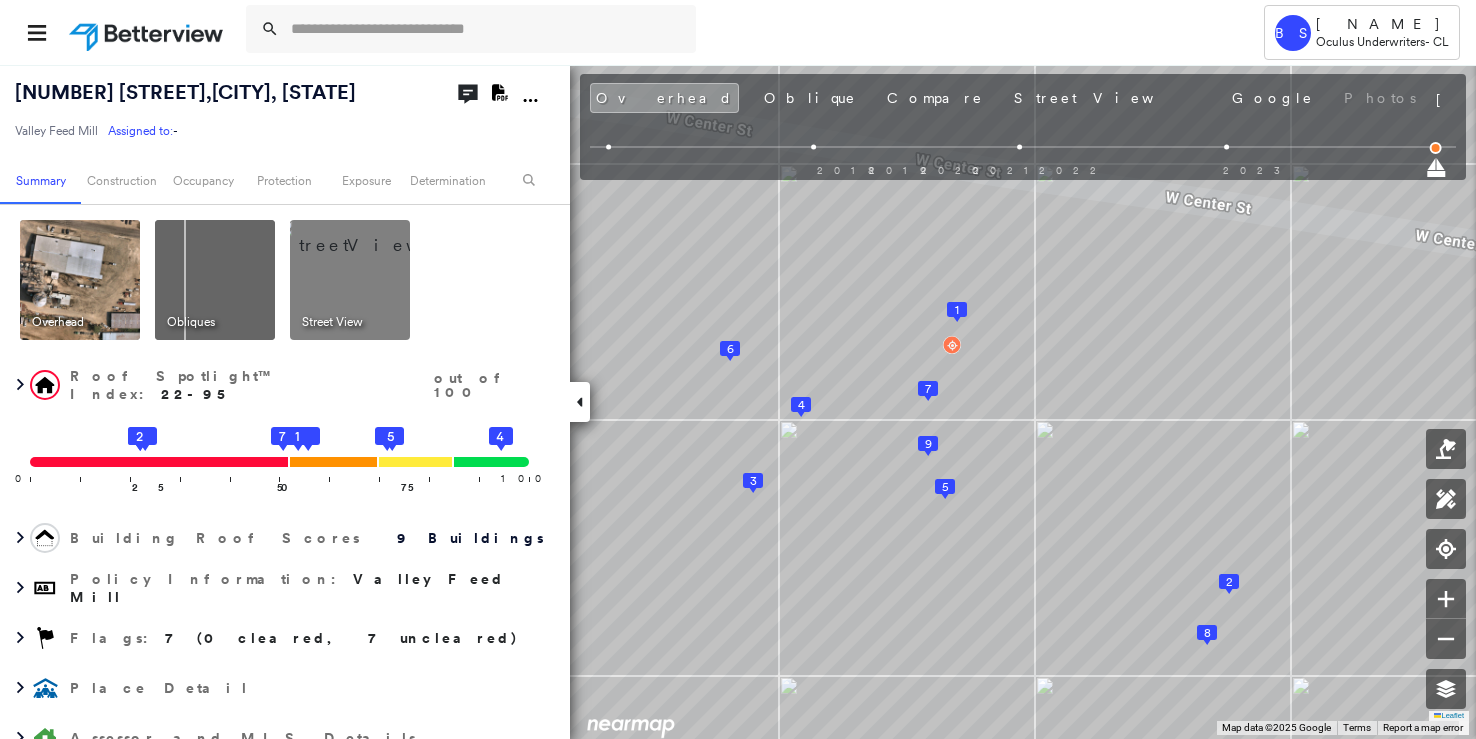 click 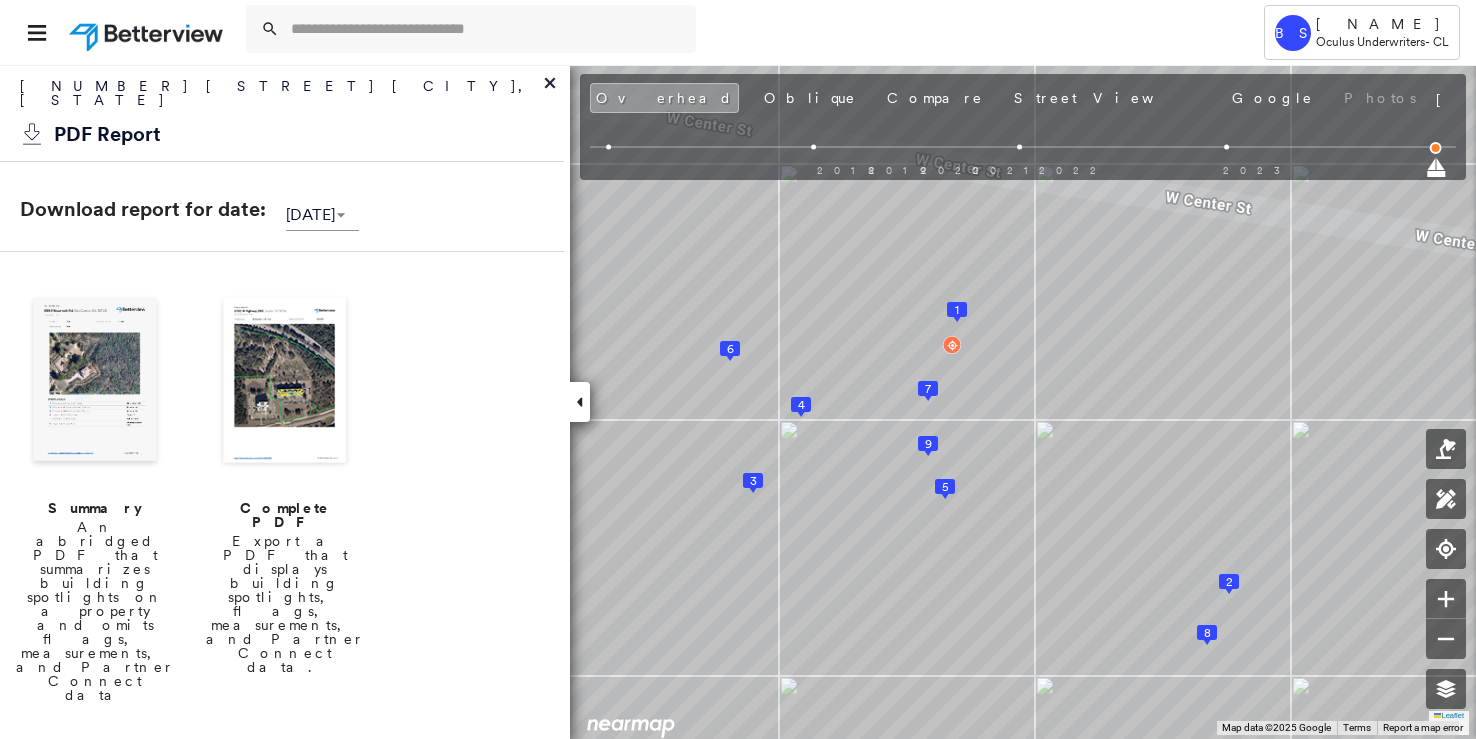 click on "Complete PDF" at bounding box center [285, 515] 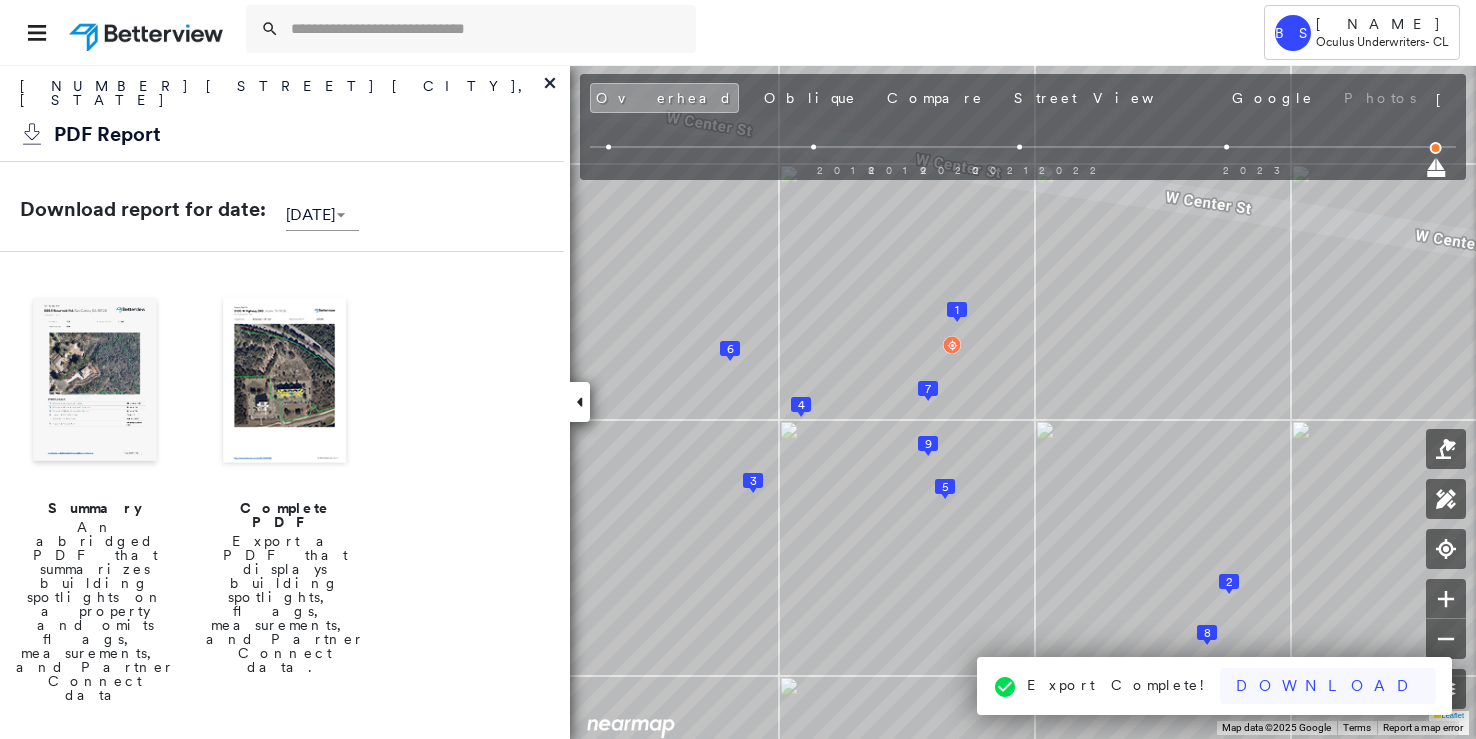 click on "Download" at bounding box center [1328, 686] 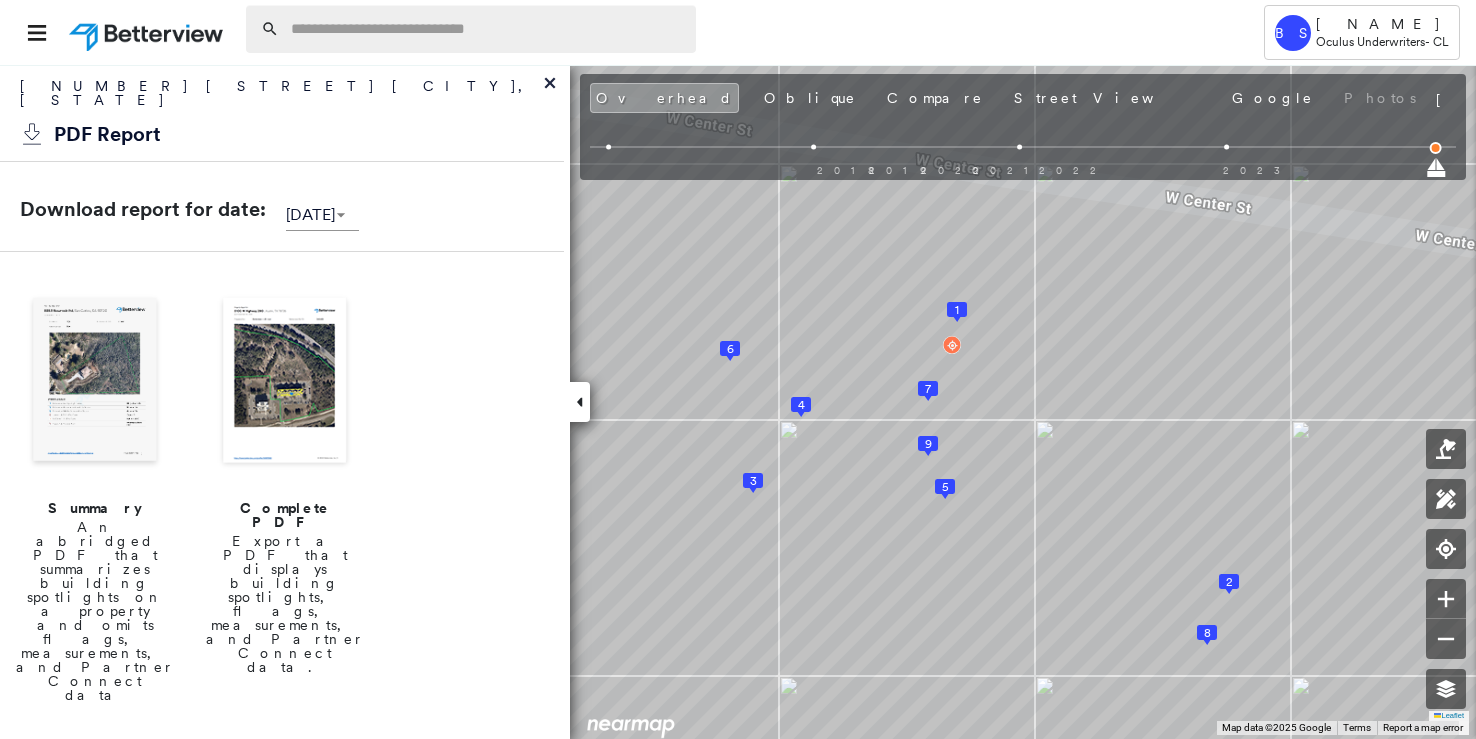 click at bounding box center (487, 29) 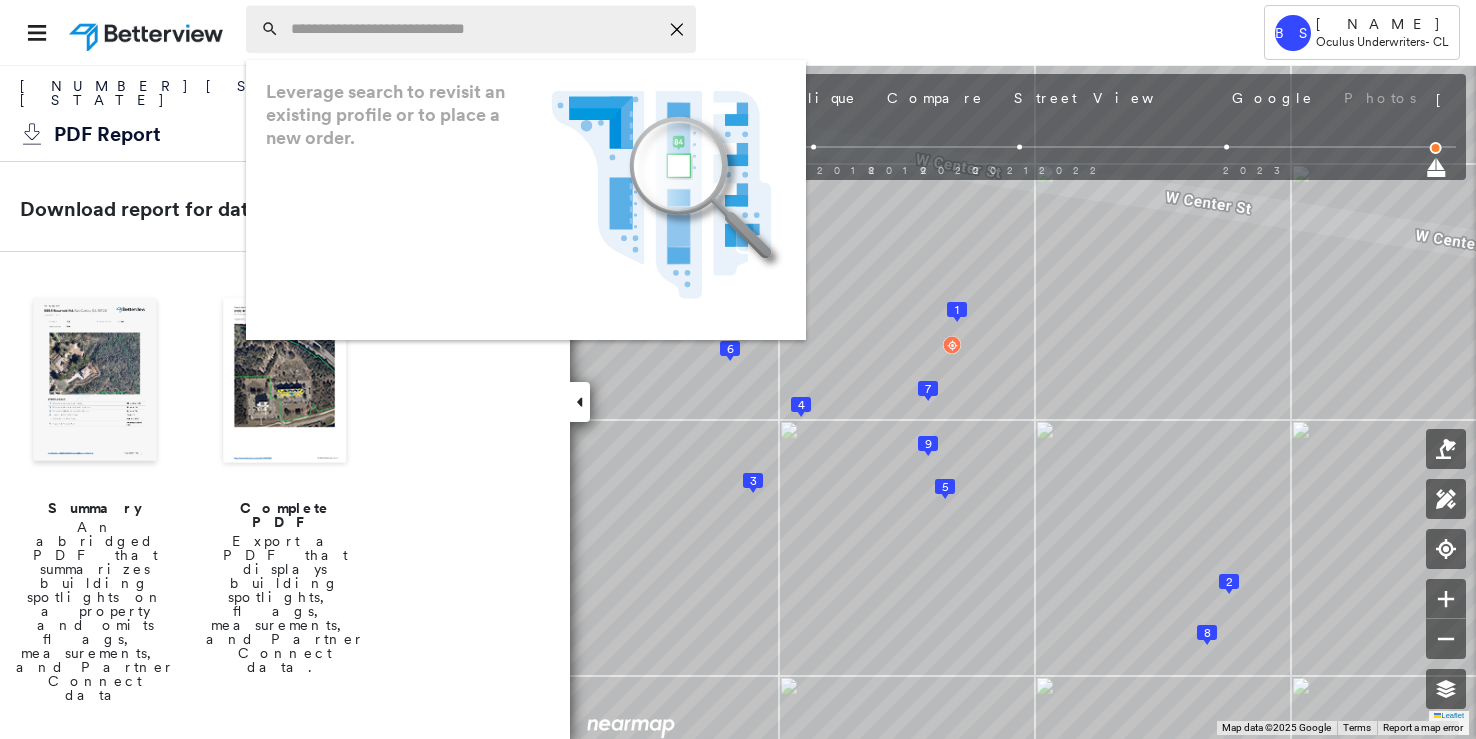 paste on "**********" 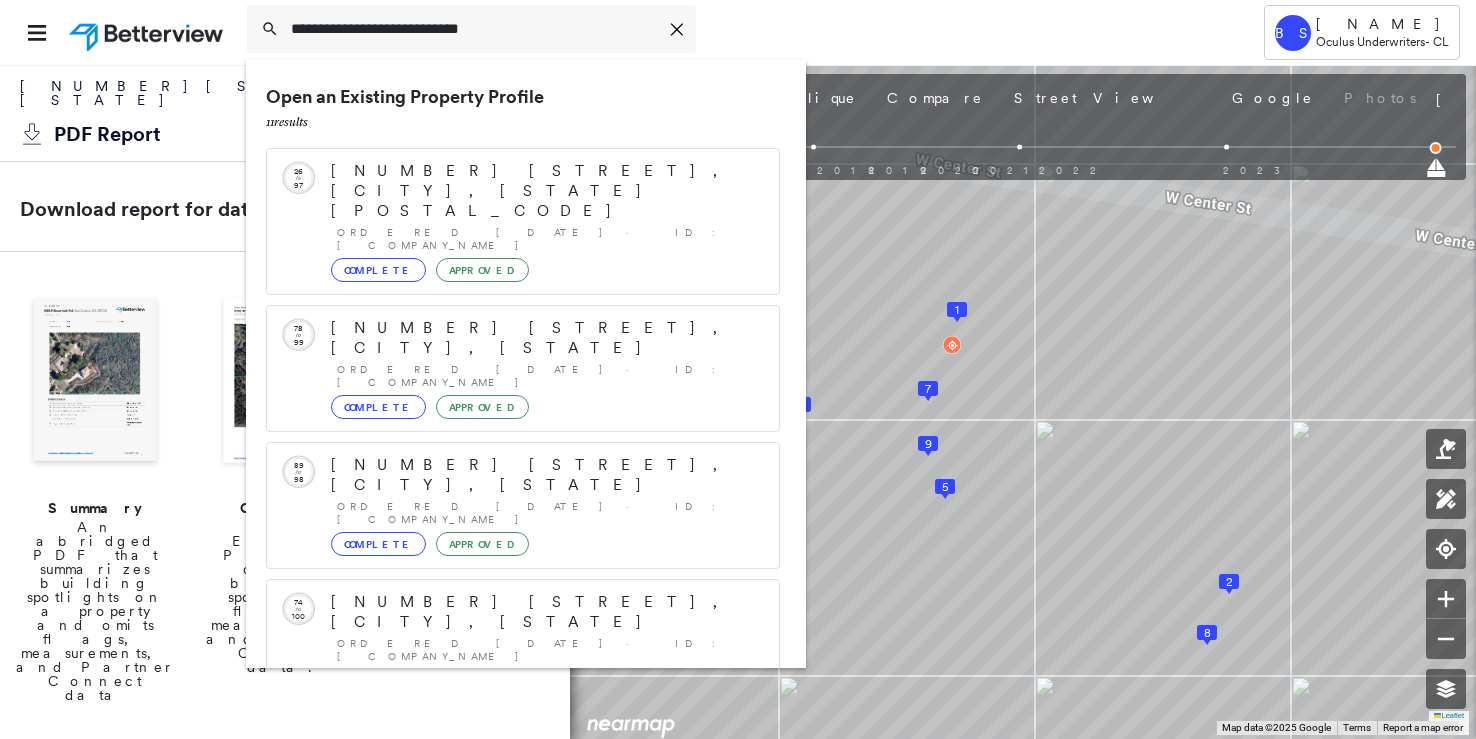 scroll, scrollTop: 208, scrollLeft: 0, axis: vertical 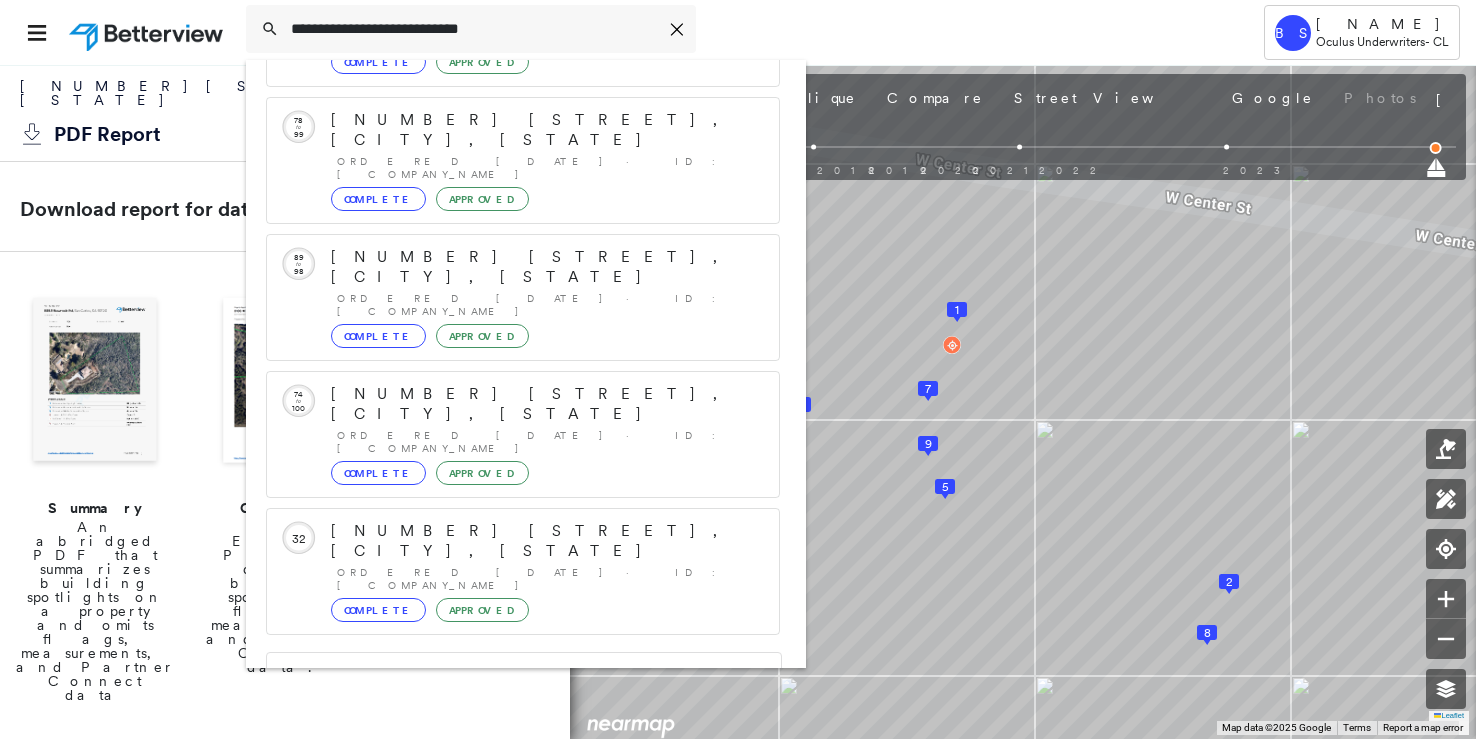 type on "**********" 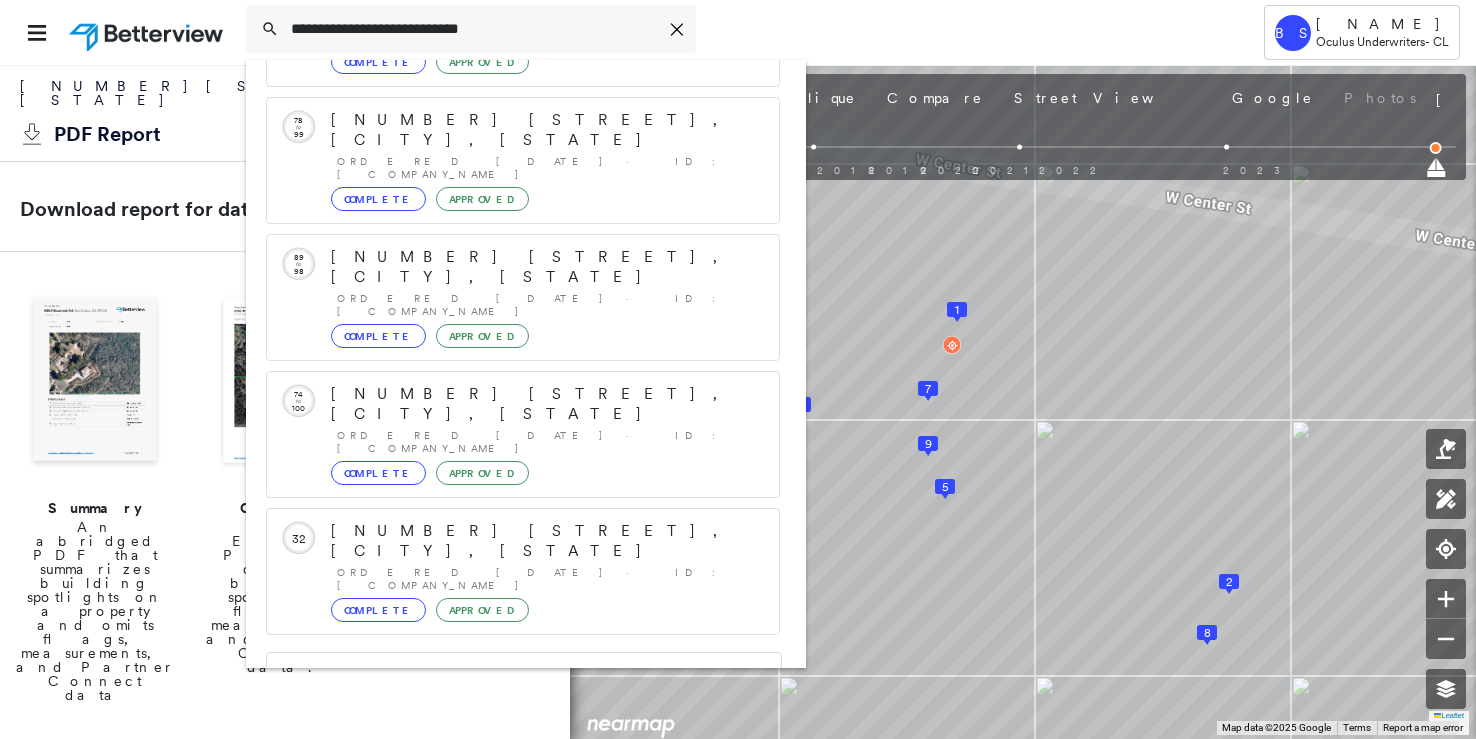 click 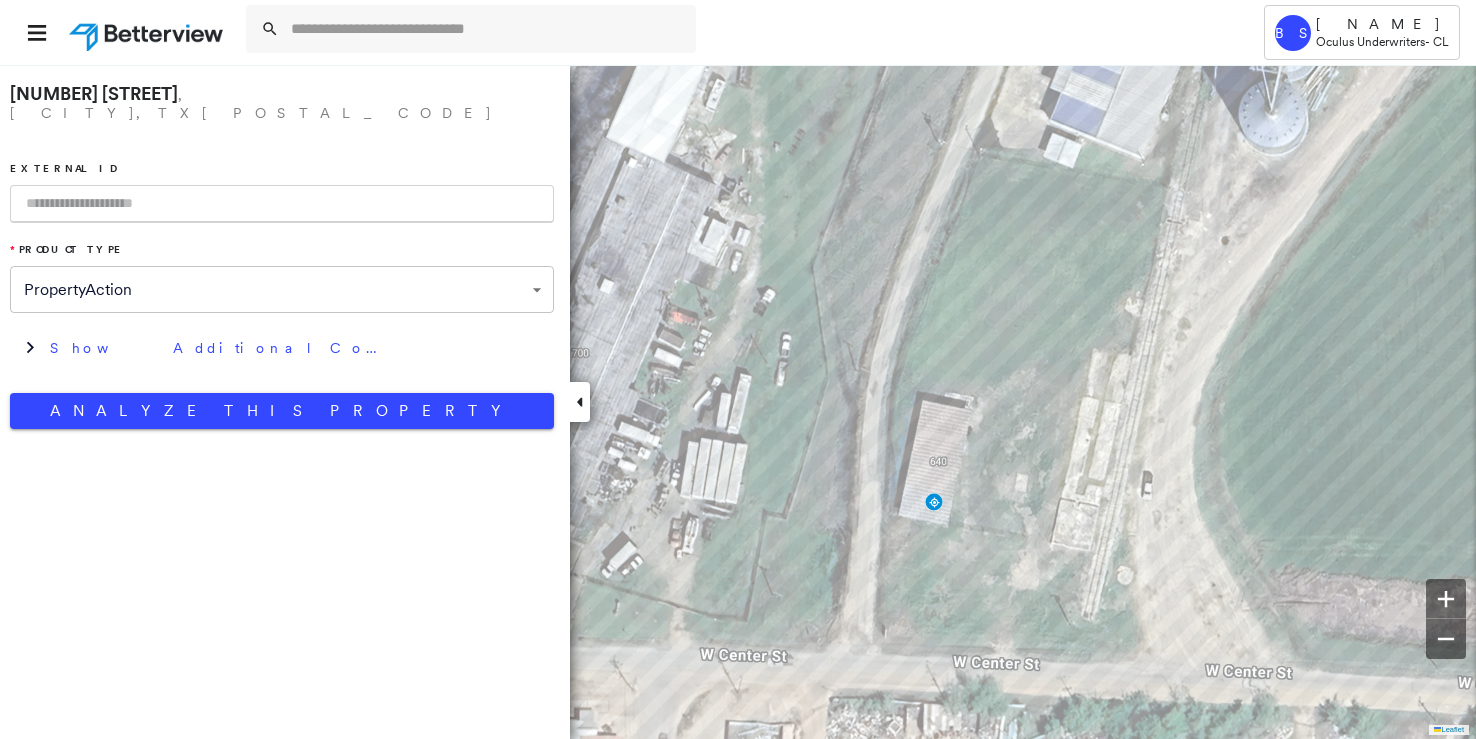 click at bounding box center (282, 204) 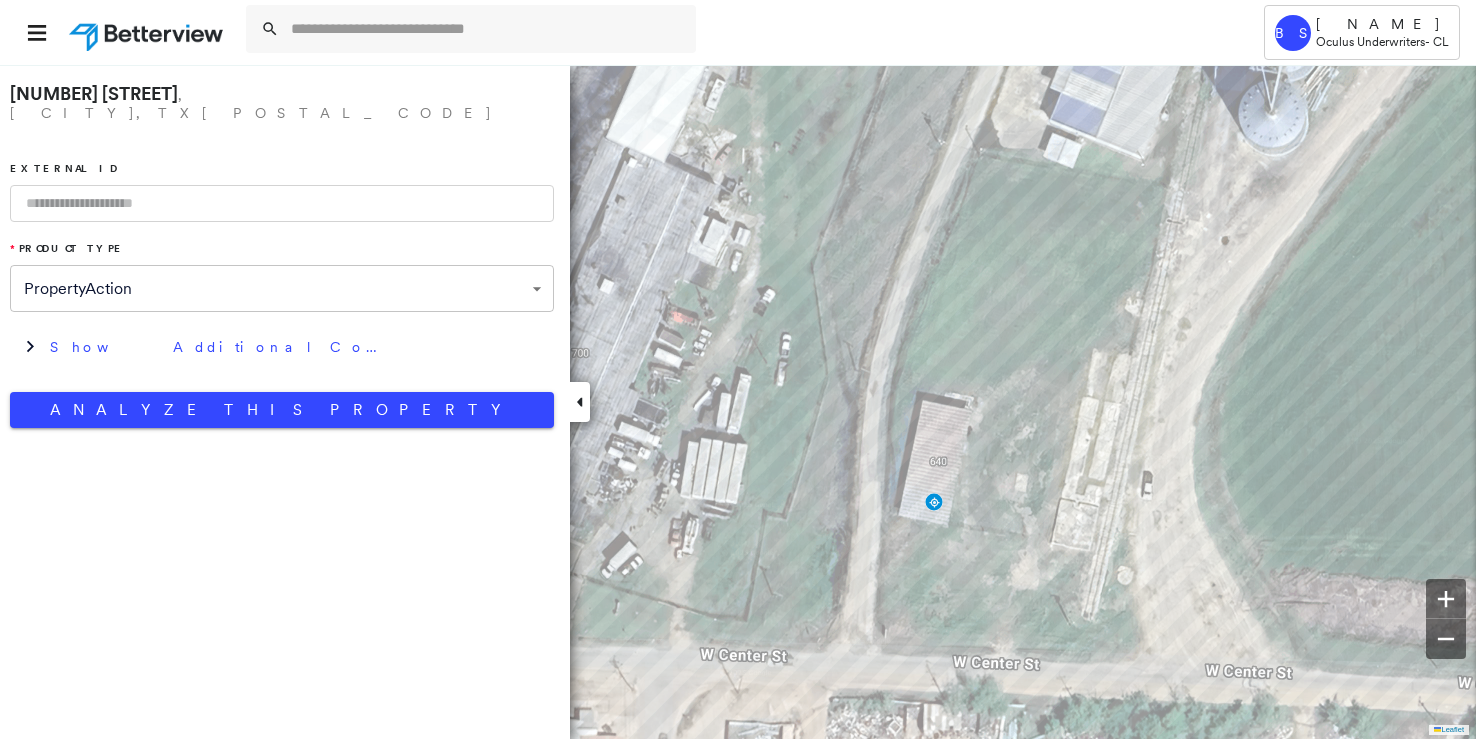 click at bounding box center [282, 203] 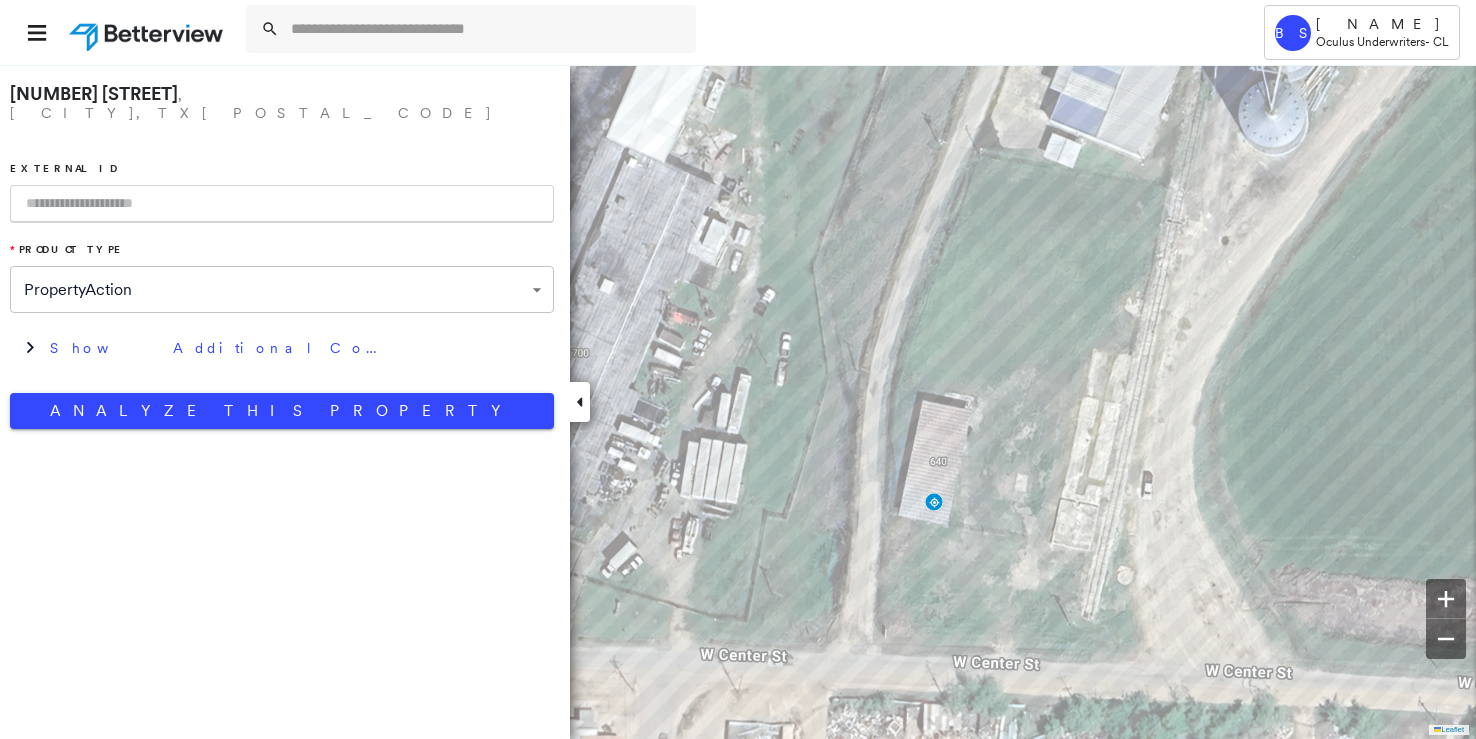 paste on "**********" 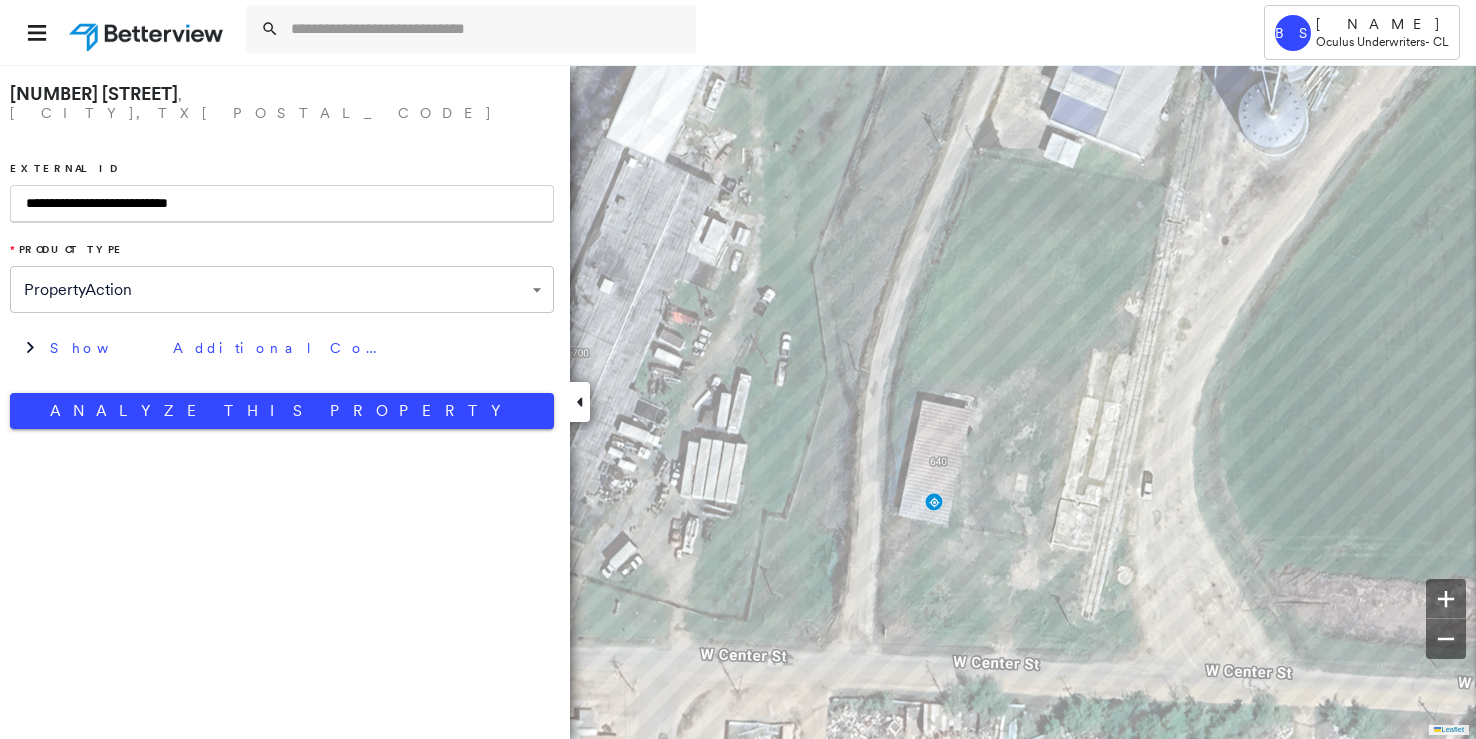 drag, startPoint x: 130, startPoint y: 185, endPoint x: 428, endPoint y: 172, distance: 298.28342 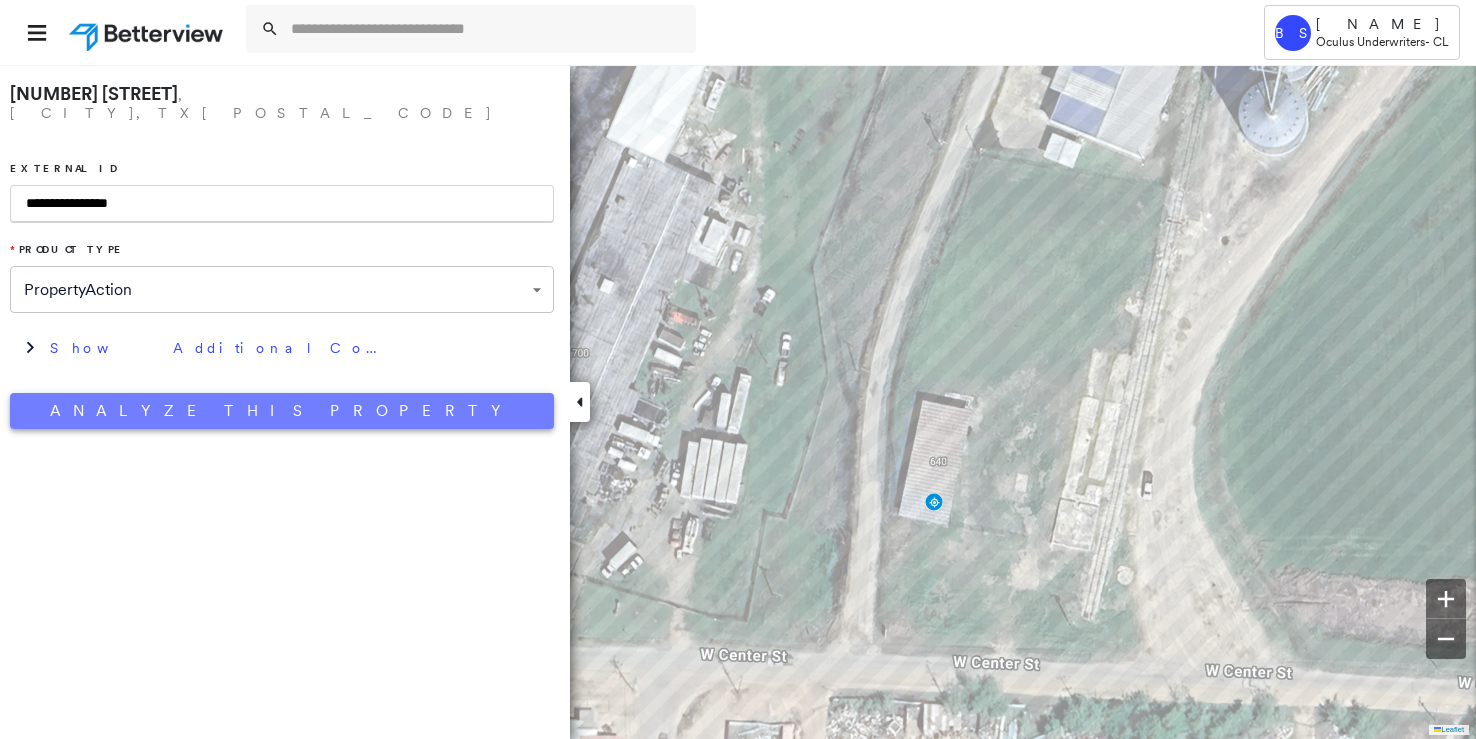 type on "**********" 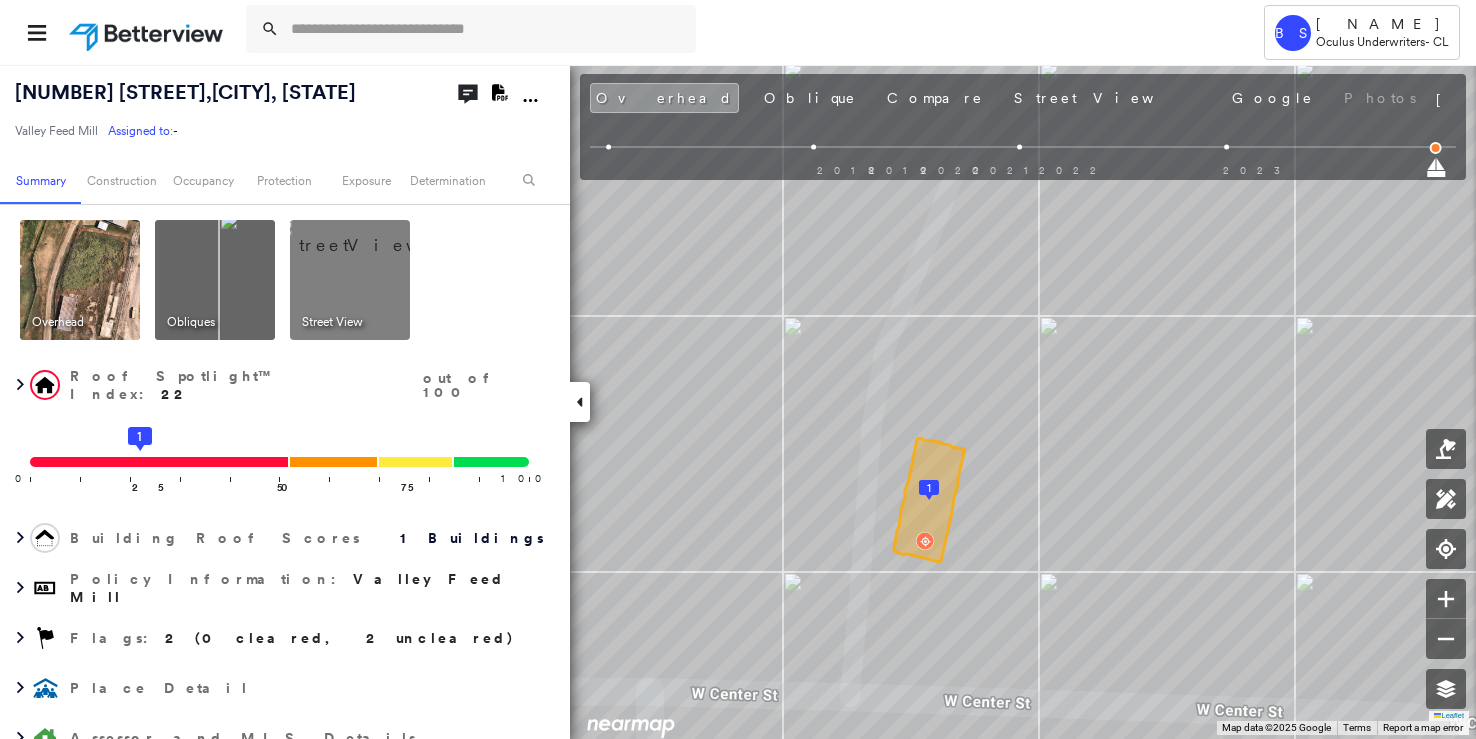 click on "Download PDF Report" 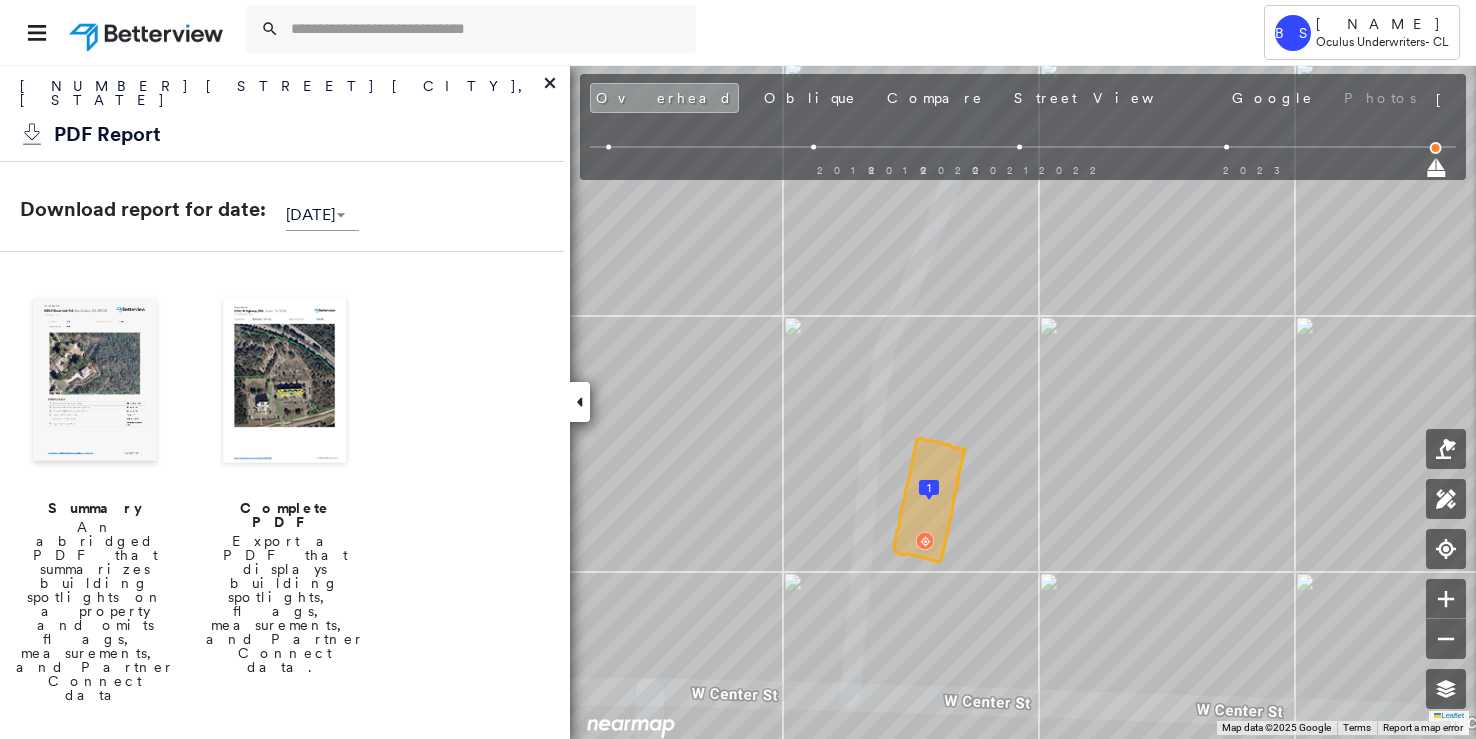 click at bounding box center (285, 382) 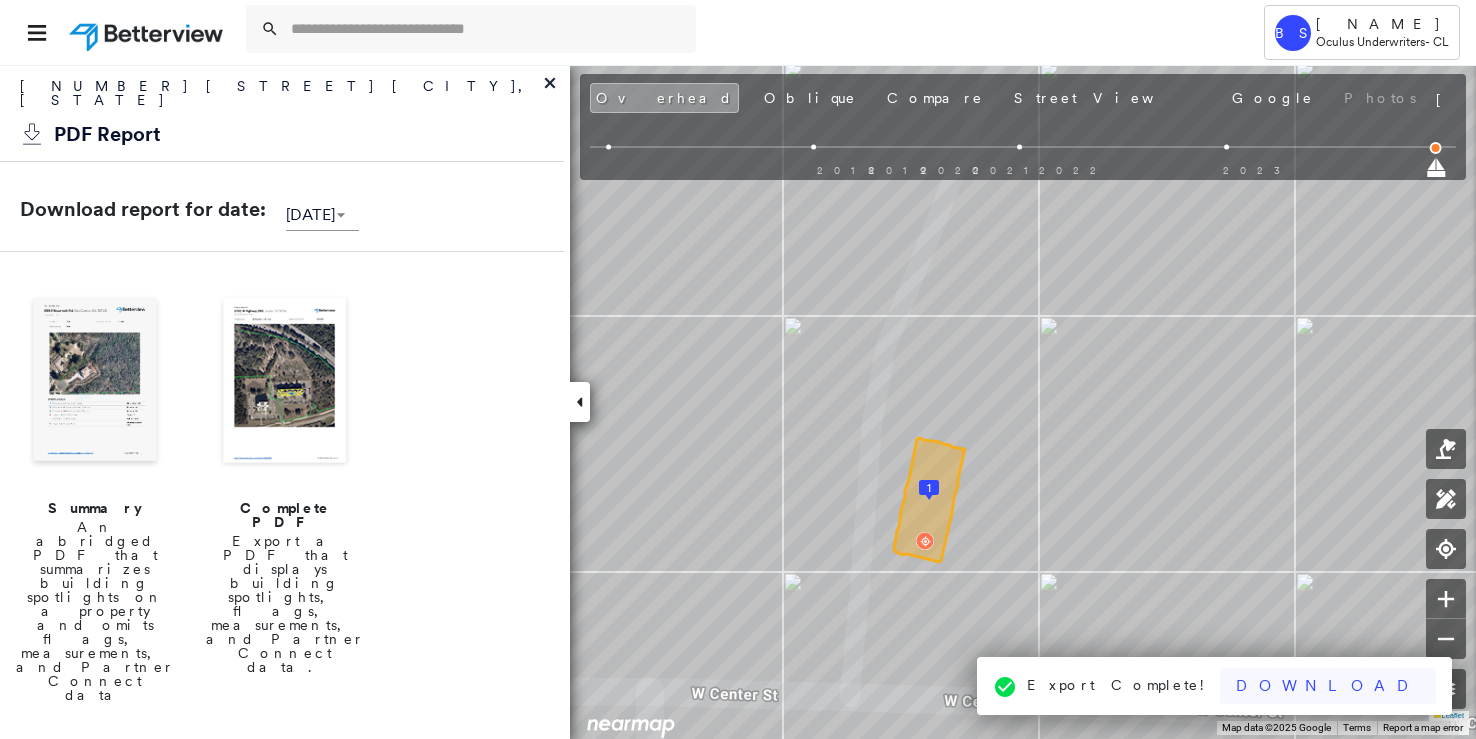 click on "Download" at bounding box center [1328, 686] 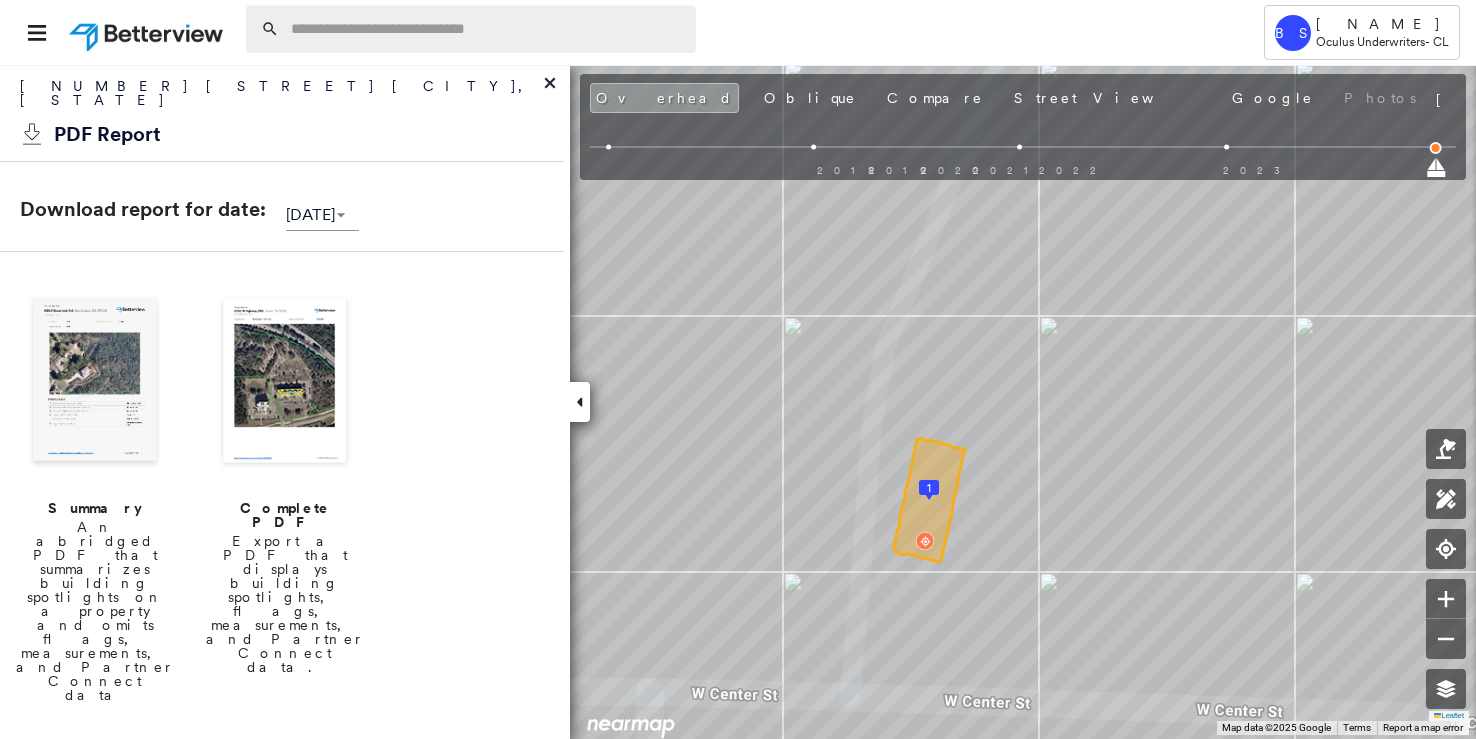 click at bounding box center [487, 29] 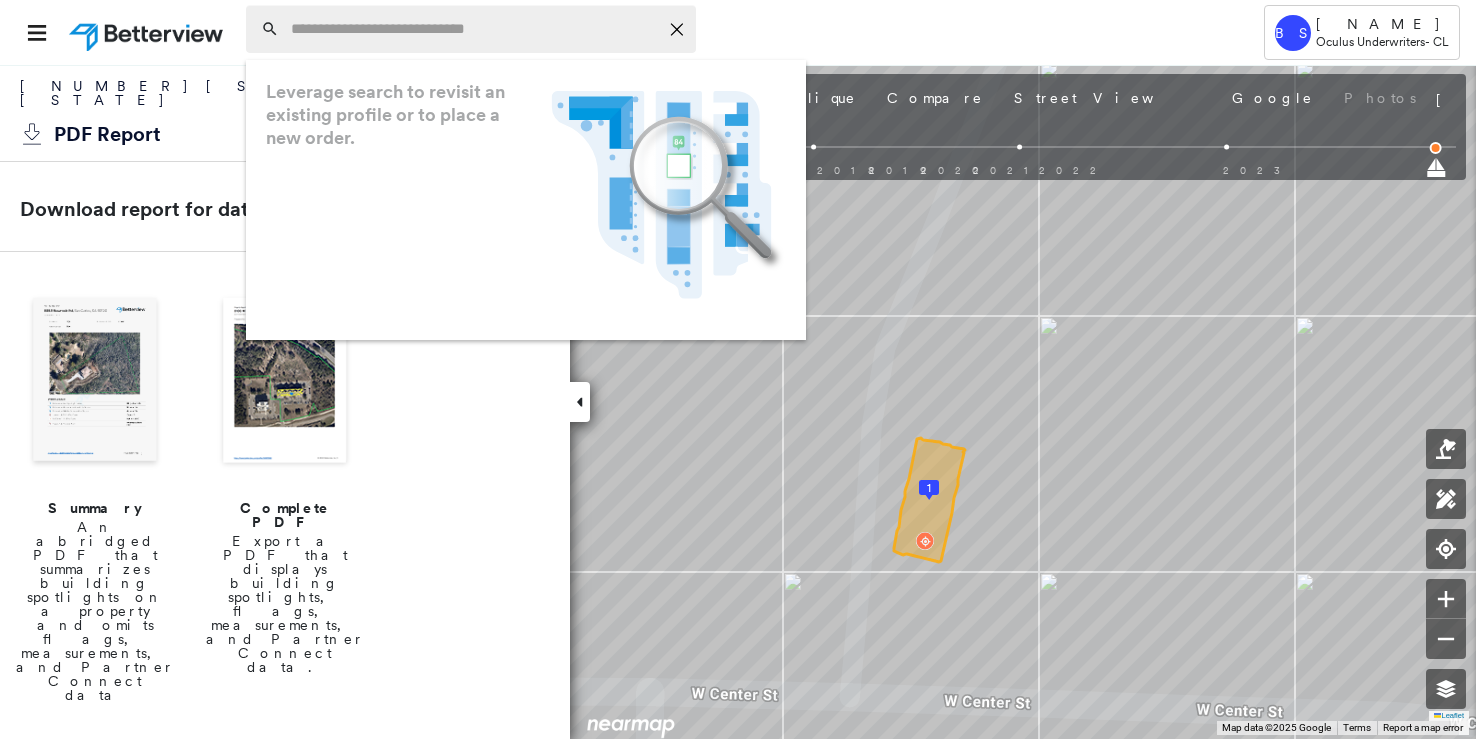 paste on "**********" 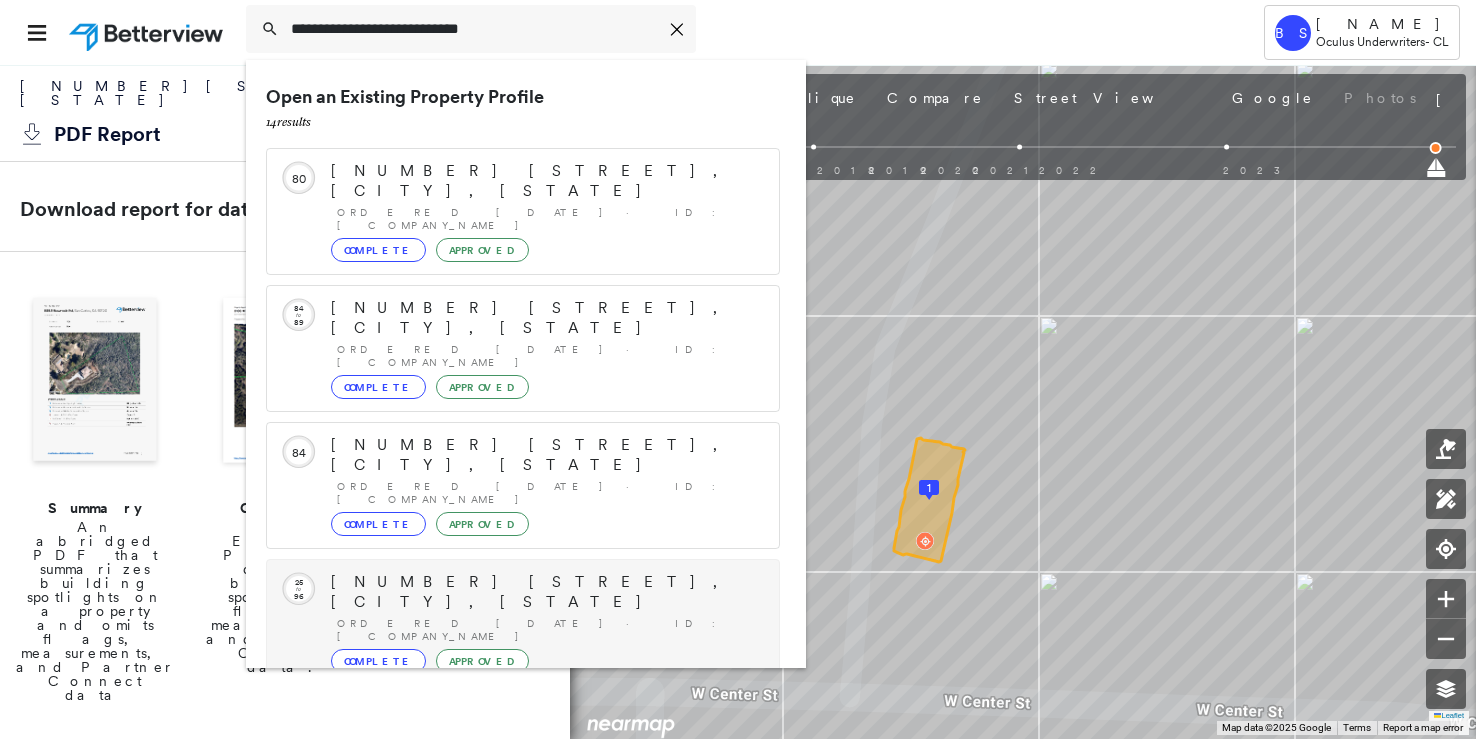 scroll, scrollTop: 324, scrollLeft: 0, axis: vertical 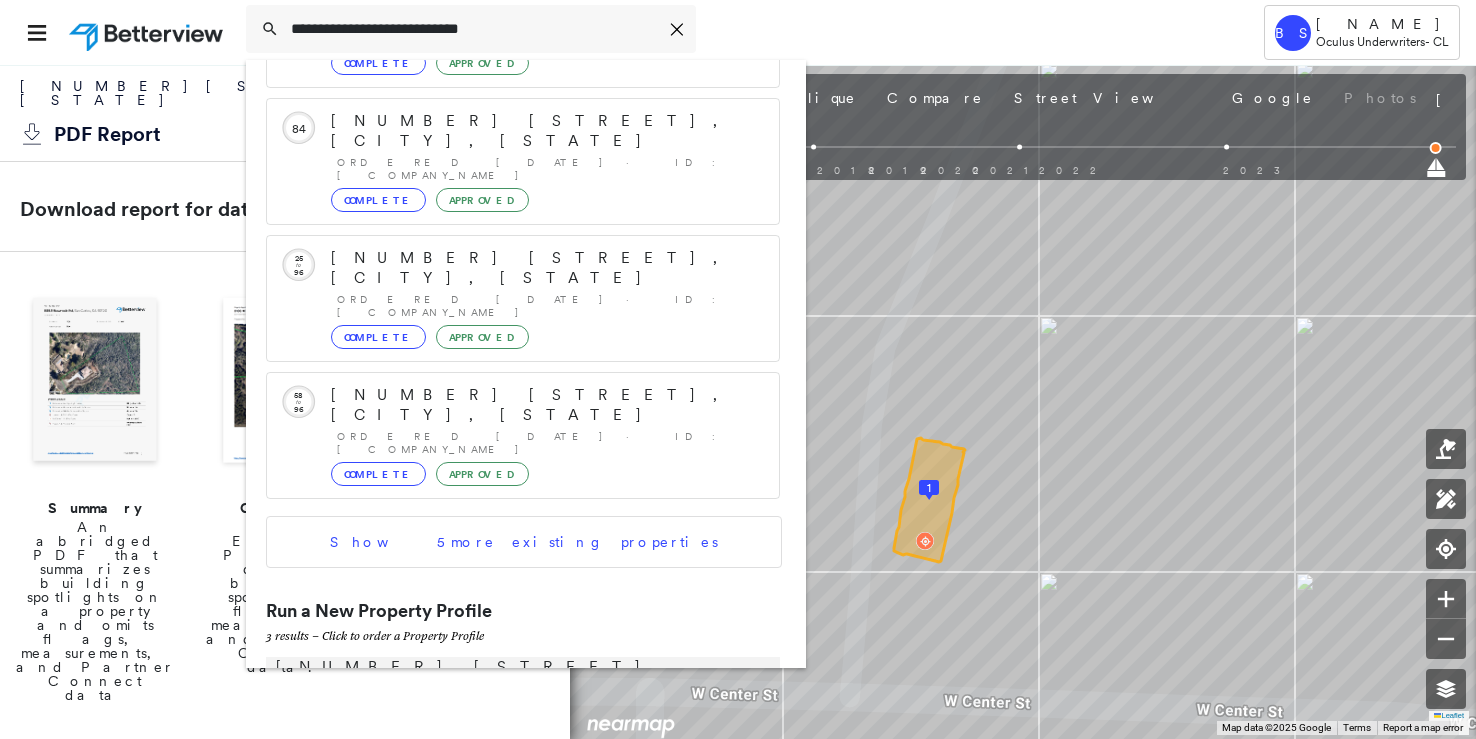 type on "**********" 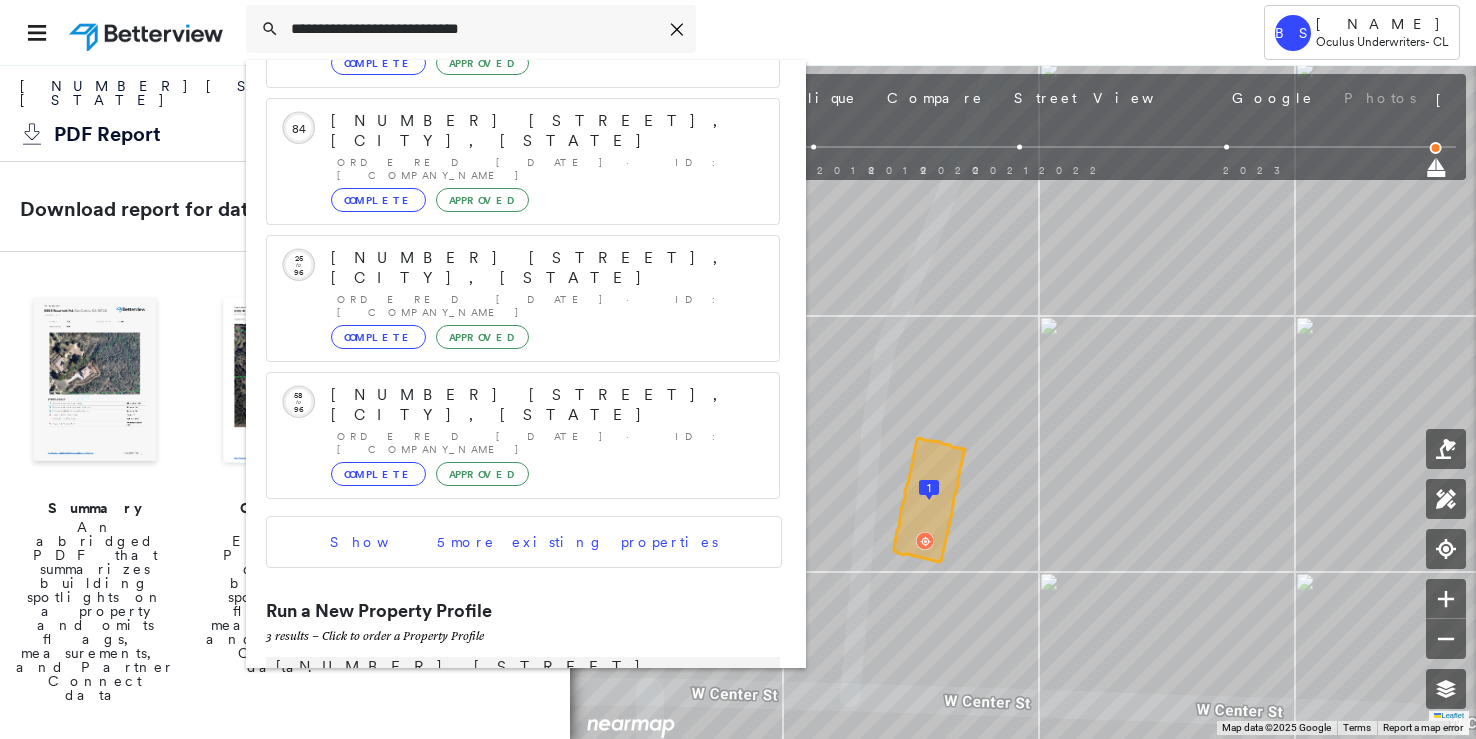 click 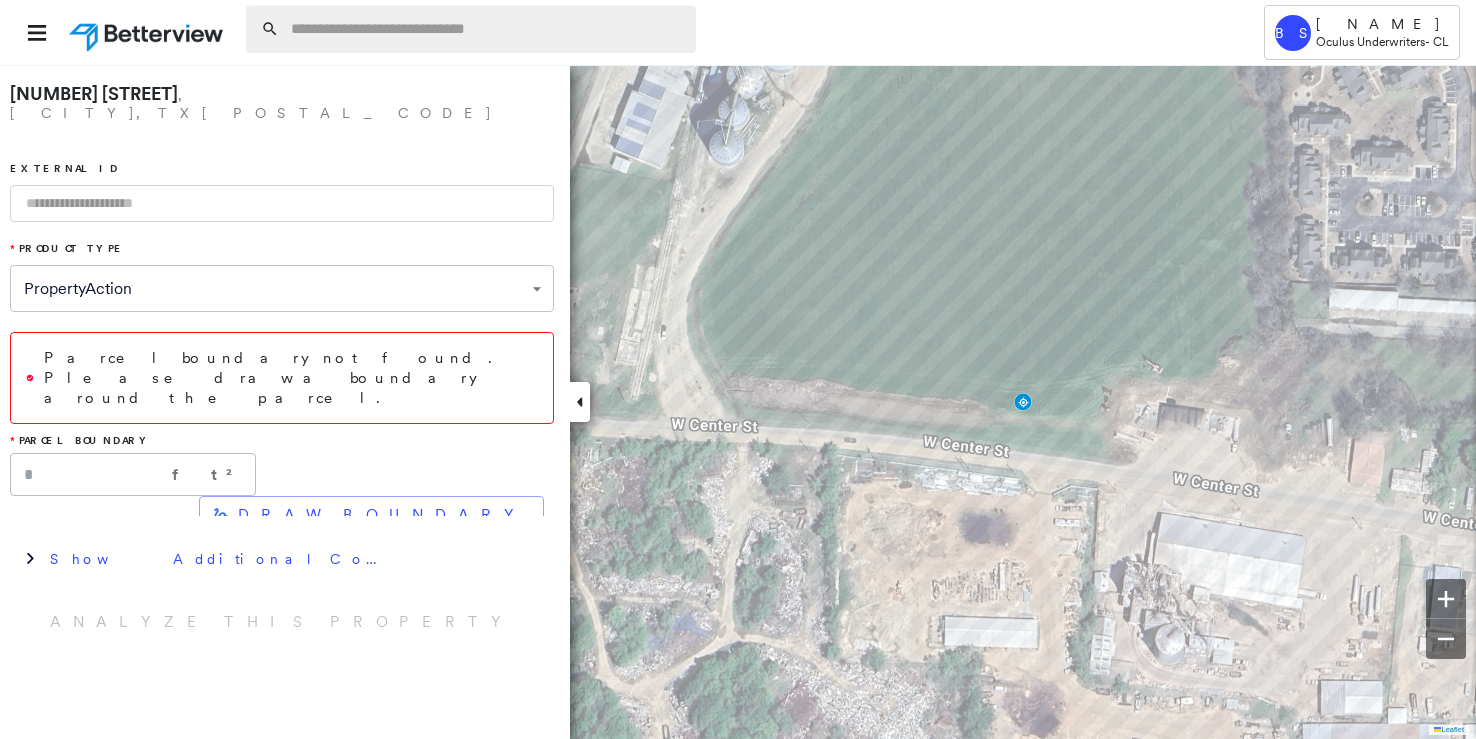 click at bounding box center (487, 29) 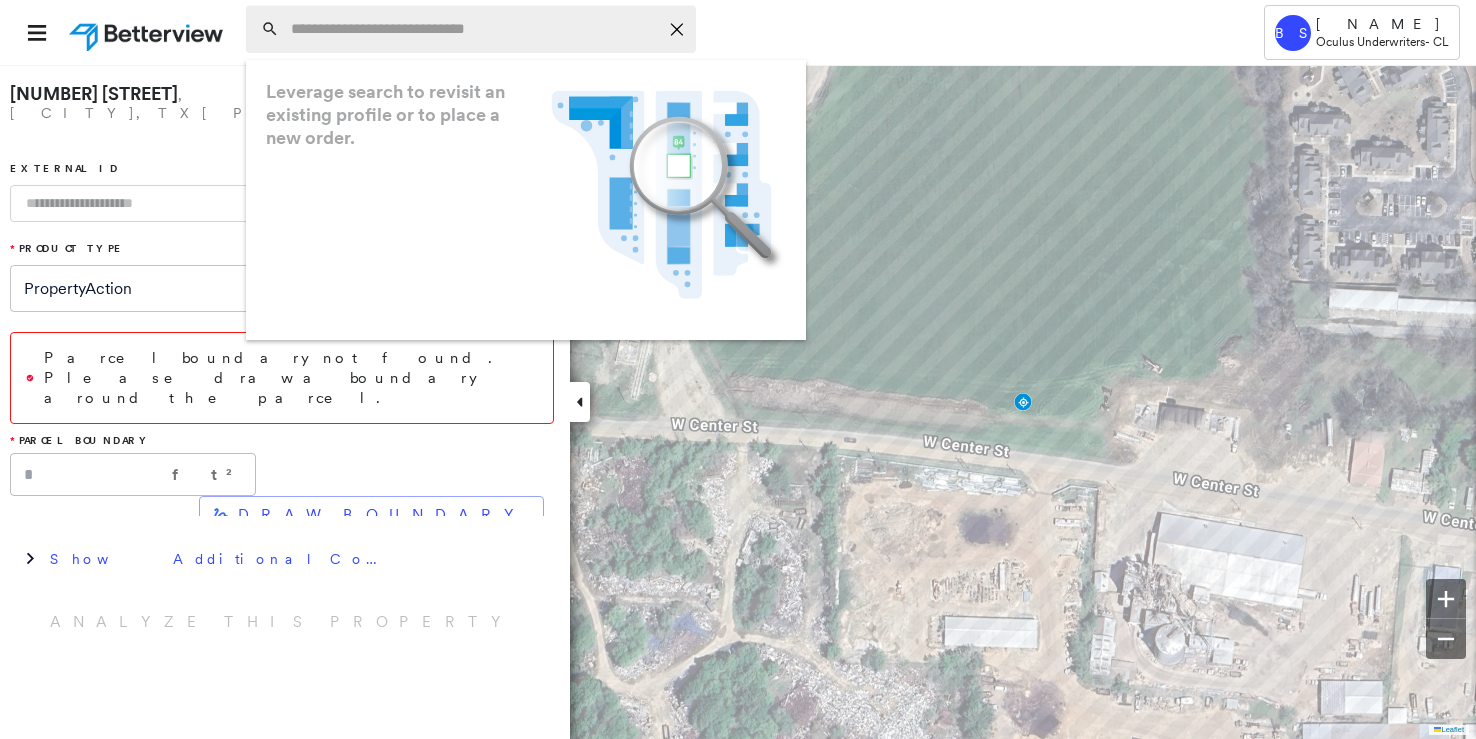 paste on "**********" 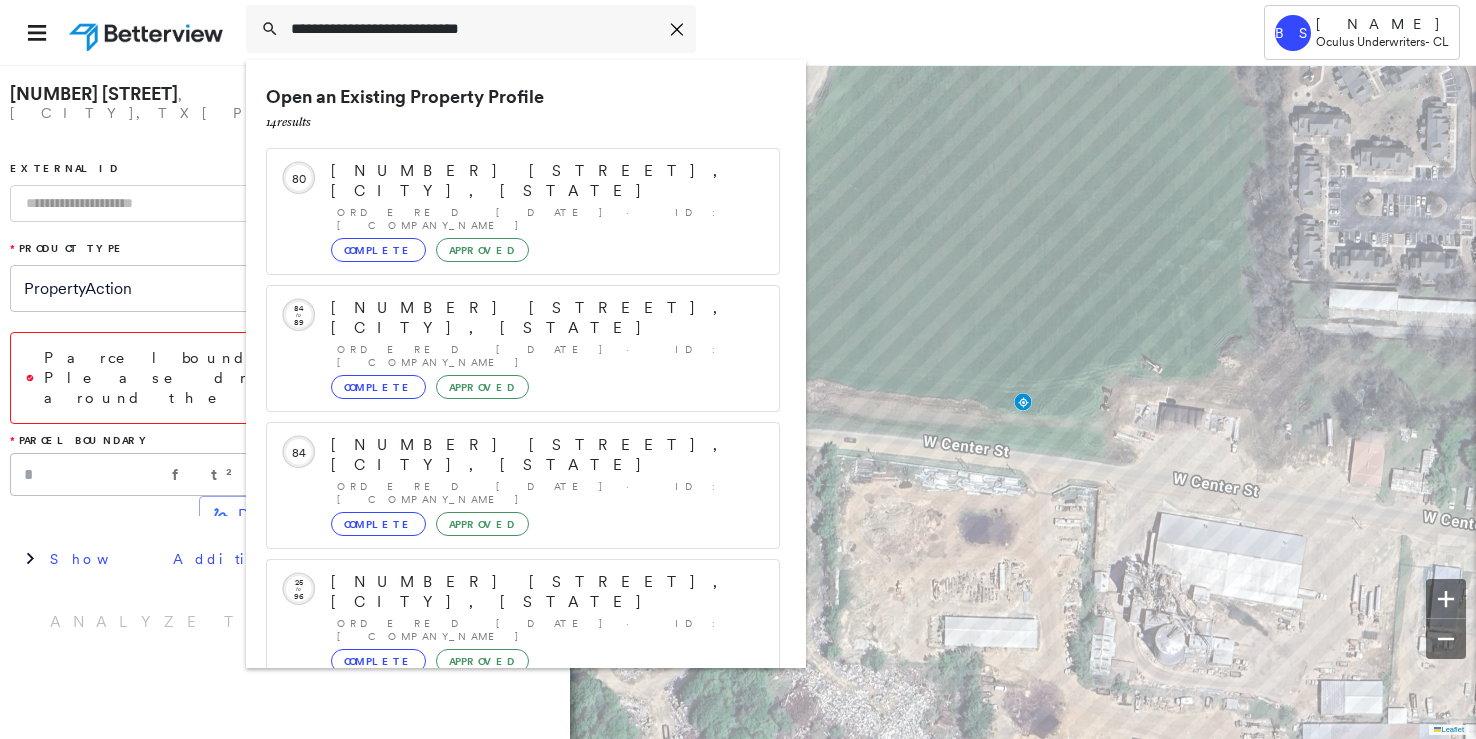 scroll, scrollTop: 324, scrollLeft: 0, axis: vertical 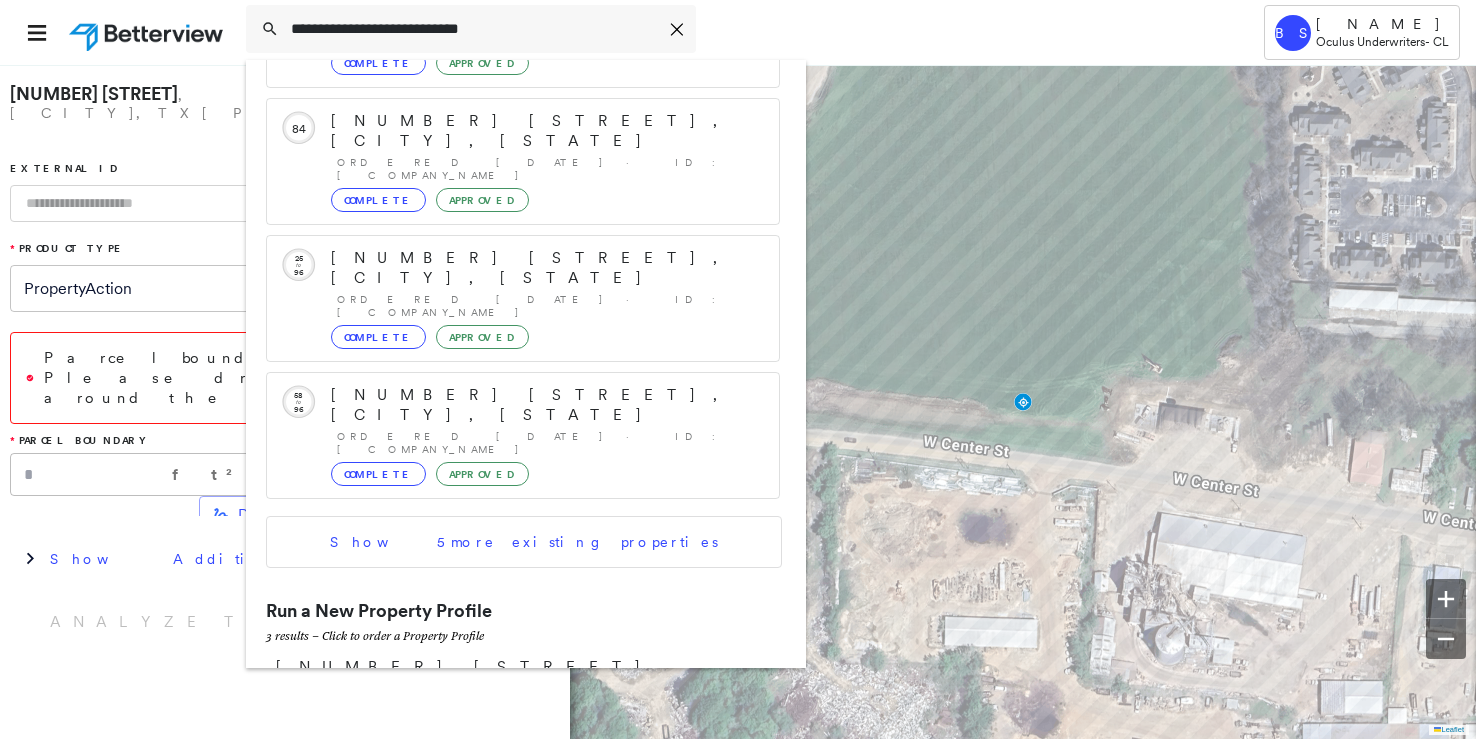 type on "**********" 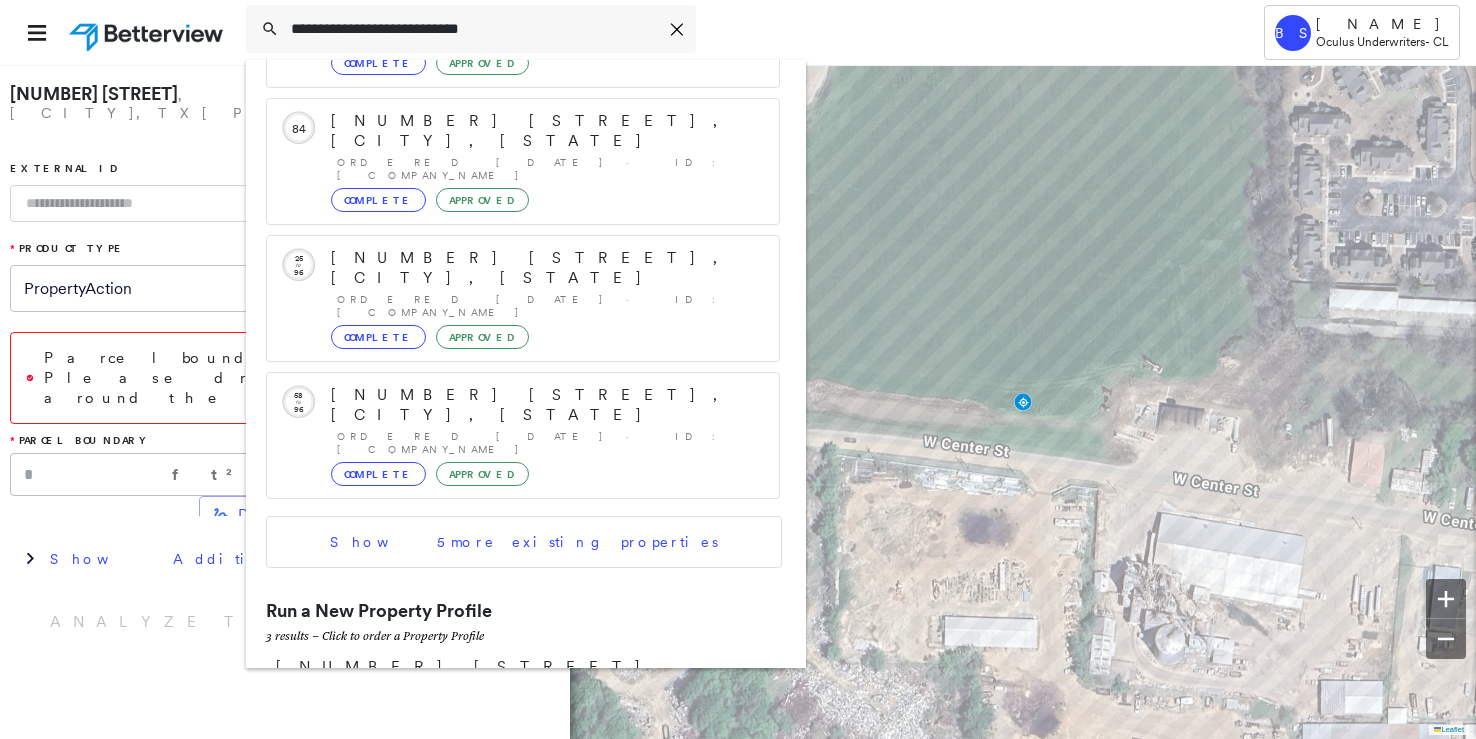 click 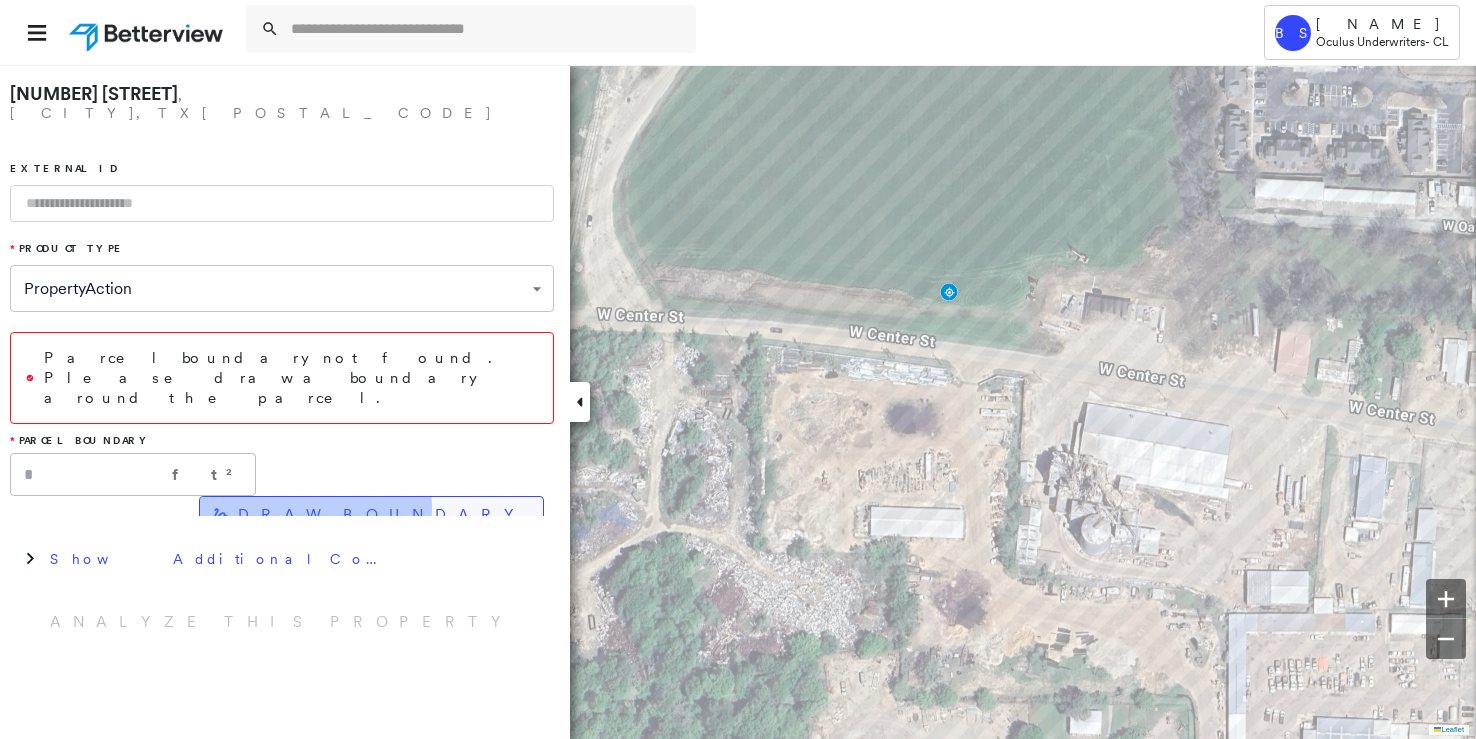 click on "DRAW BOUNDARY" at bounding box center (382, 515) 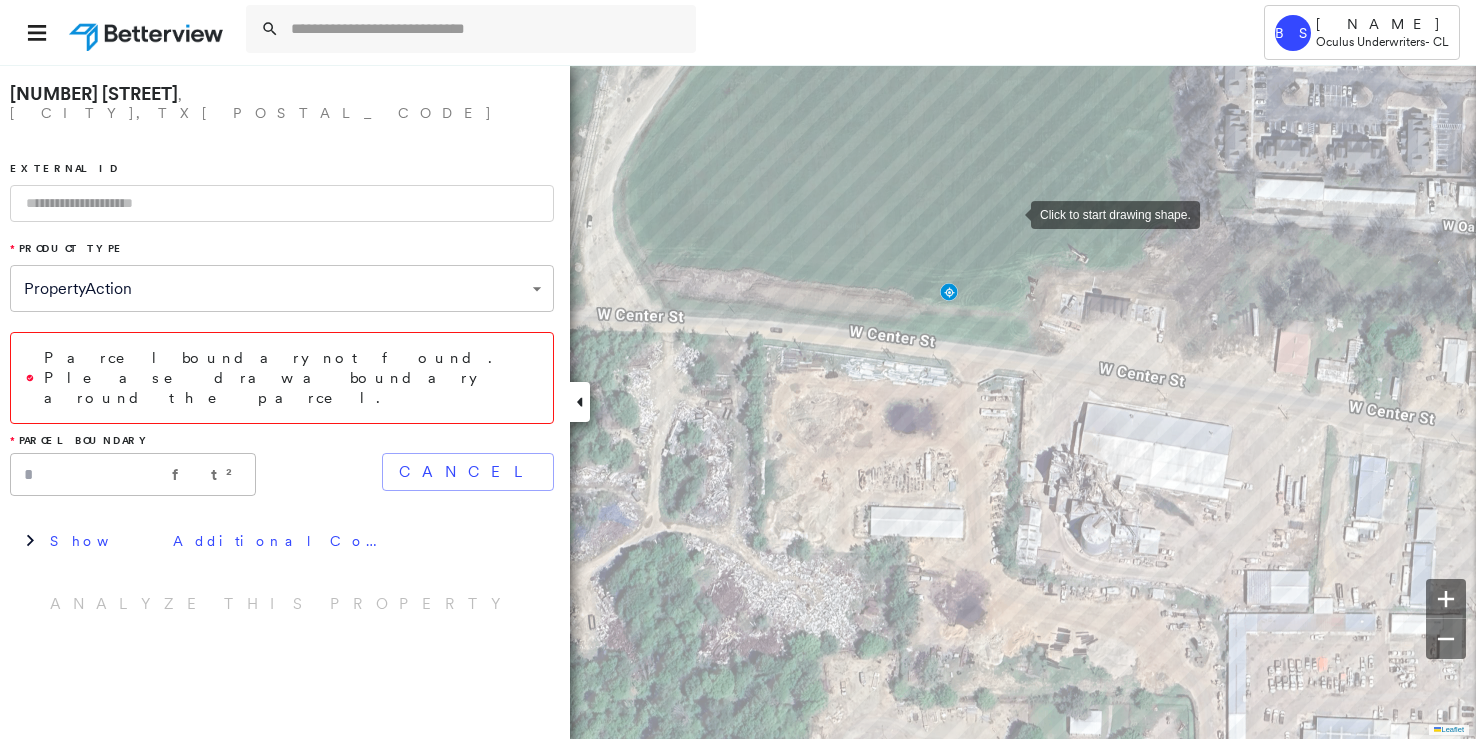 click at bounding box center [1011, 213] 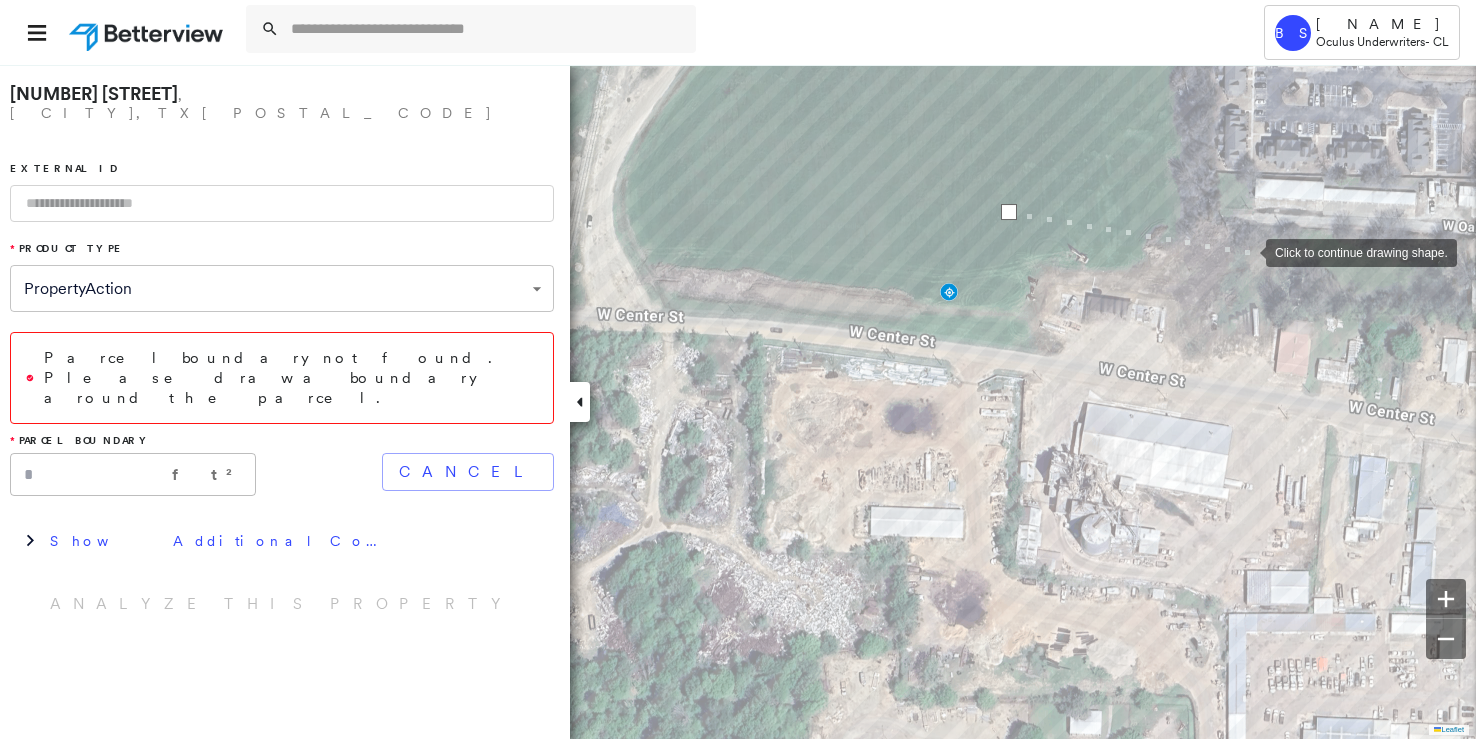 click at bounding box center [1246, 251] 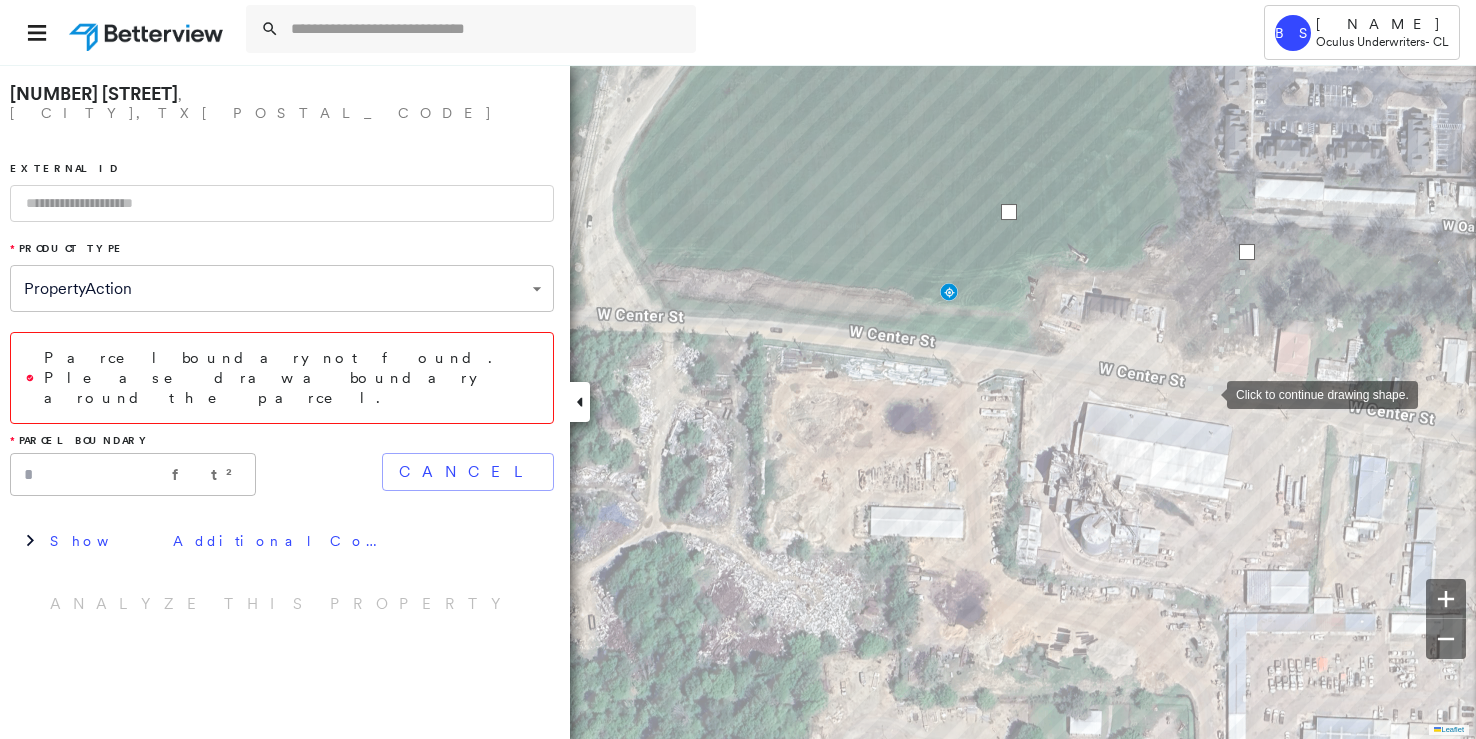 click at bounding box center [1207, 393] 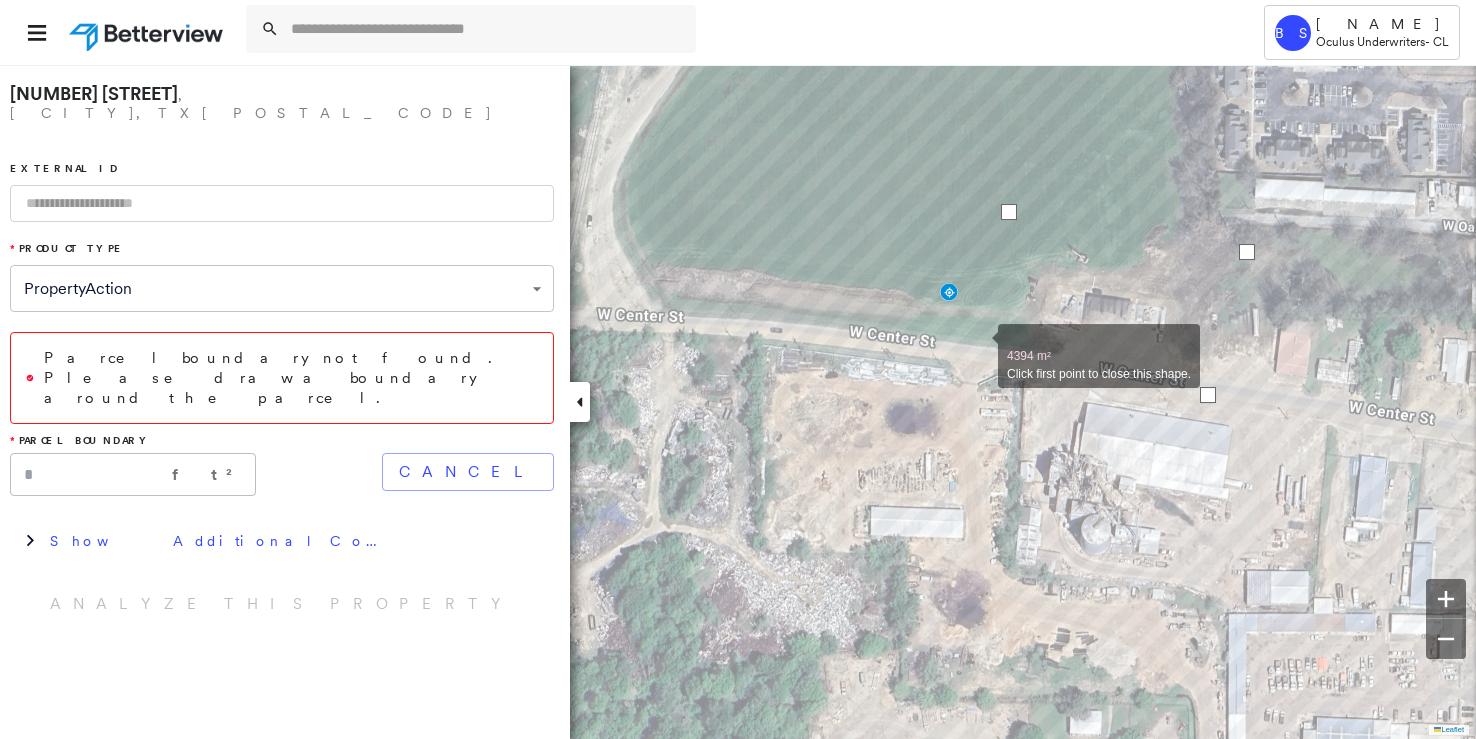 click at bounding box center (978, 345) 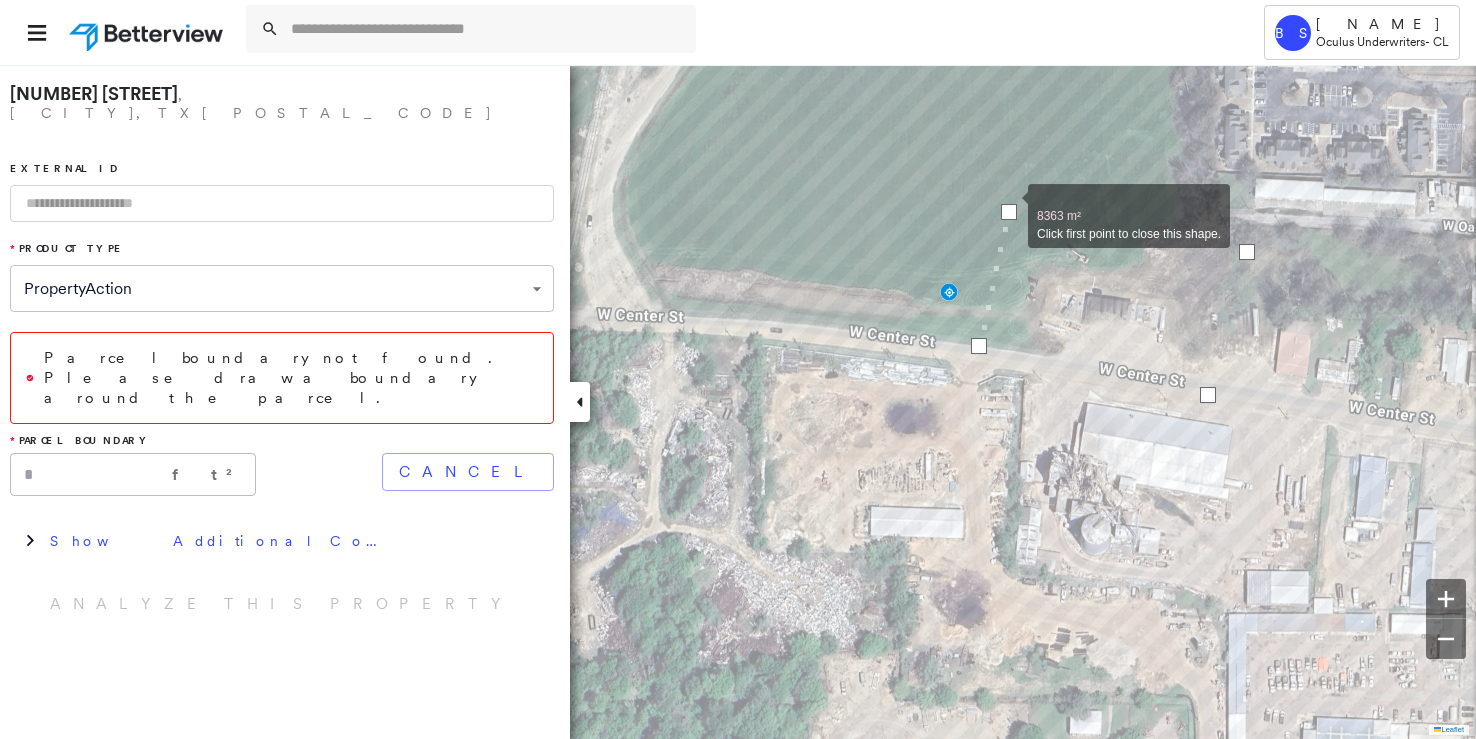 click at bounding box center (1009, 212) 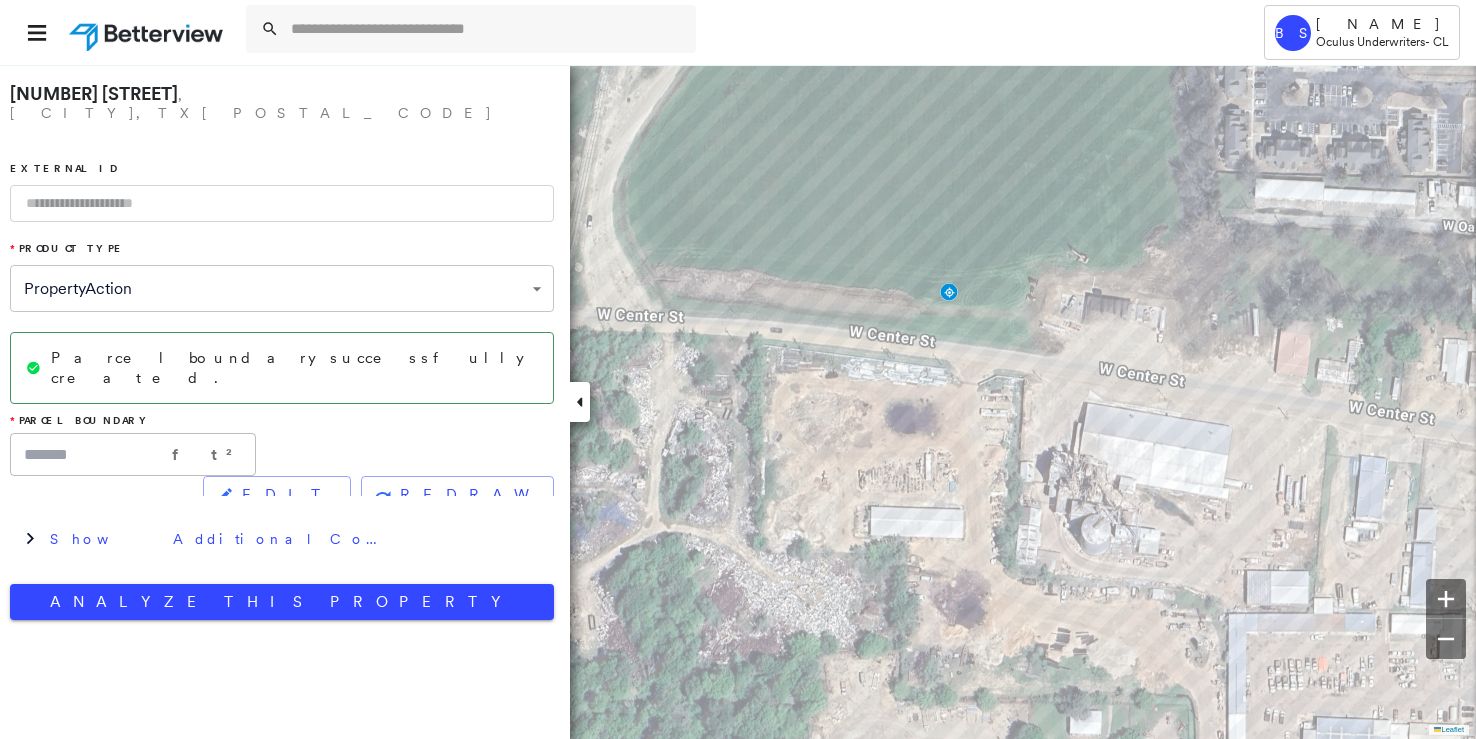 click at bounding box center (282, 203) 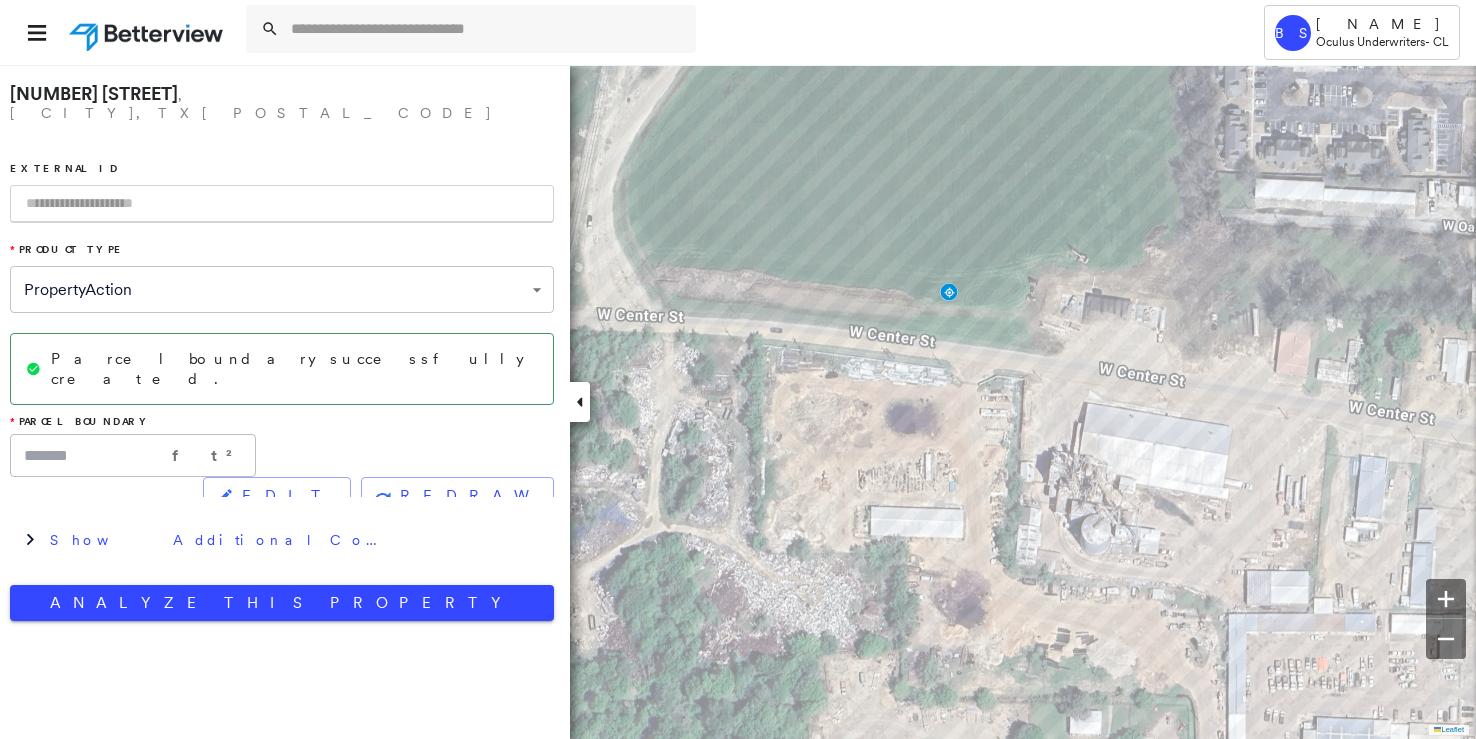 paste on "**********" 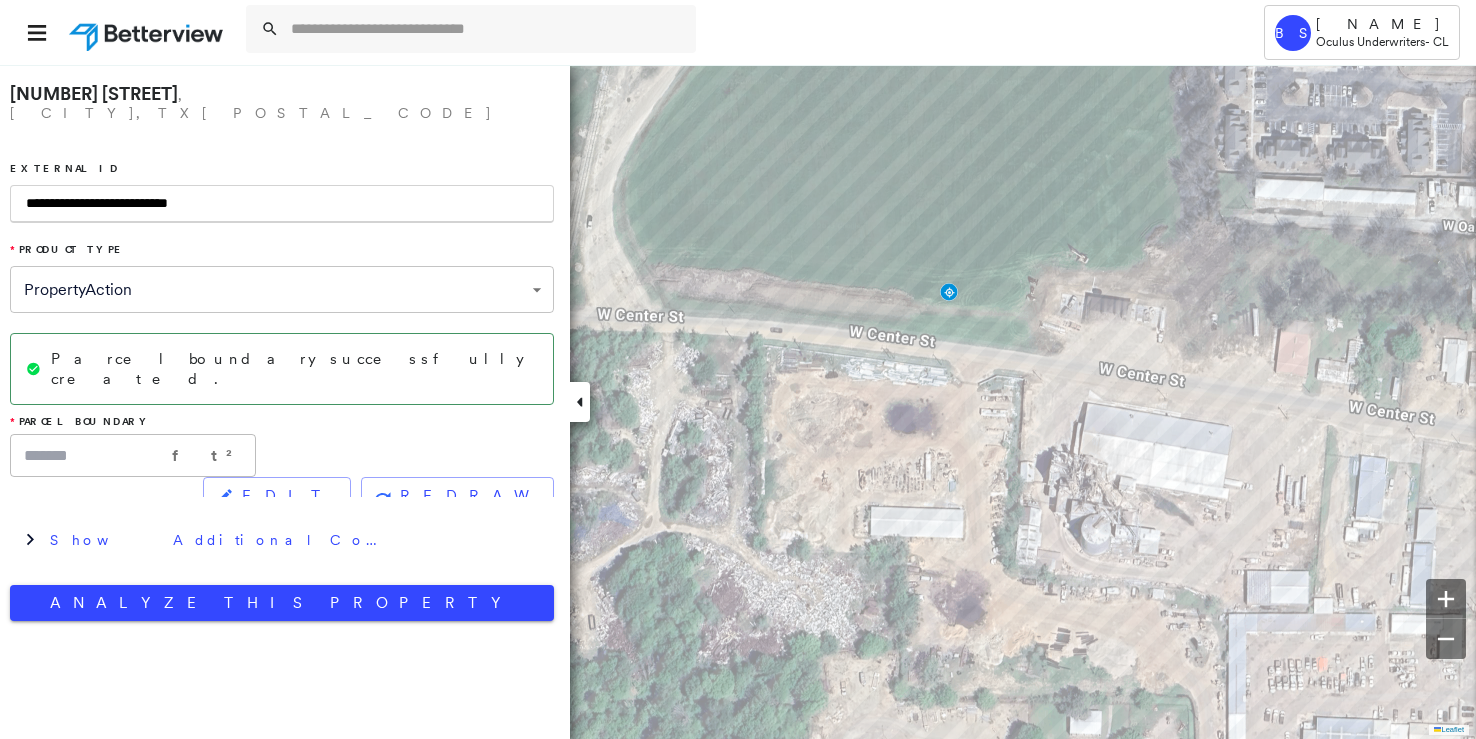 drag, startPoint x: 144, startPoint y: 184, endPoint x: 556, endPoint y: 189, distance: 412.03033 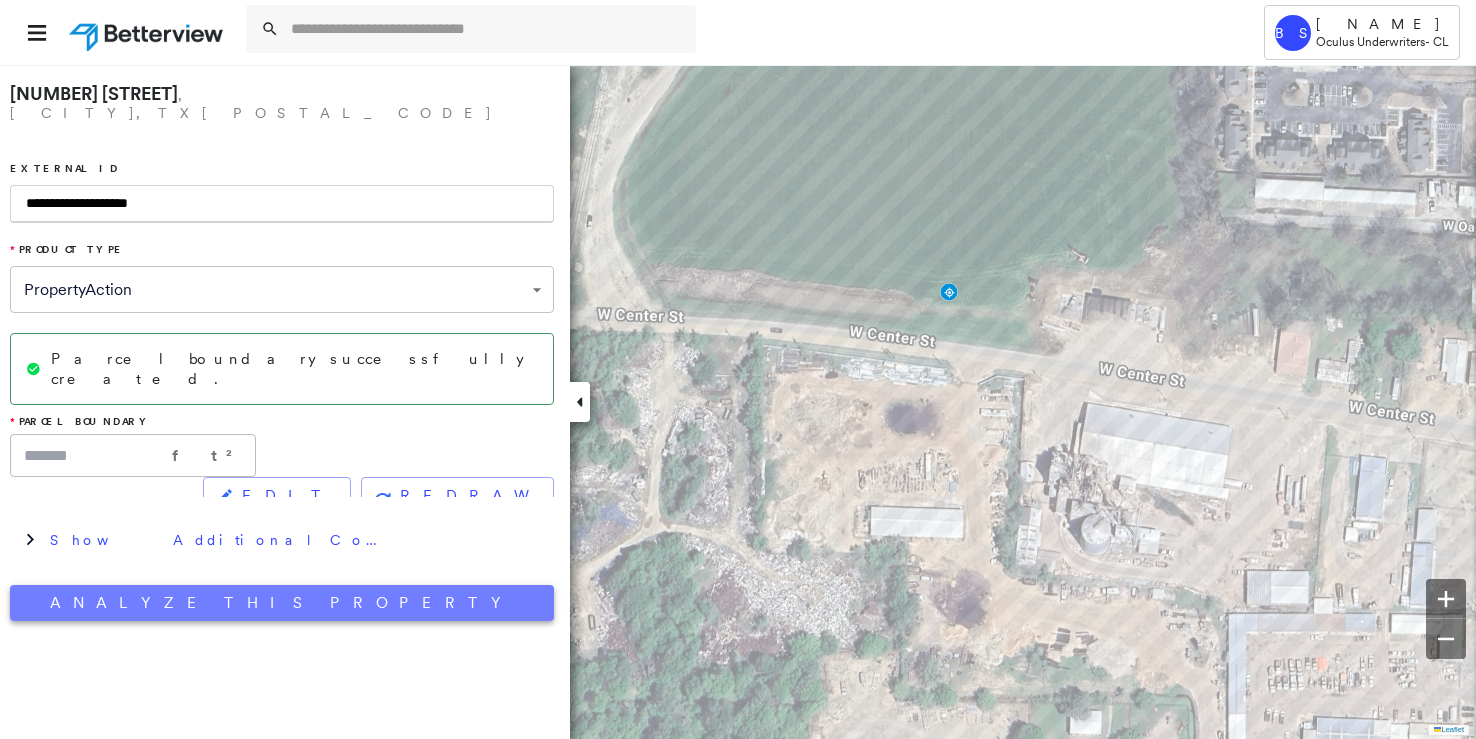 type on "**********" 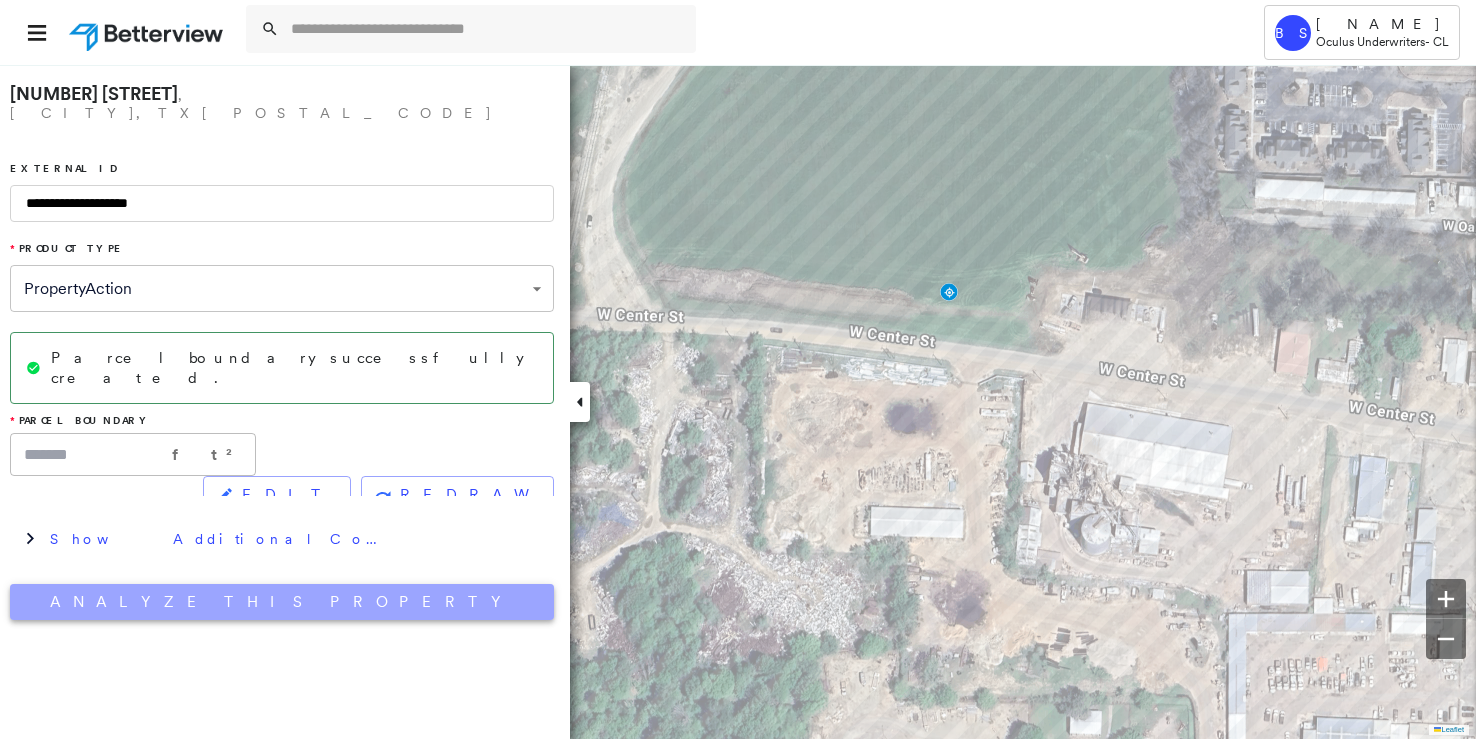 click on "Analyze This Property" at bounding box center [282, 602] 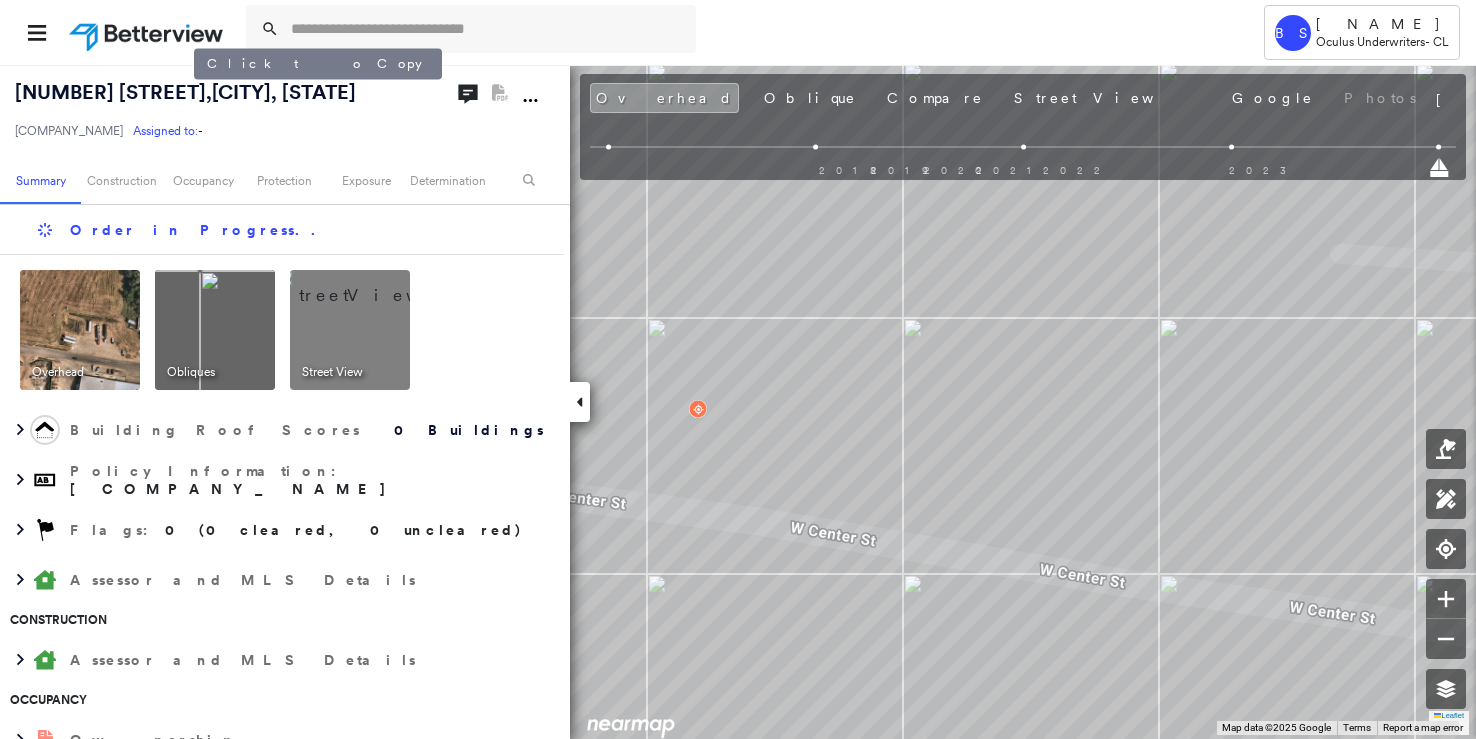 click on "[NUMBER] [STREET] , [CITY], [STATE] [POSTAL_CODE]" at bounding box center [185, 92] 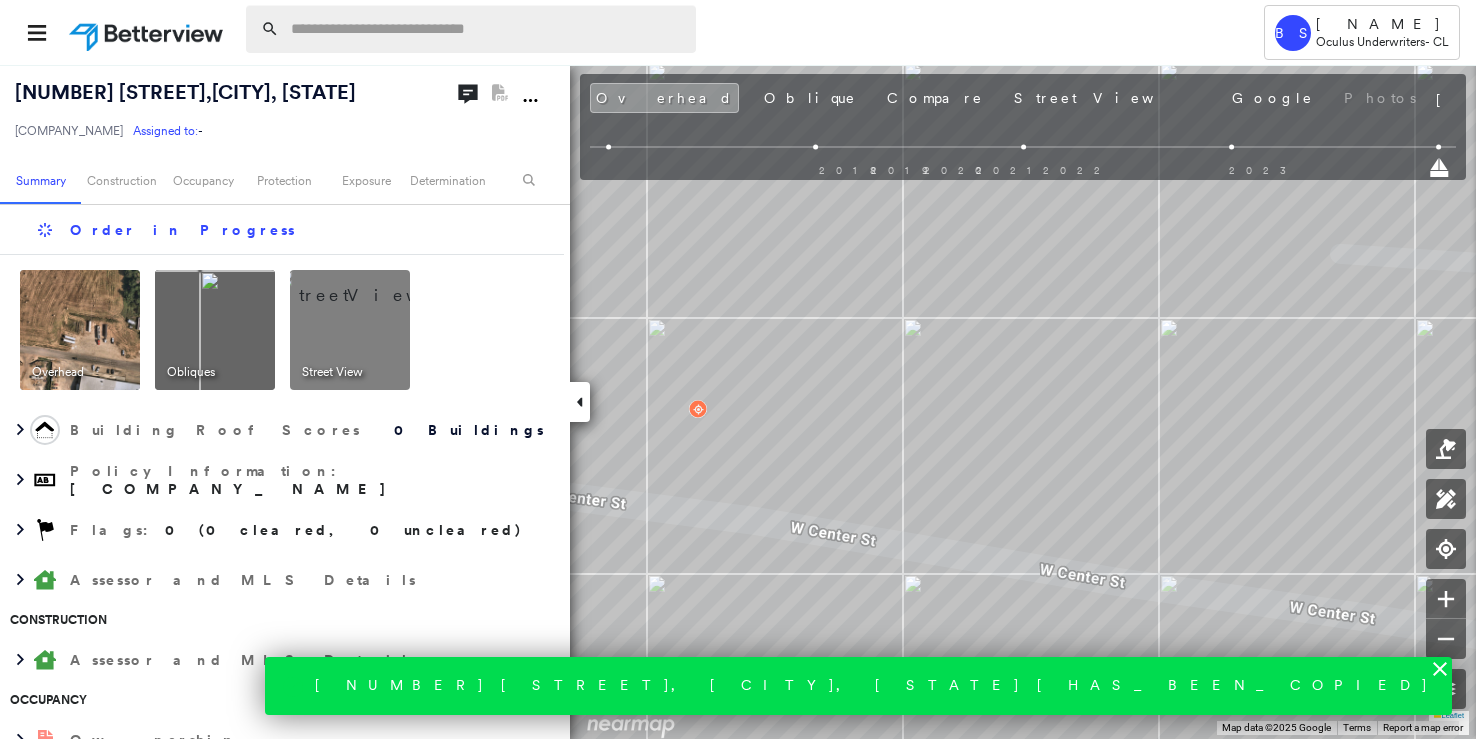 click at bounding box center (487, 29) 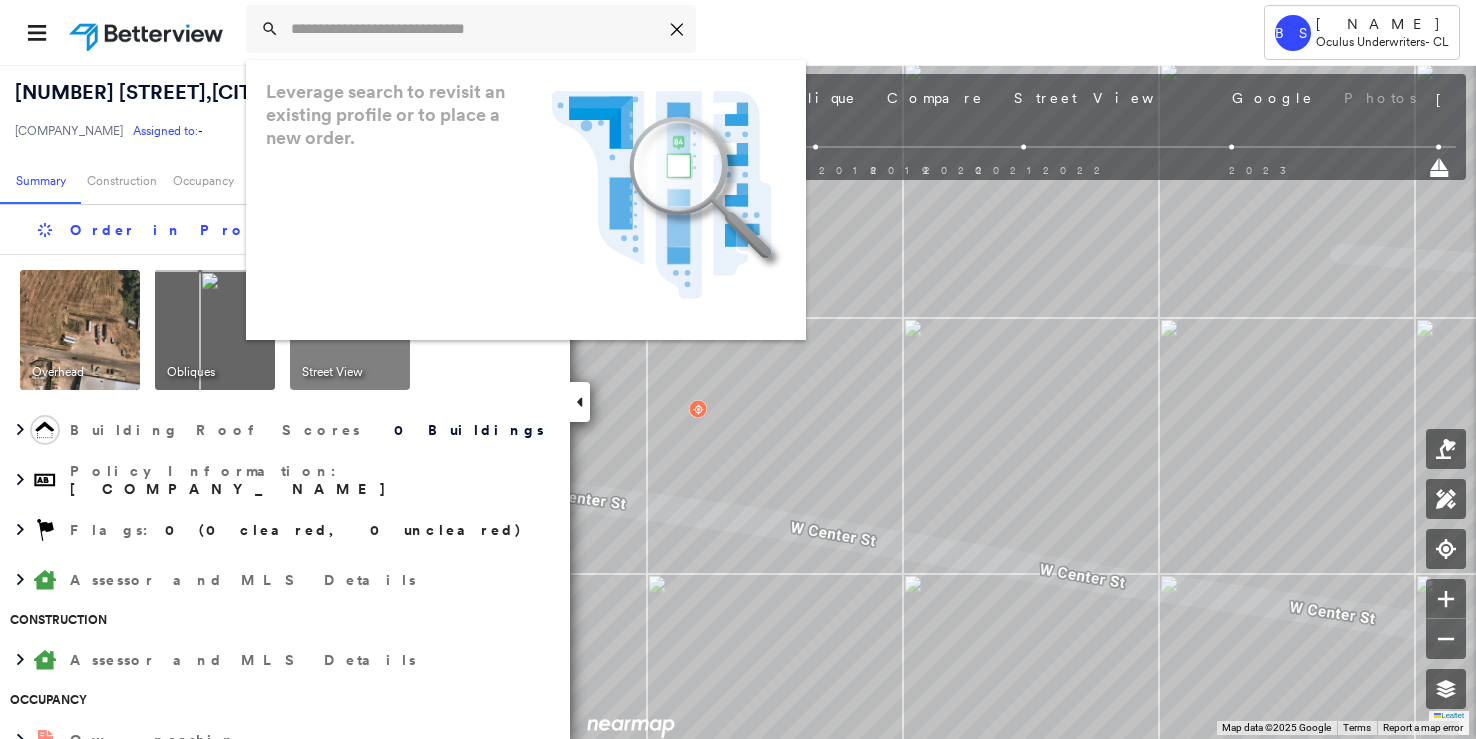 click on "Icon_Closemodal Leverage search to revisit an existing profile or to place a new order. .landscape-no-results-icon_svg__cls-3{fill:#5bafe7}.landscape-no-results-icon_svg__cls-4{fill:#90c5ee}.landscape-no-results-icon_svg__cls-12{fill:#33a4e3}.landscape-no-results-icon_svg__cls-13{fill:#fff}.landscape-no-results-icon_svg__cls-15{opacity:.3;mix-blend-mode:multiply}.landscape-no-results-icon_svg__cls-17{fill:#00a74f}" at bounding box center (685, 32) 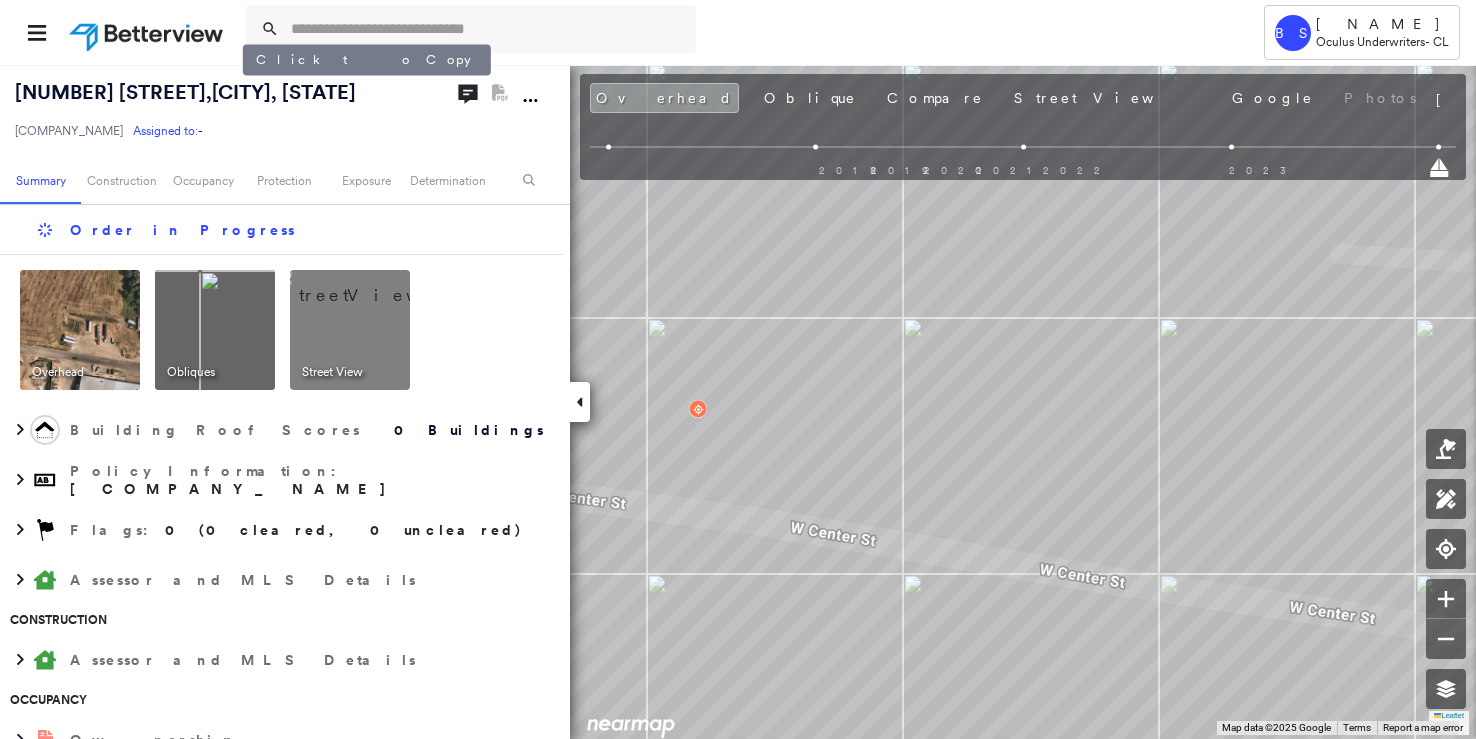 click on "[NUMBER] [STREET] , [CITY], [STATE] [POSTAL_CODE]" at bounding box center (185, 92) 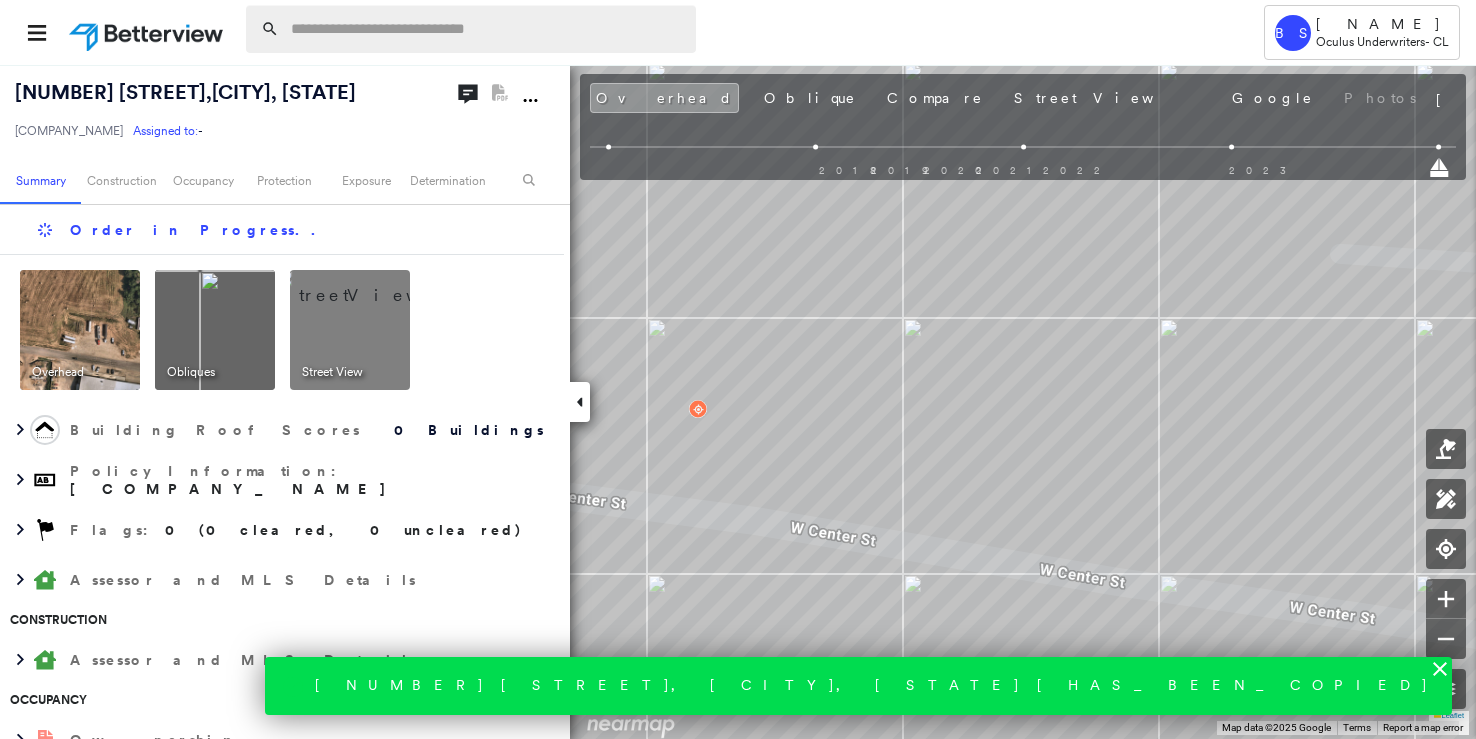 click at bounding box center (487, 29) 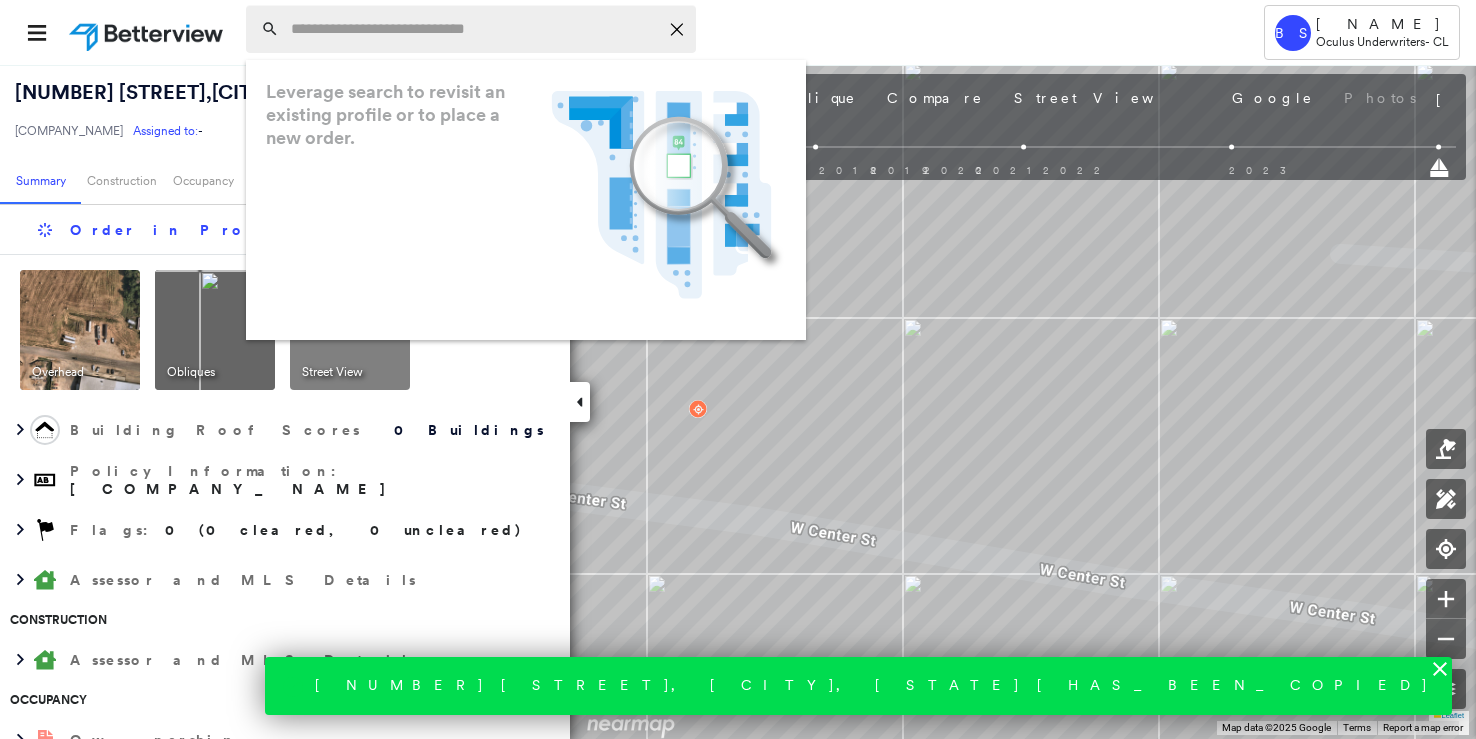 paste on "**********" 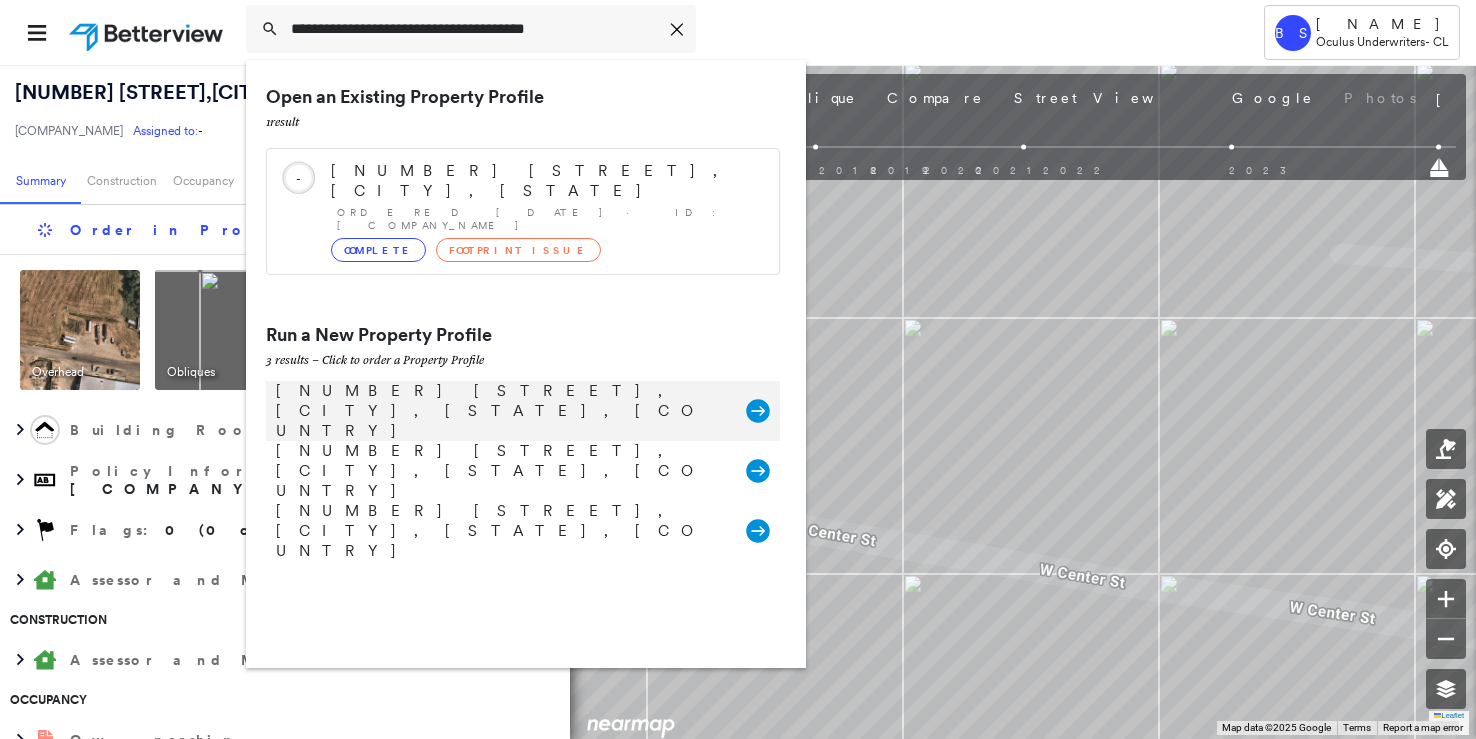 type on "**********" 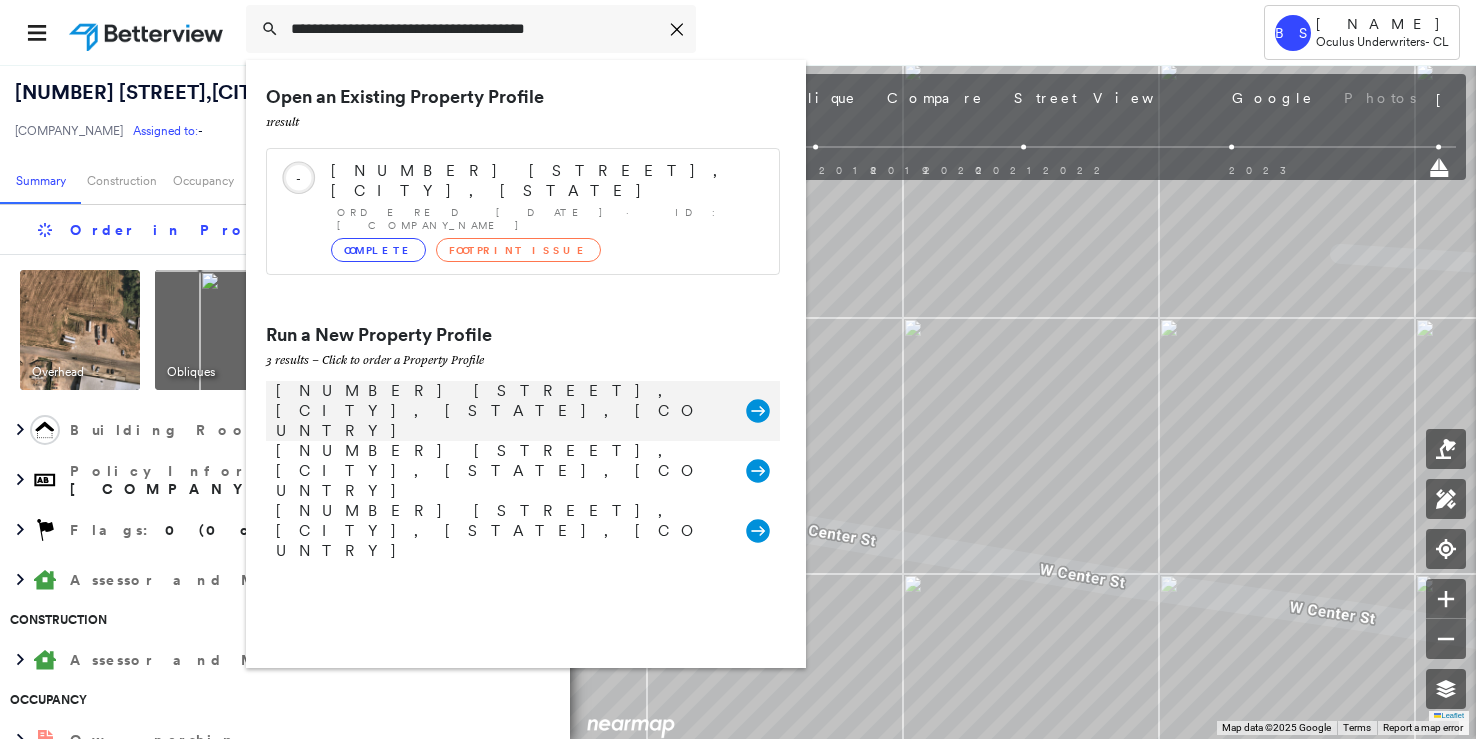 click 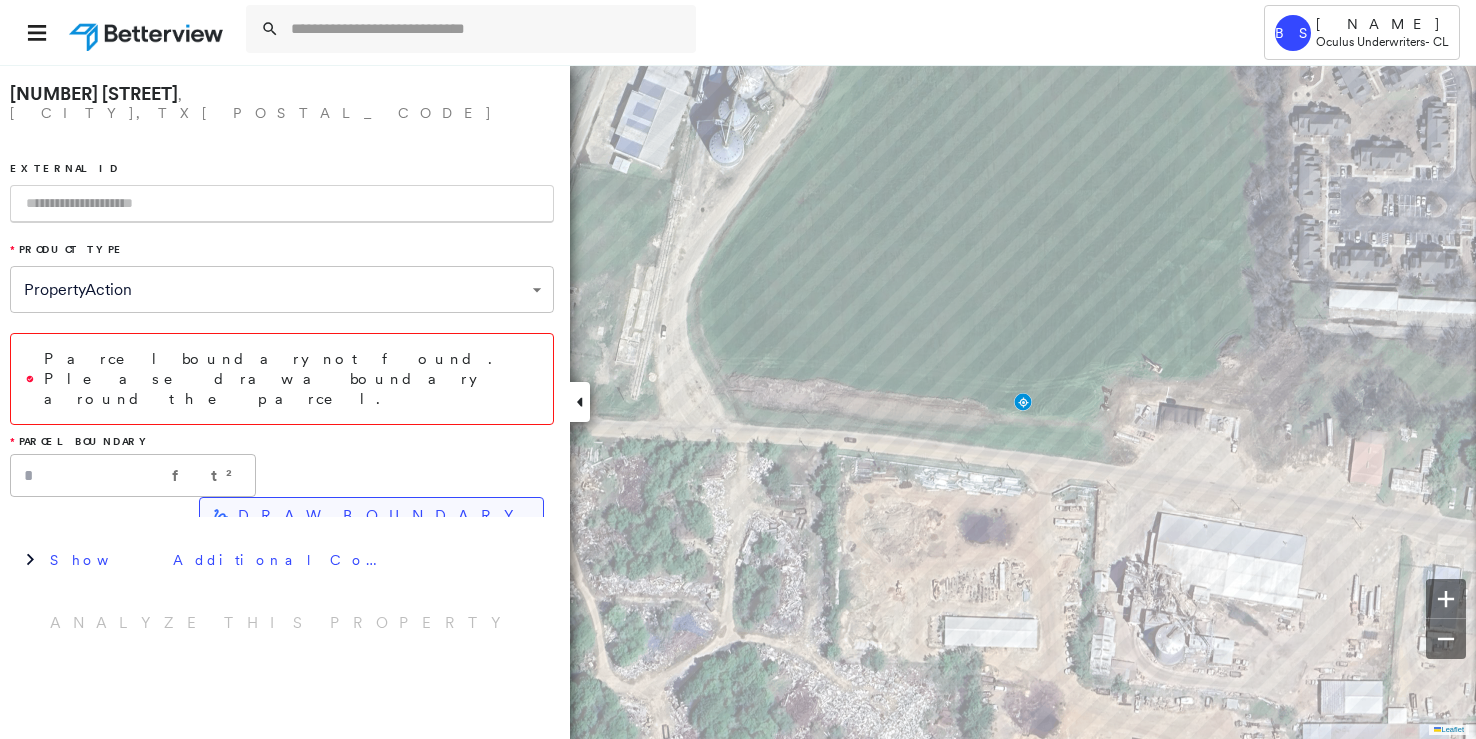 click on "DRAW BOUNDARY" at bounding box center (382, 516) 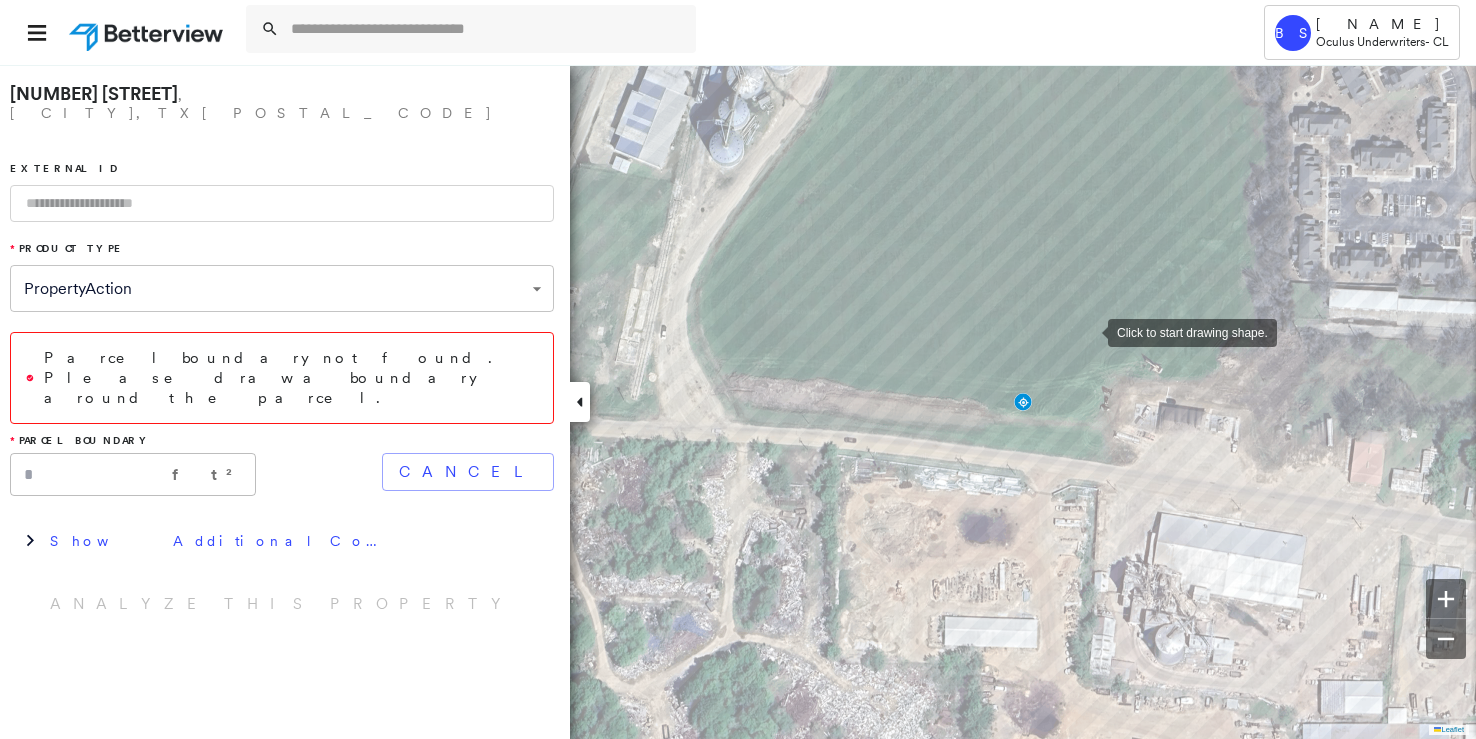 click at bounding box center (1088, 331) 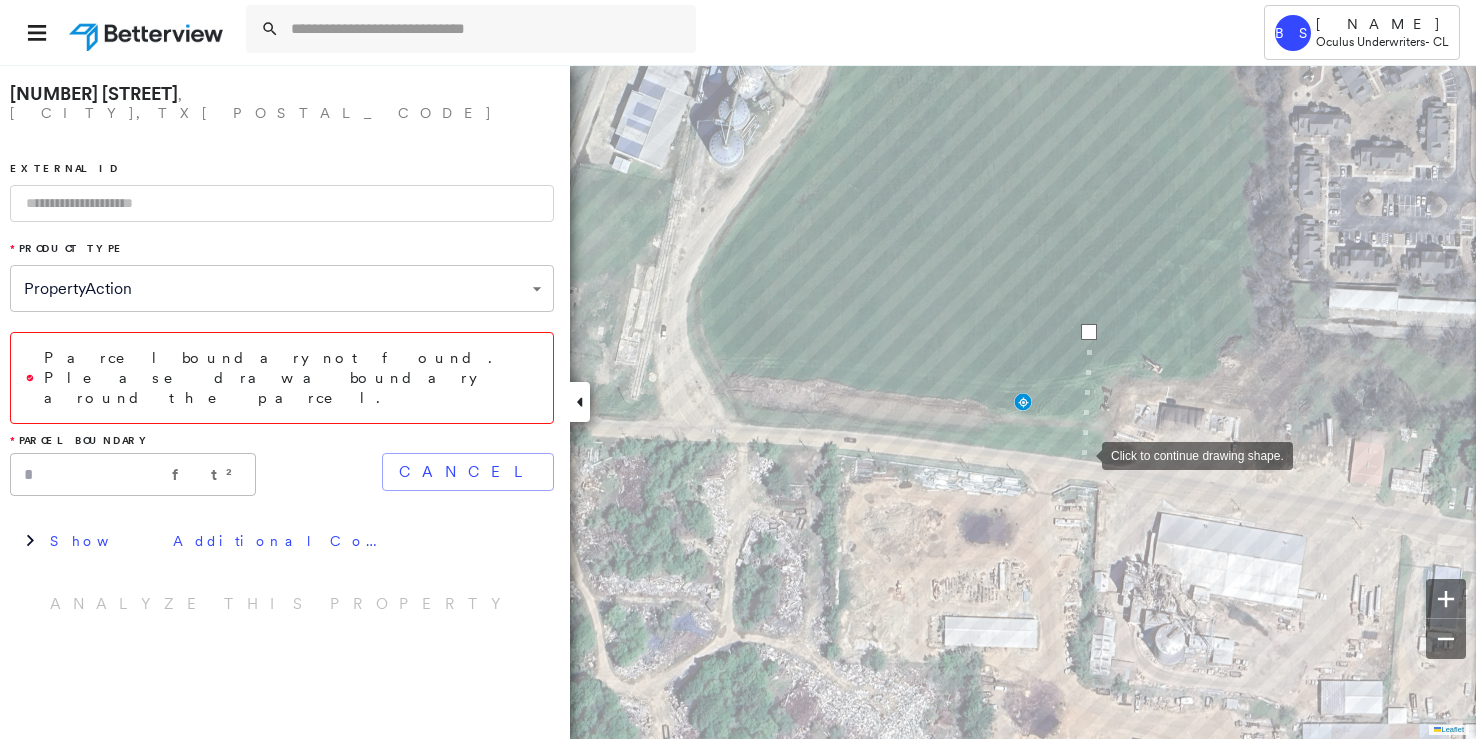 click at bounding box center (1082, 454) 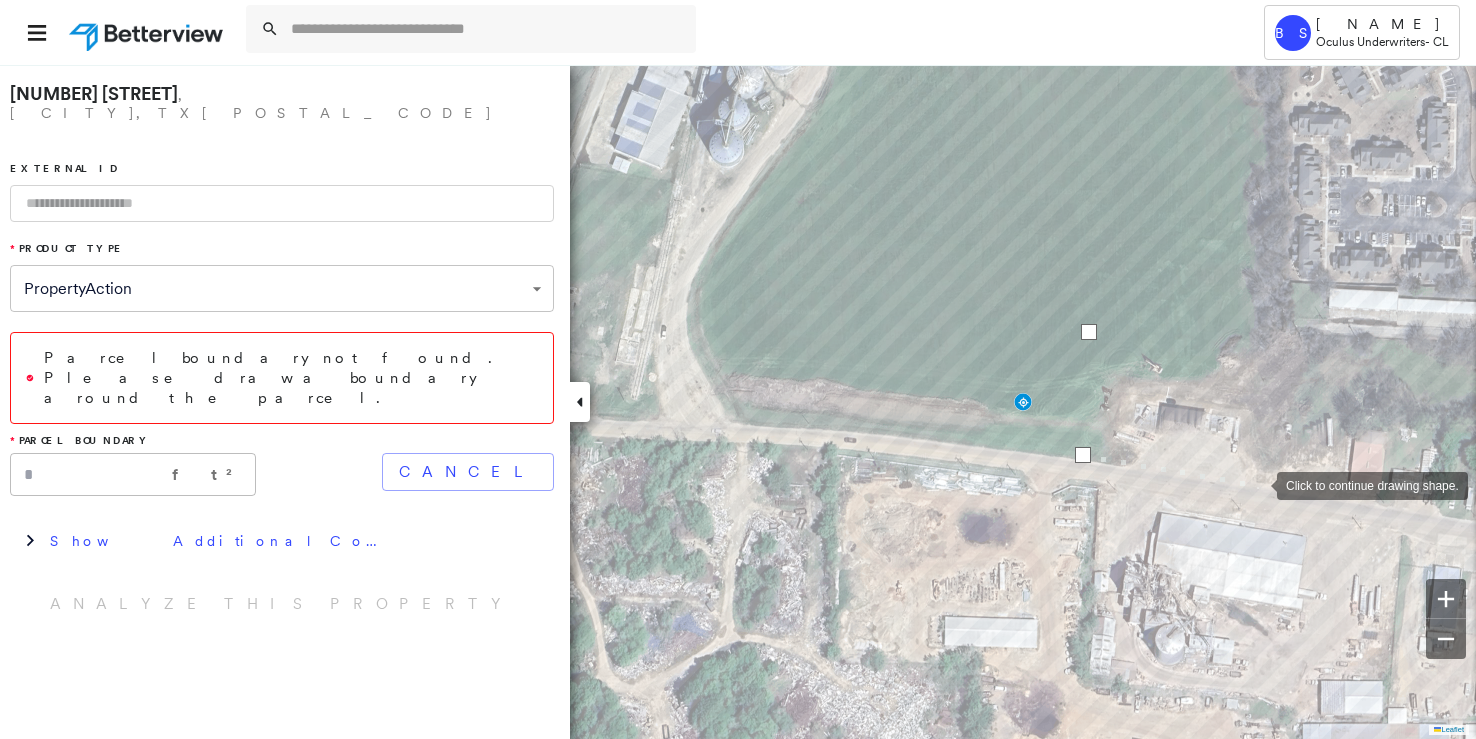 click at bounding box center [1257, 484] 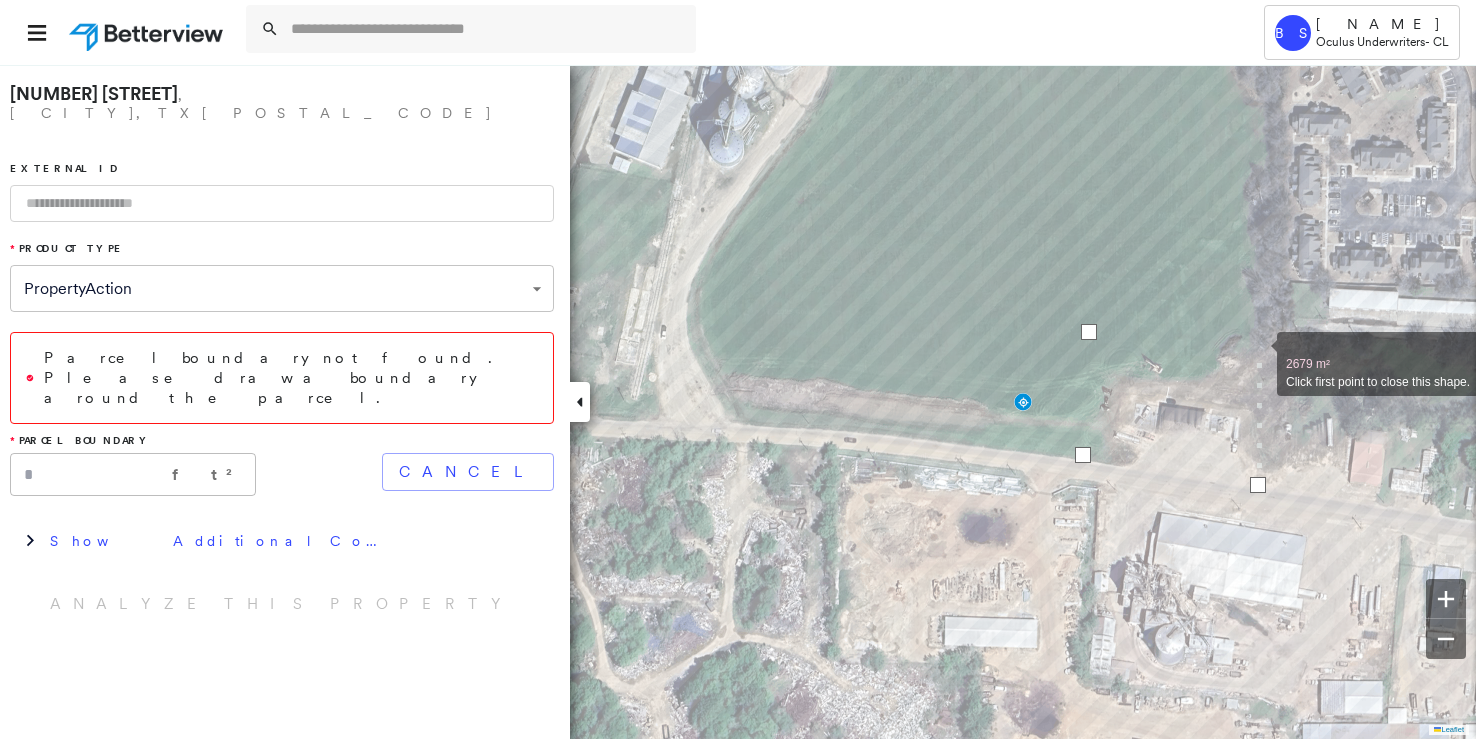 click at bounding box center (1257, 353) 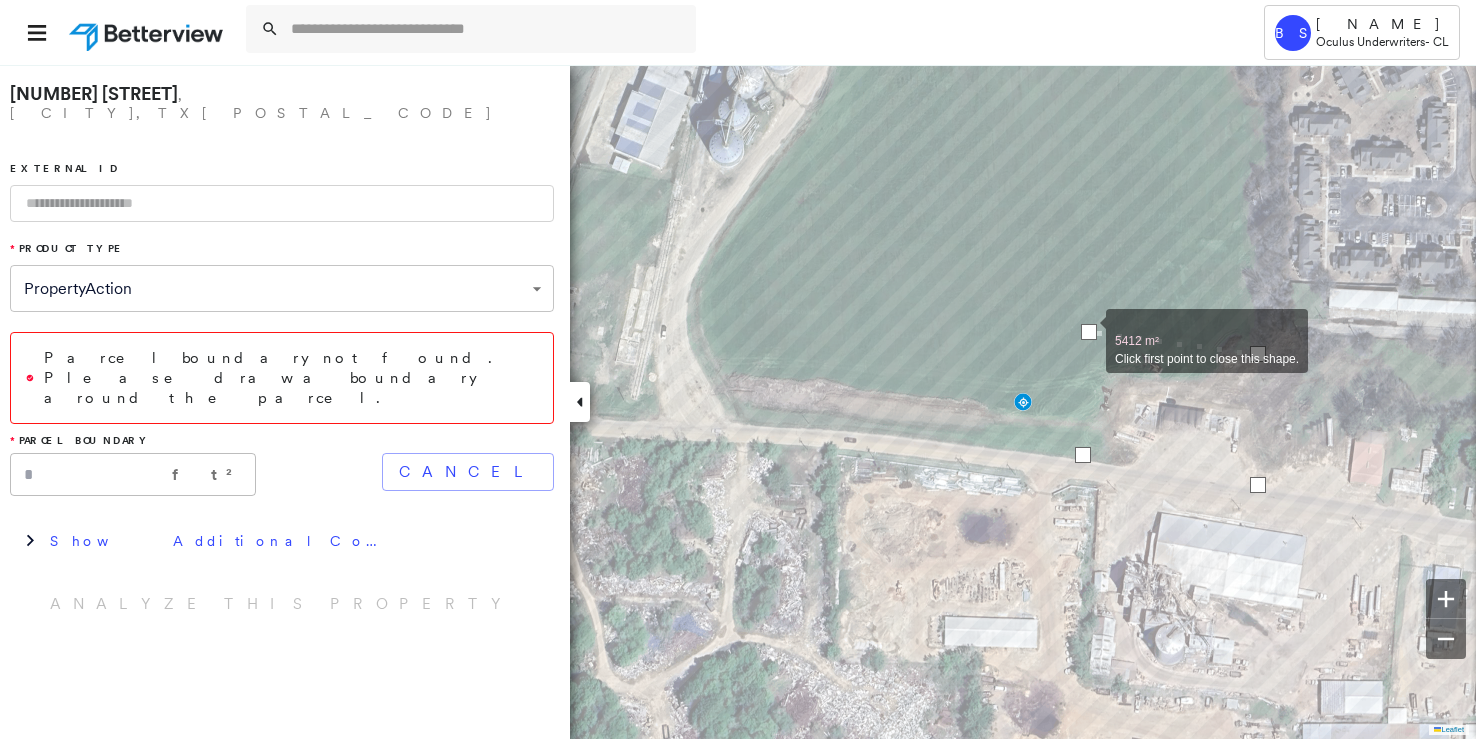 click at bounding box center (1089, 332) 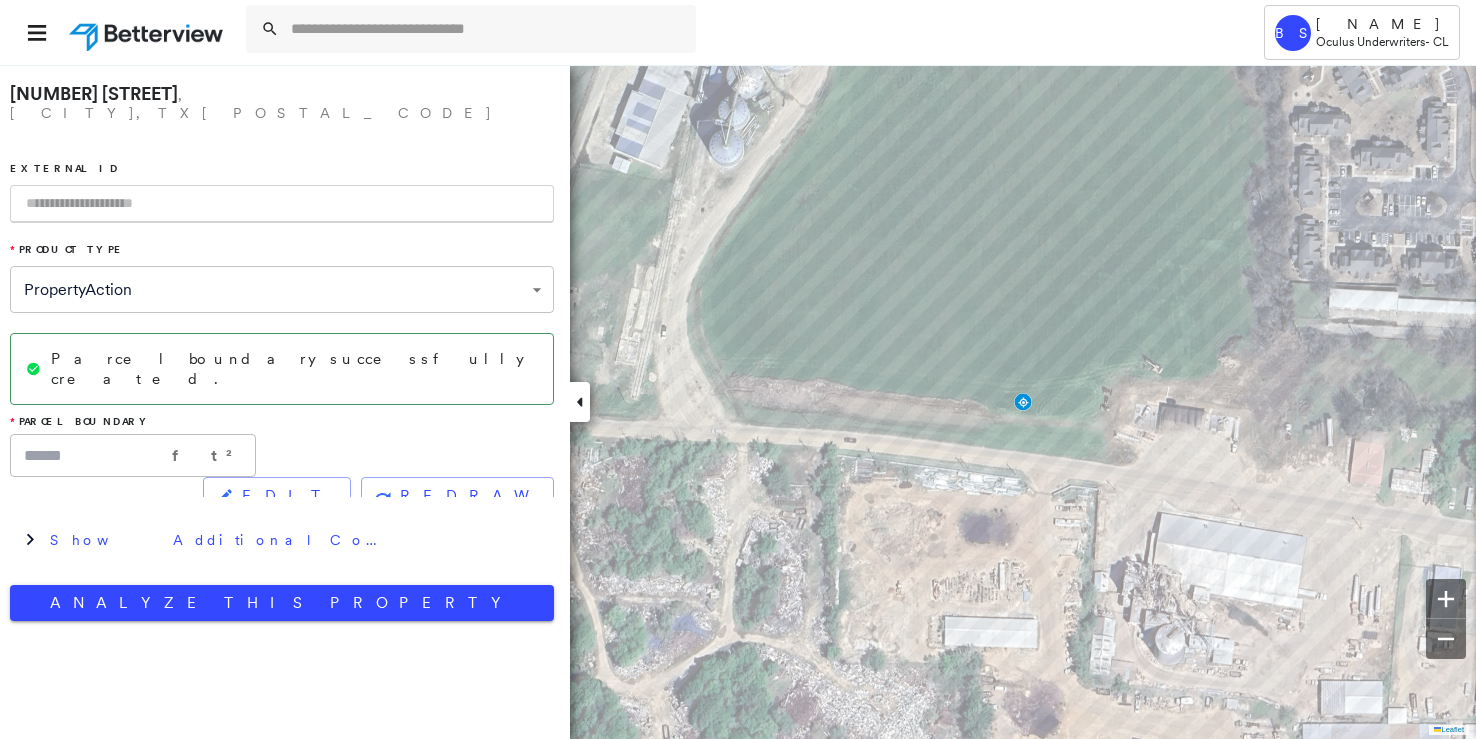 click at bounding box center (282, 204) 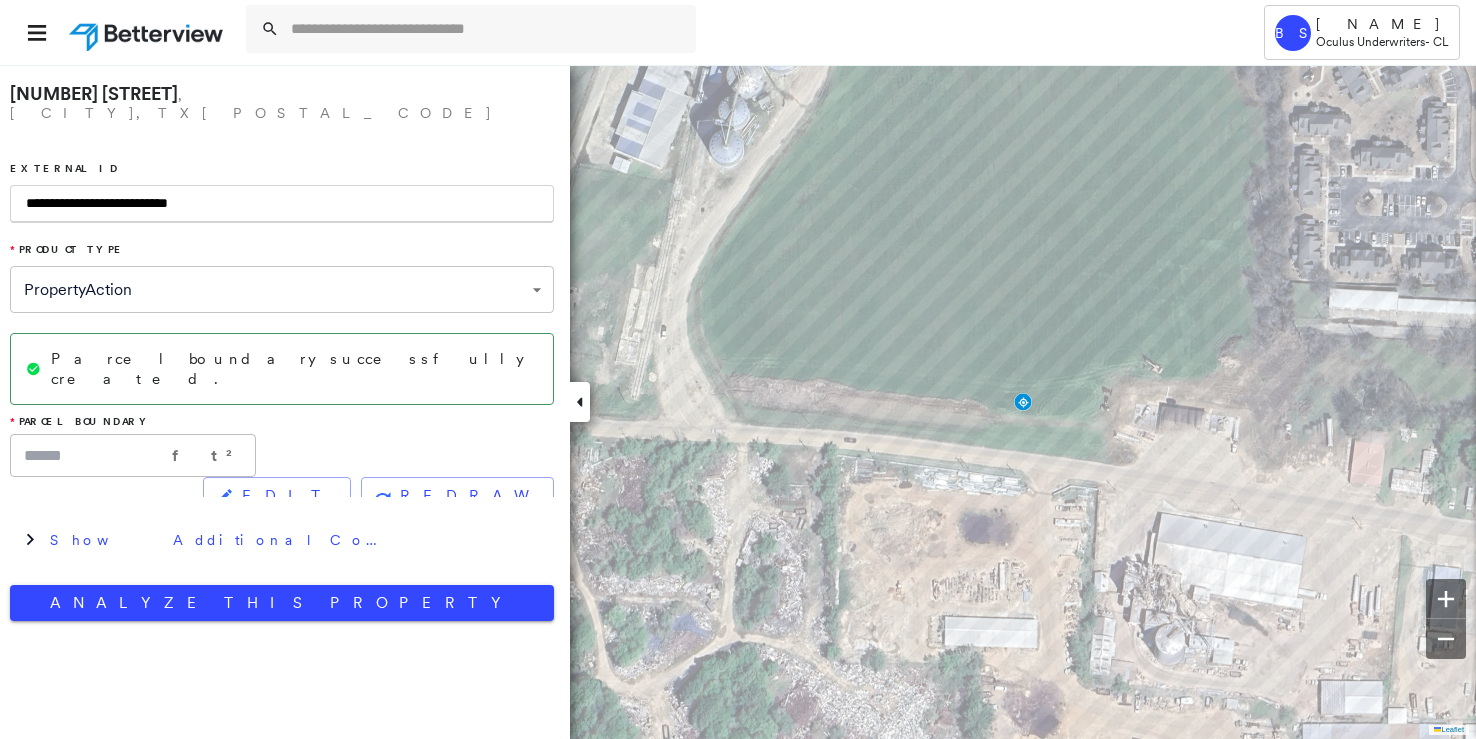 click on "[NUMBER] [STREET], [CITY], [STATE] [EXTERNAL_ID]" at bounding box center (738, 401) 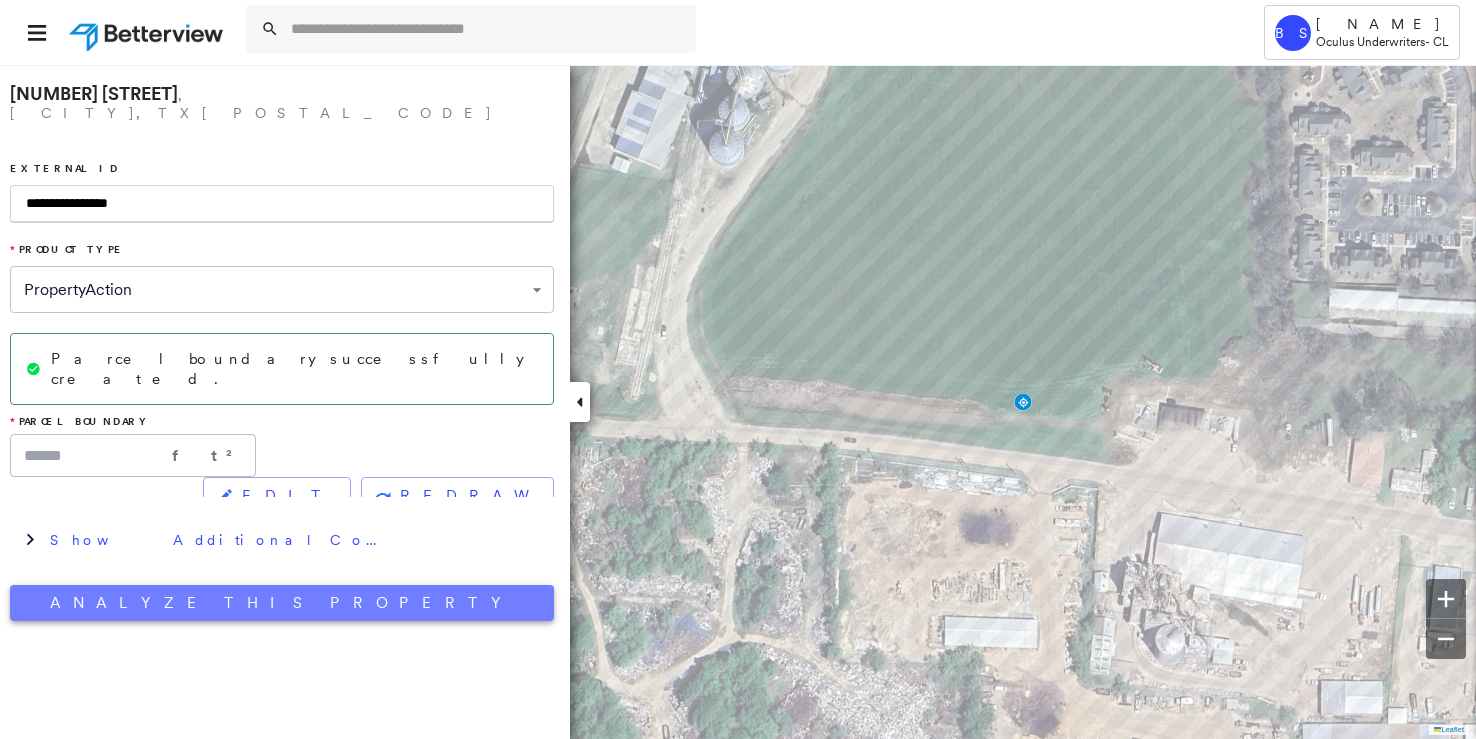 type on "**********" 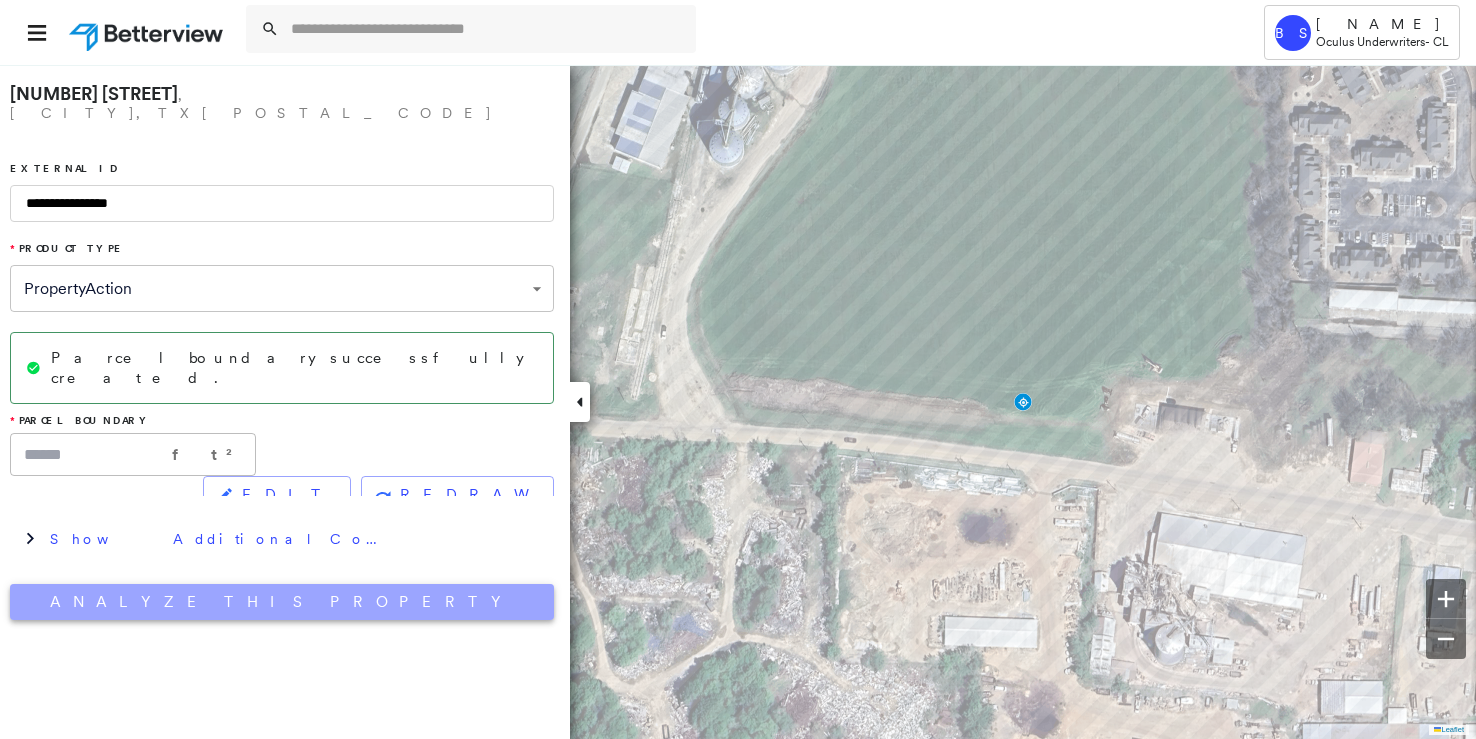 click on "Analyze This Property" at bounding box center [282, 602] 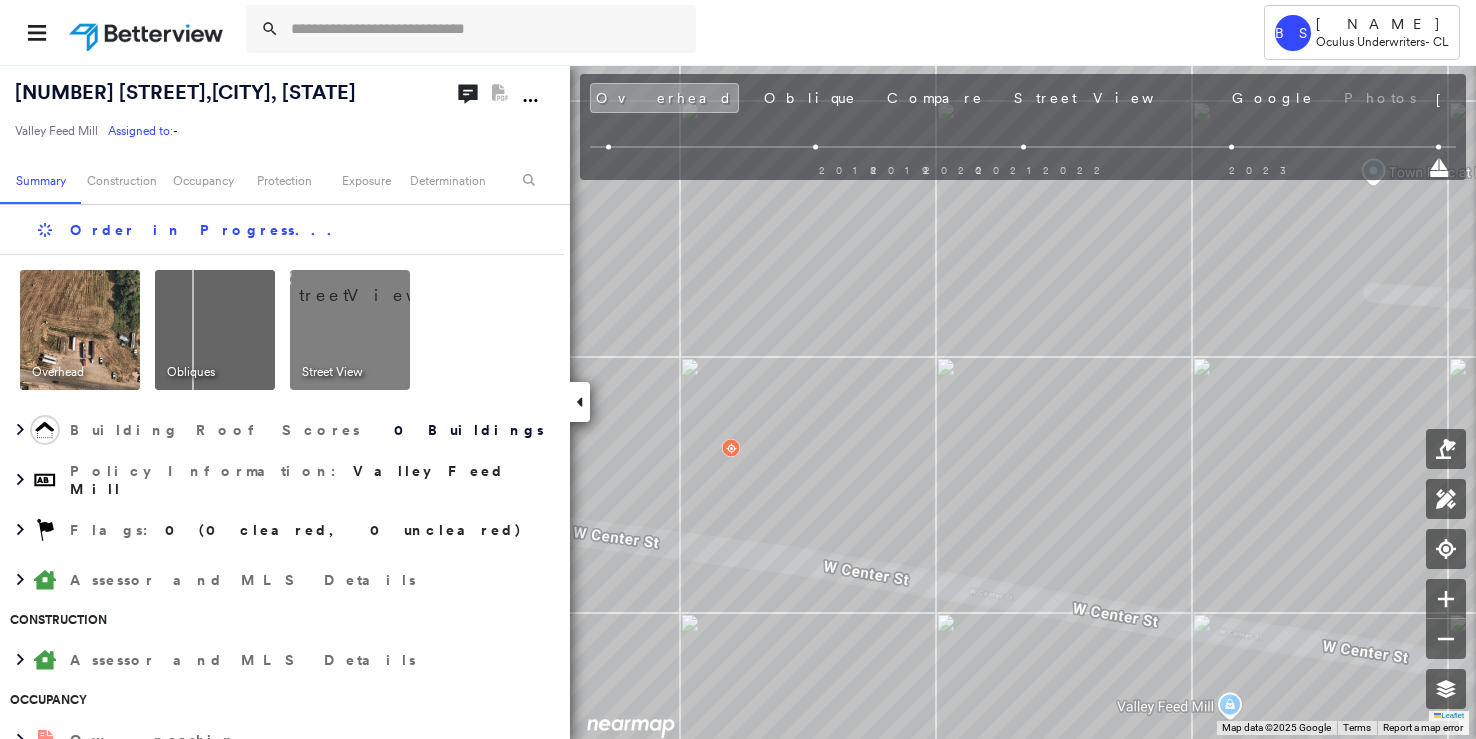 click on "[NUMBER] [STREET] , [CITY], [STATE] [POSTAL_CODE]" at bounding box center (185, 92) 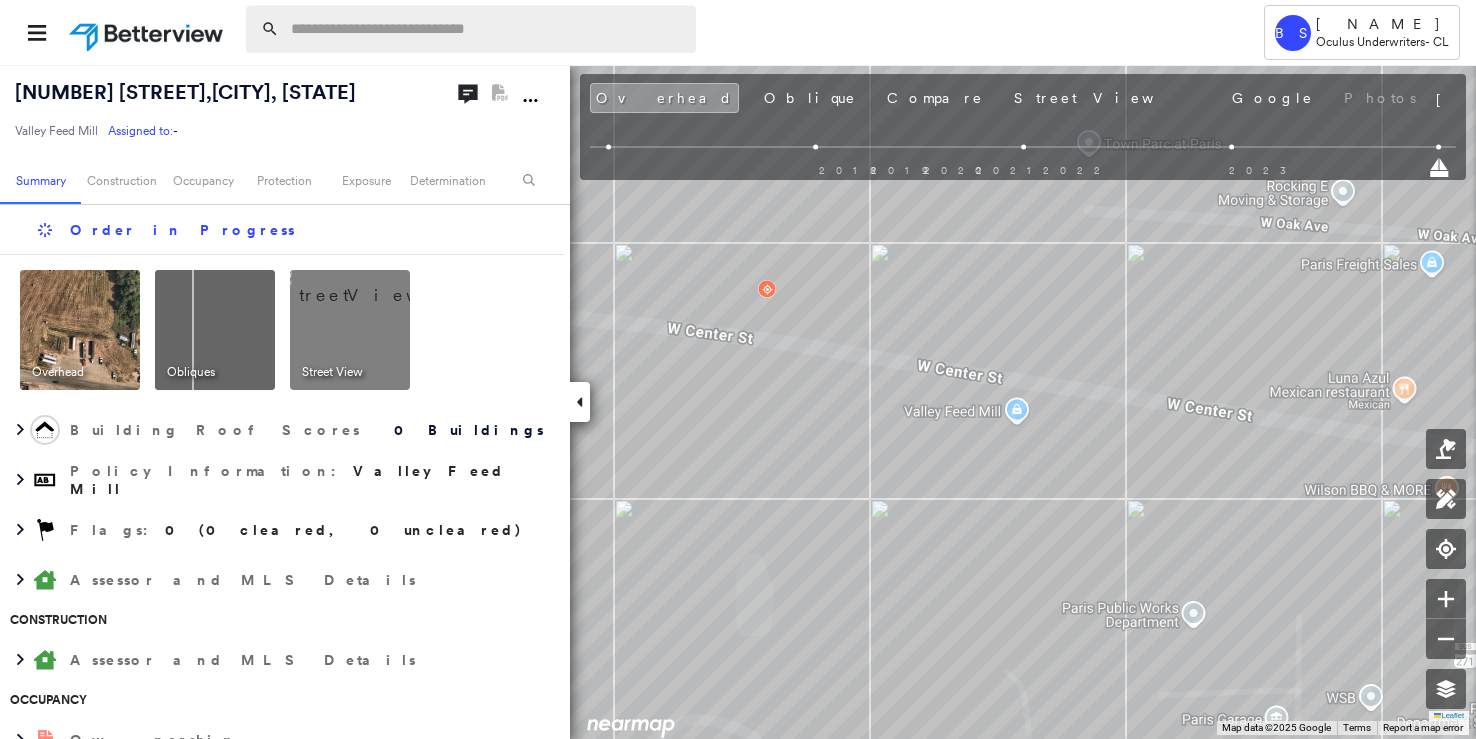 click at bounding box center (487, 29) 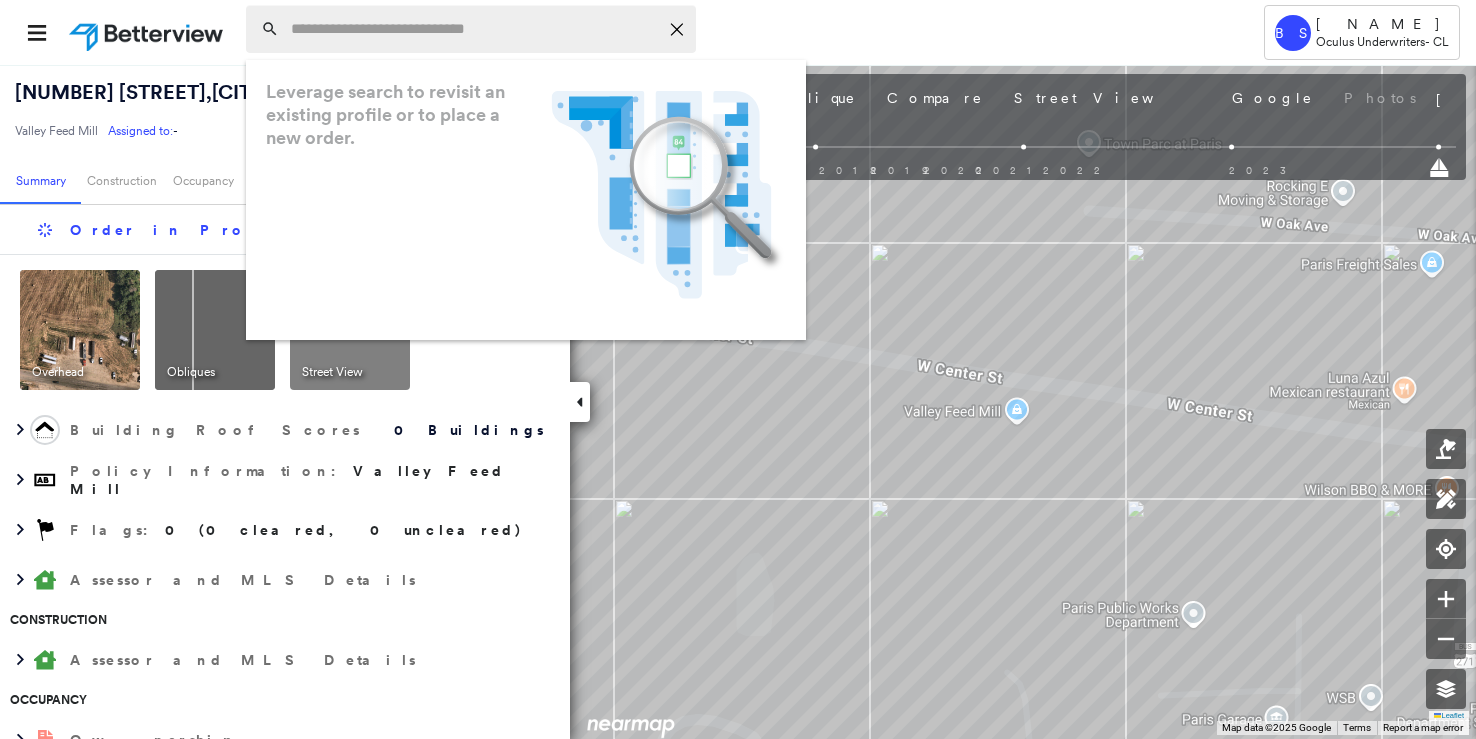 paste on "**********" 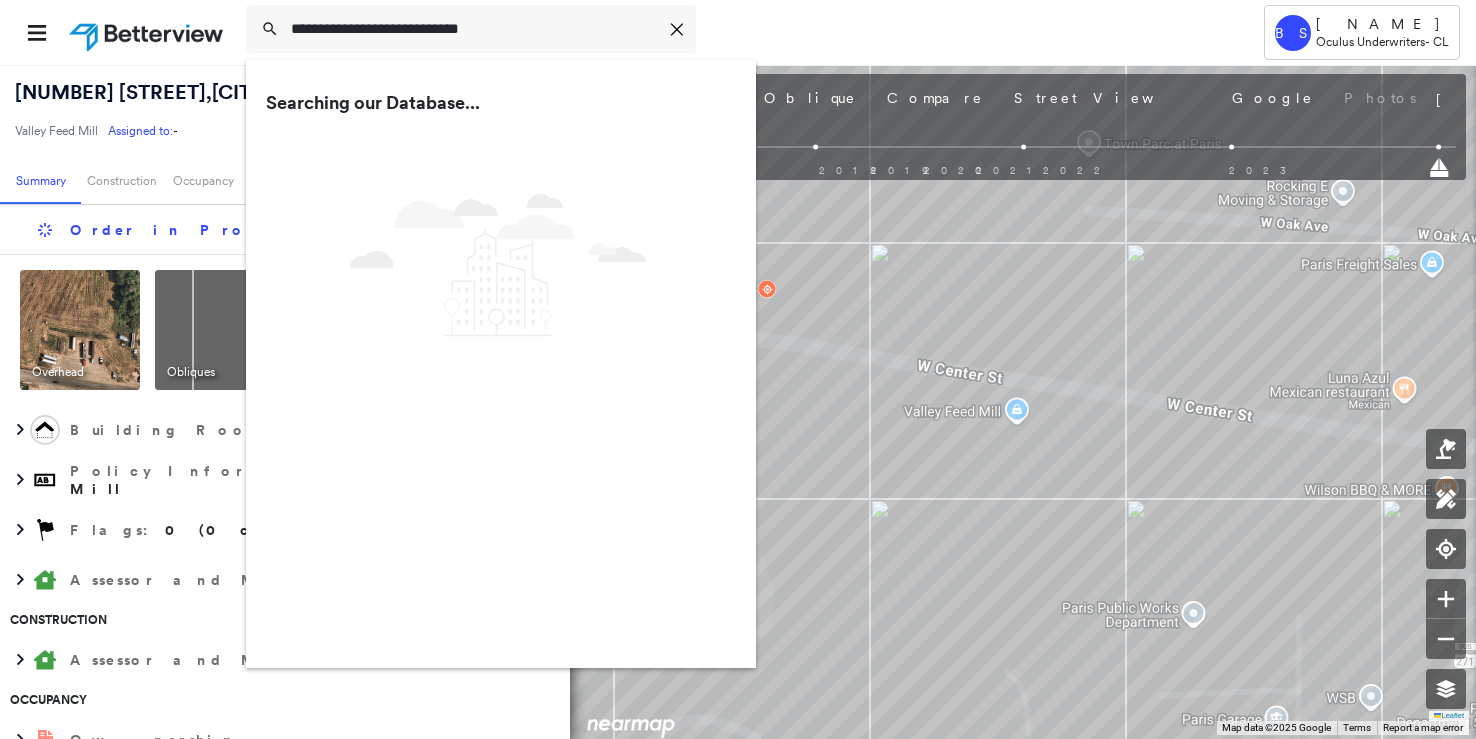drag, startPoint x: 384, startPoint y: 29, endPoint x: 98, endPoint y: 17, distance: 286.25165 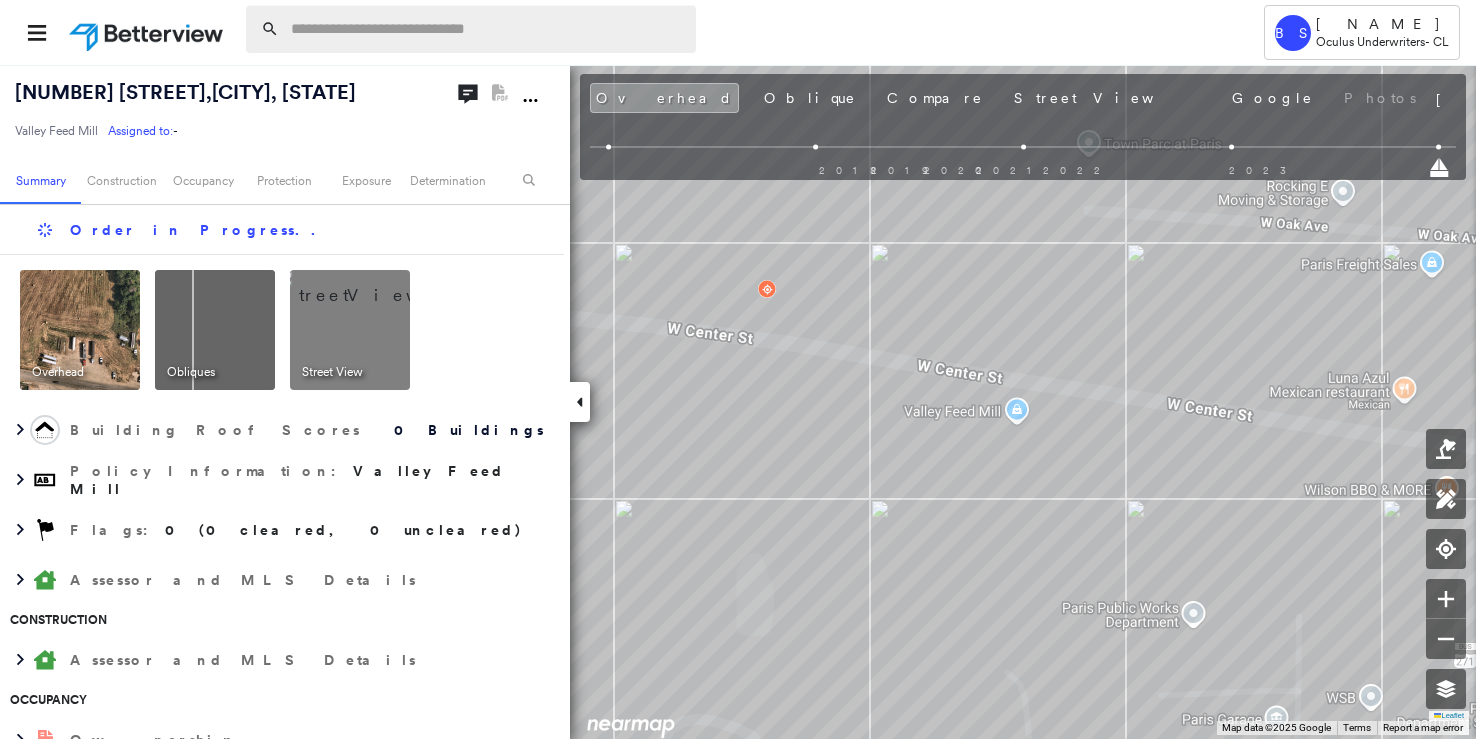 click at bounding box center [487, 29] 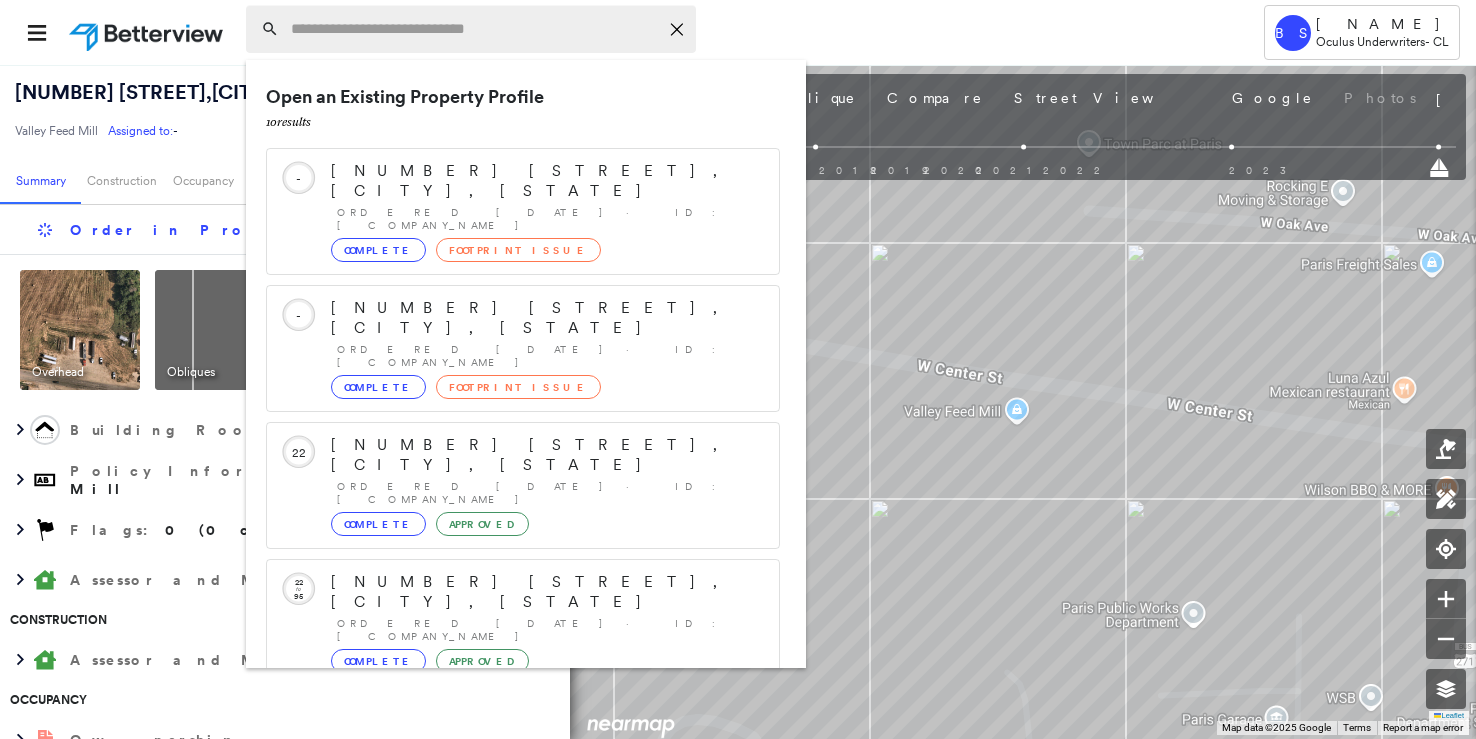 paste on "**********" 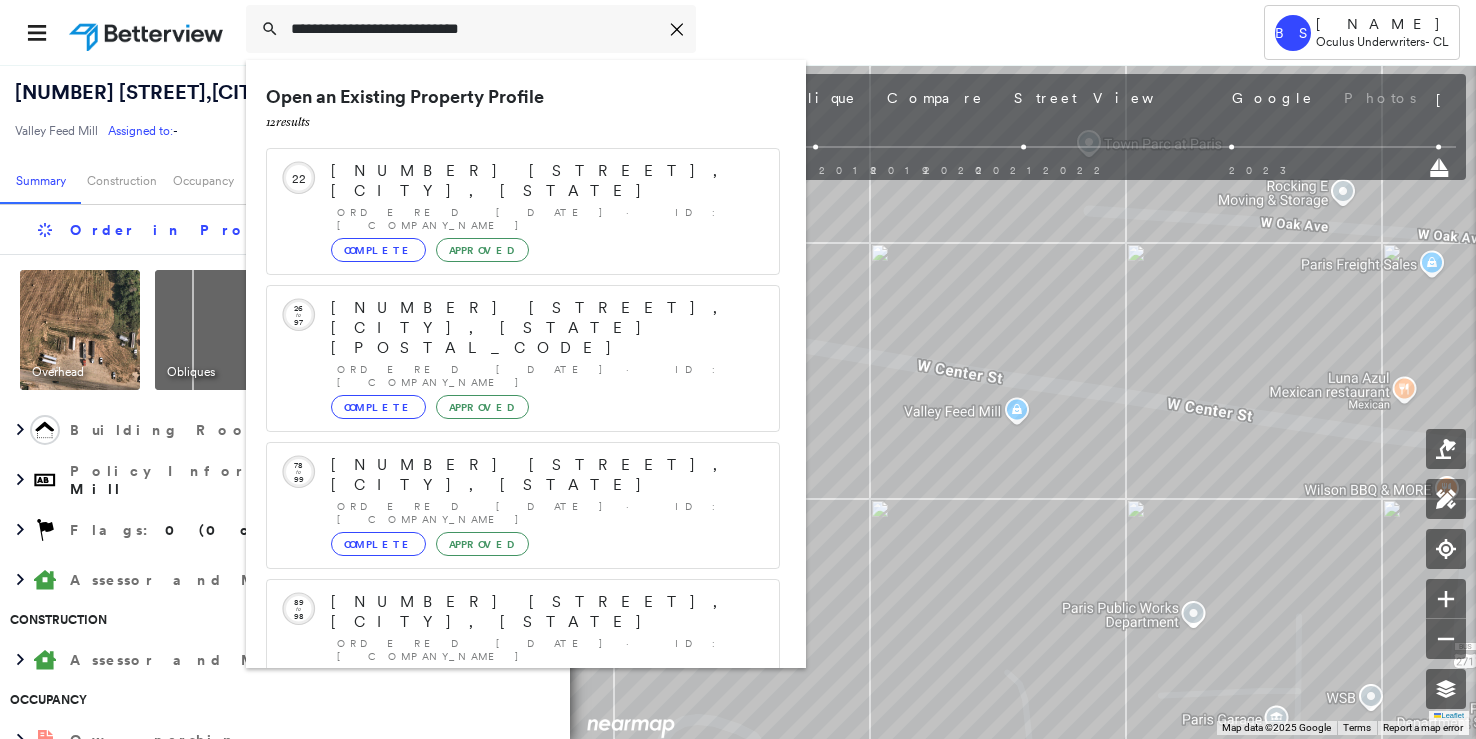 scroll, scrollTop: 208, scrollLeft: 0, axis: vertical 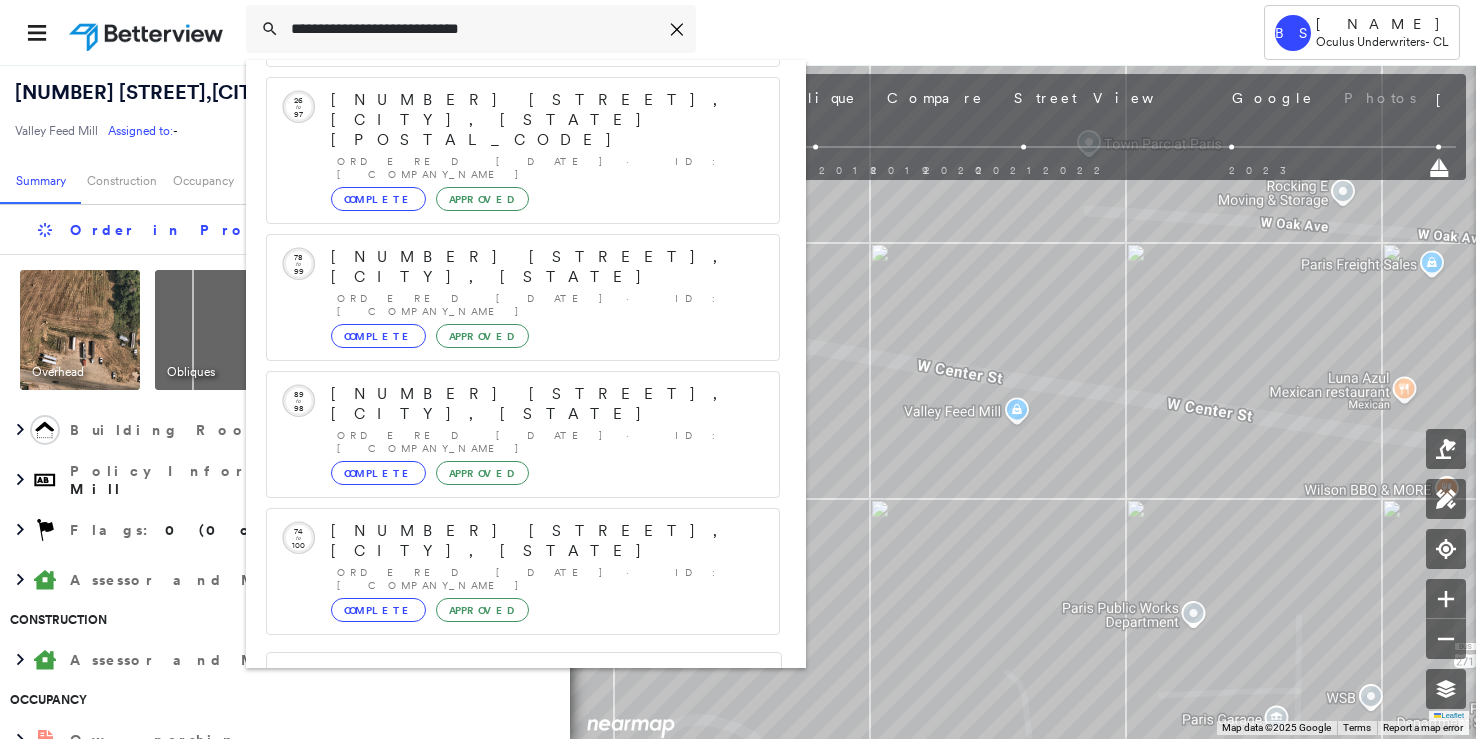type on "**********" 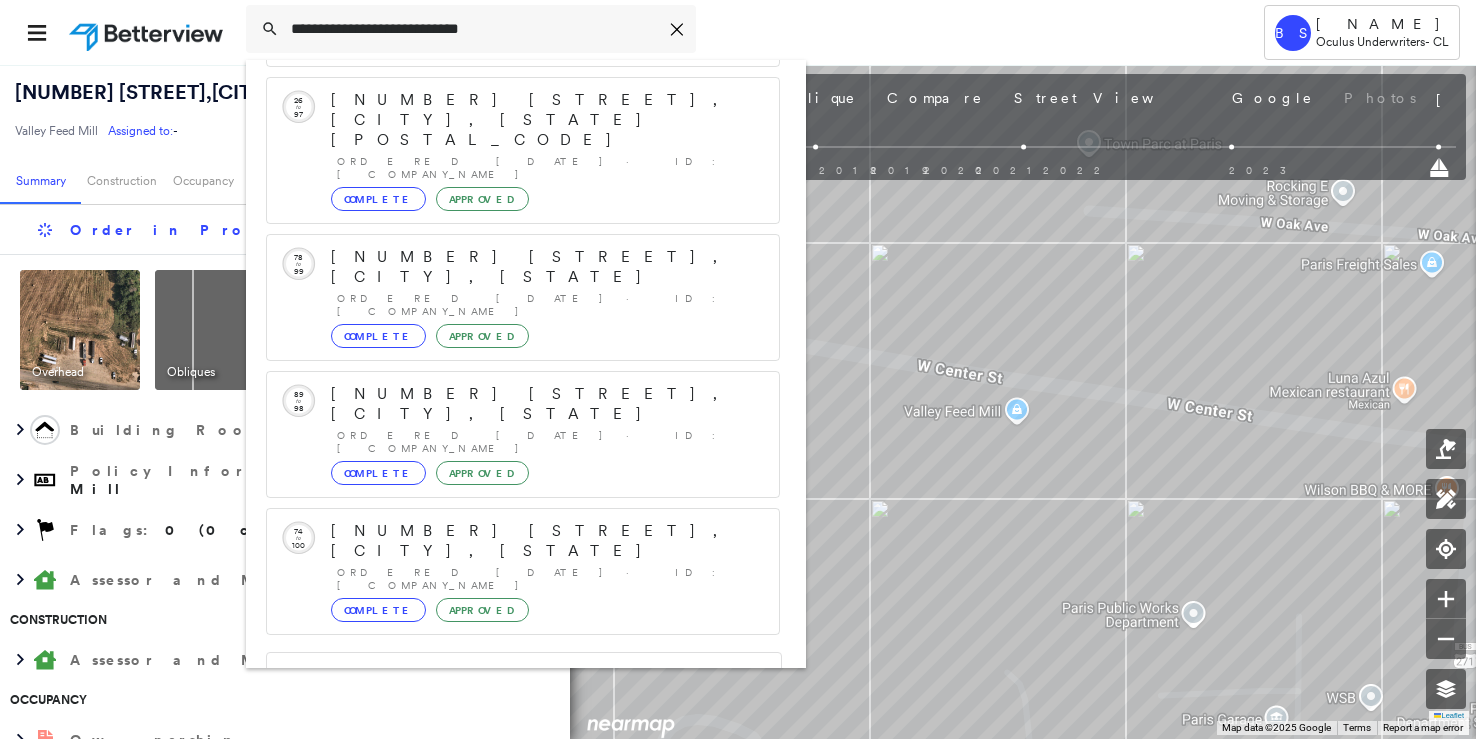 click 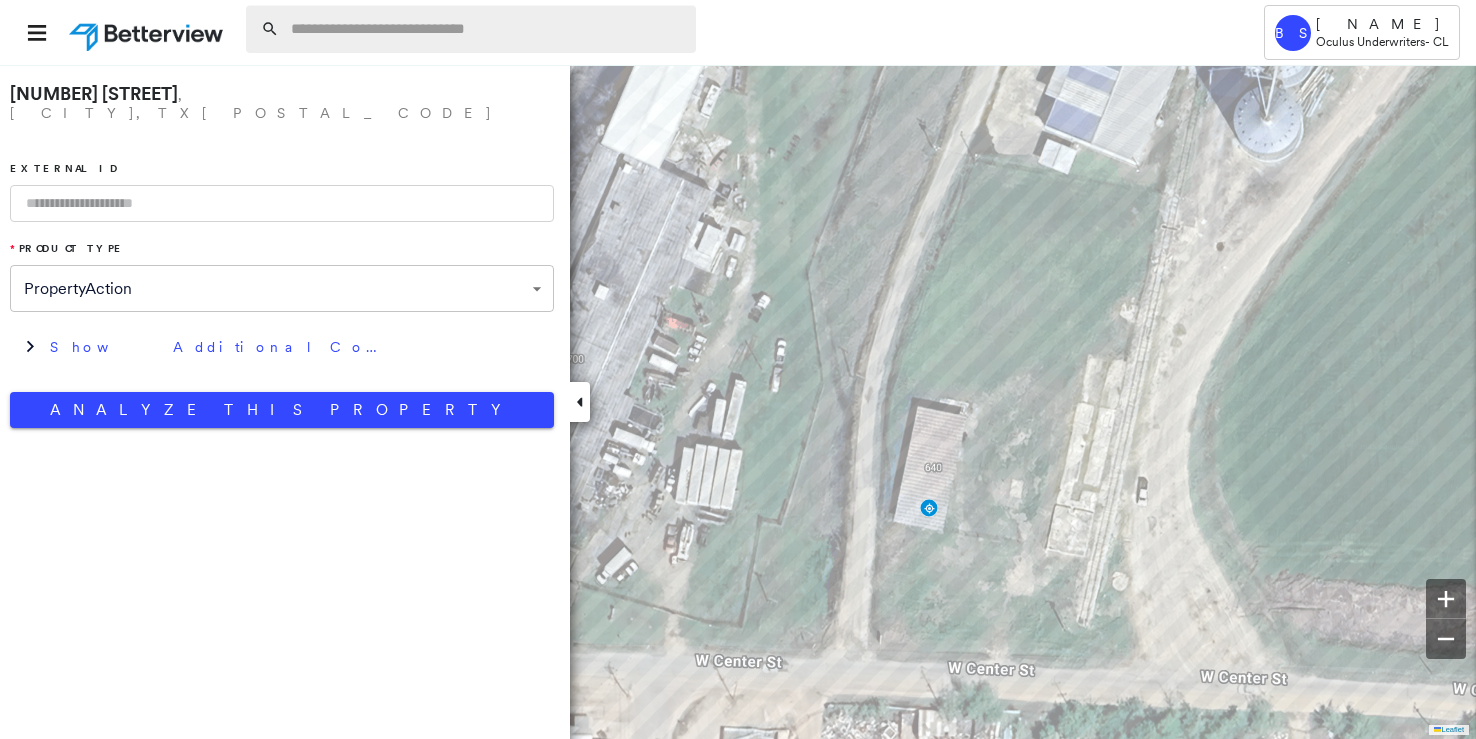 click at bounding box center (487, 29) 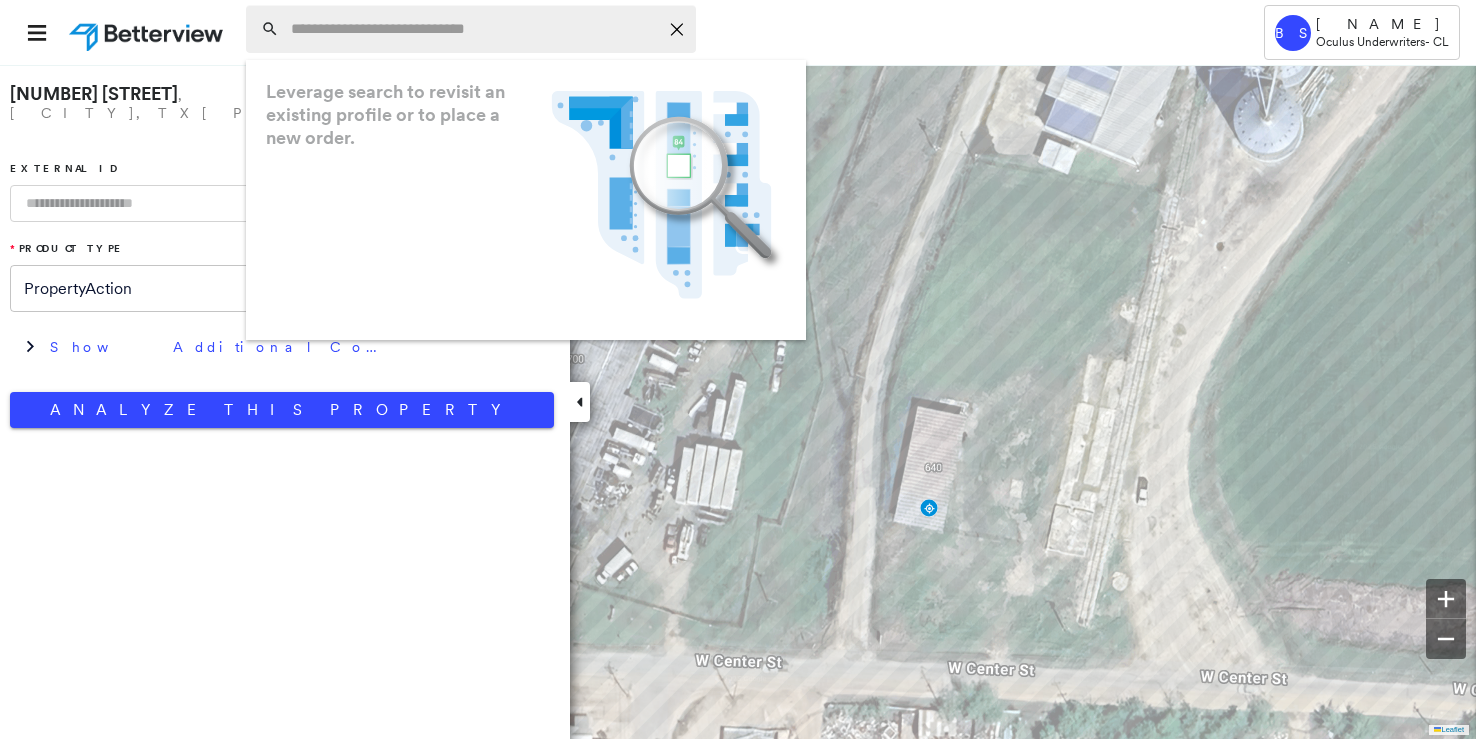 paste on "**********" 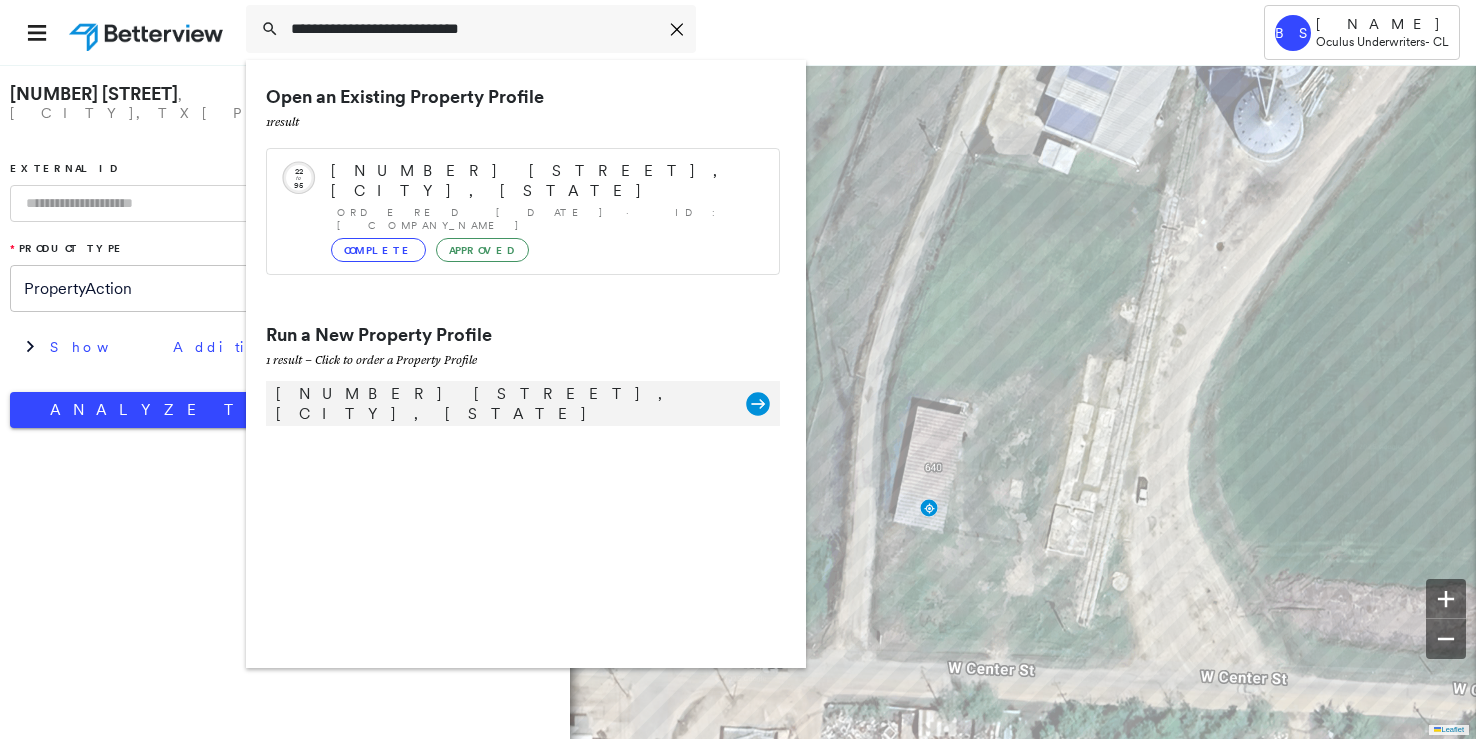 type on "**********" 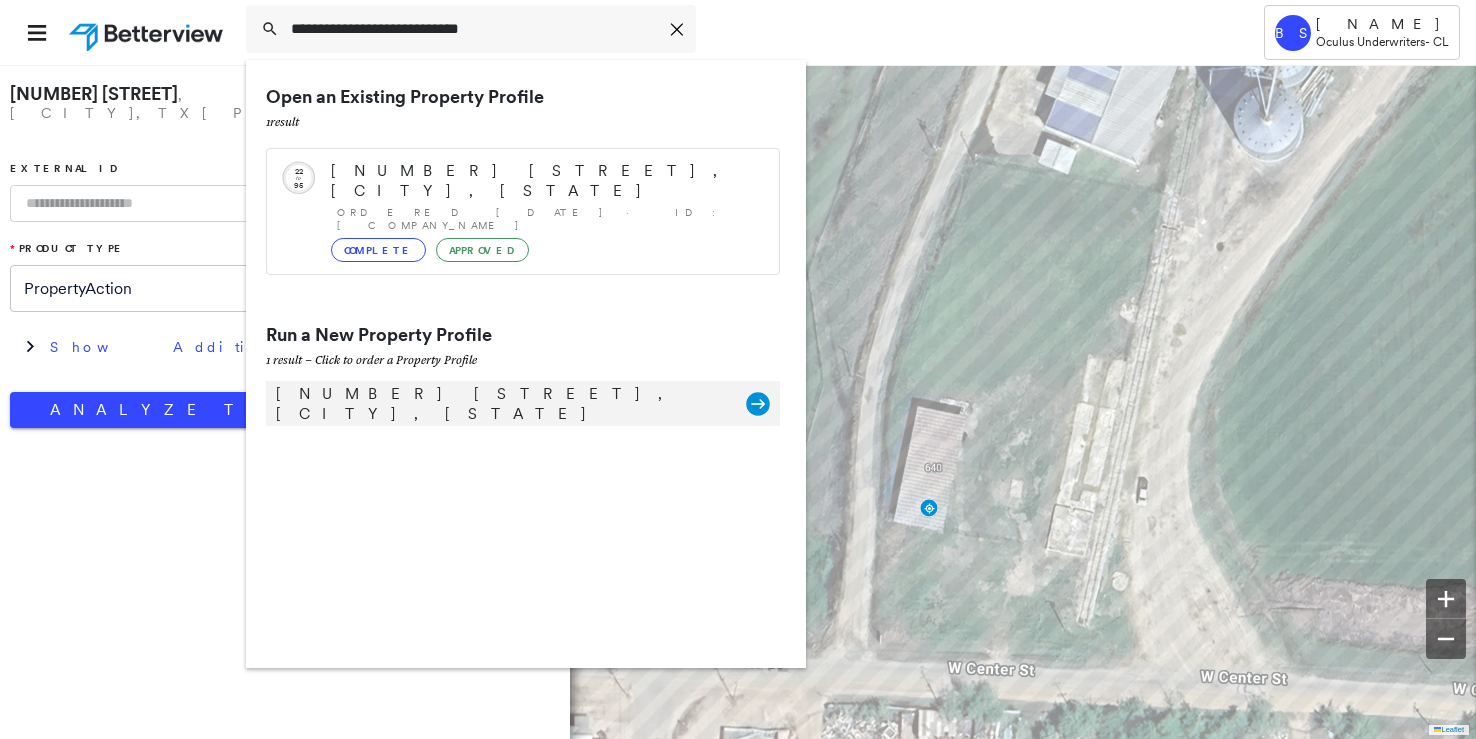 click 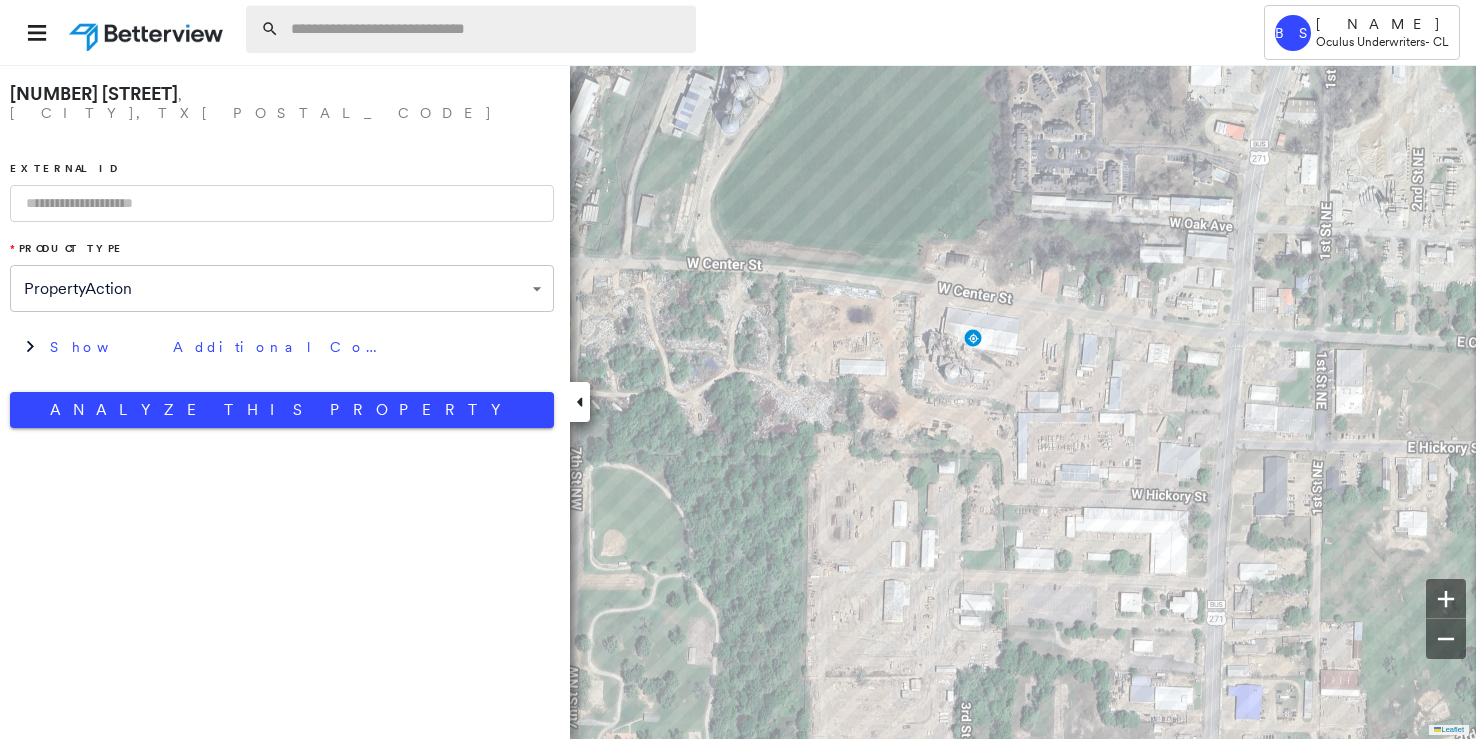 click at bounding box center [487, 29] 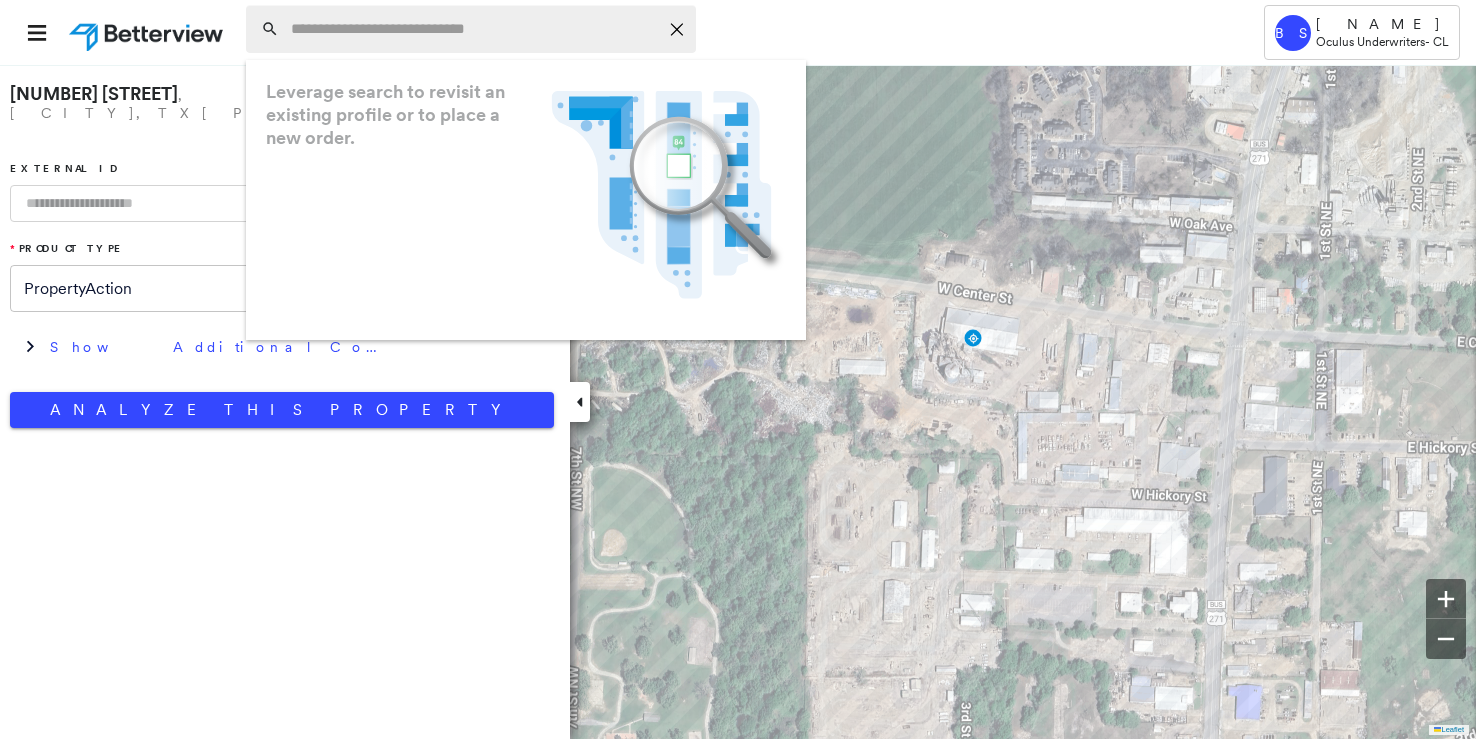 paste on "**********" 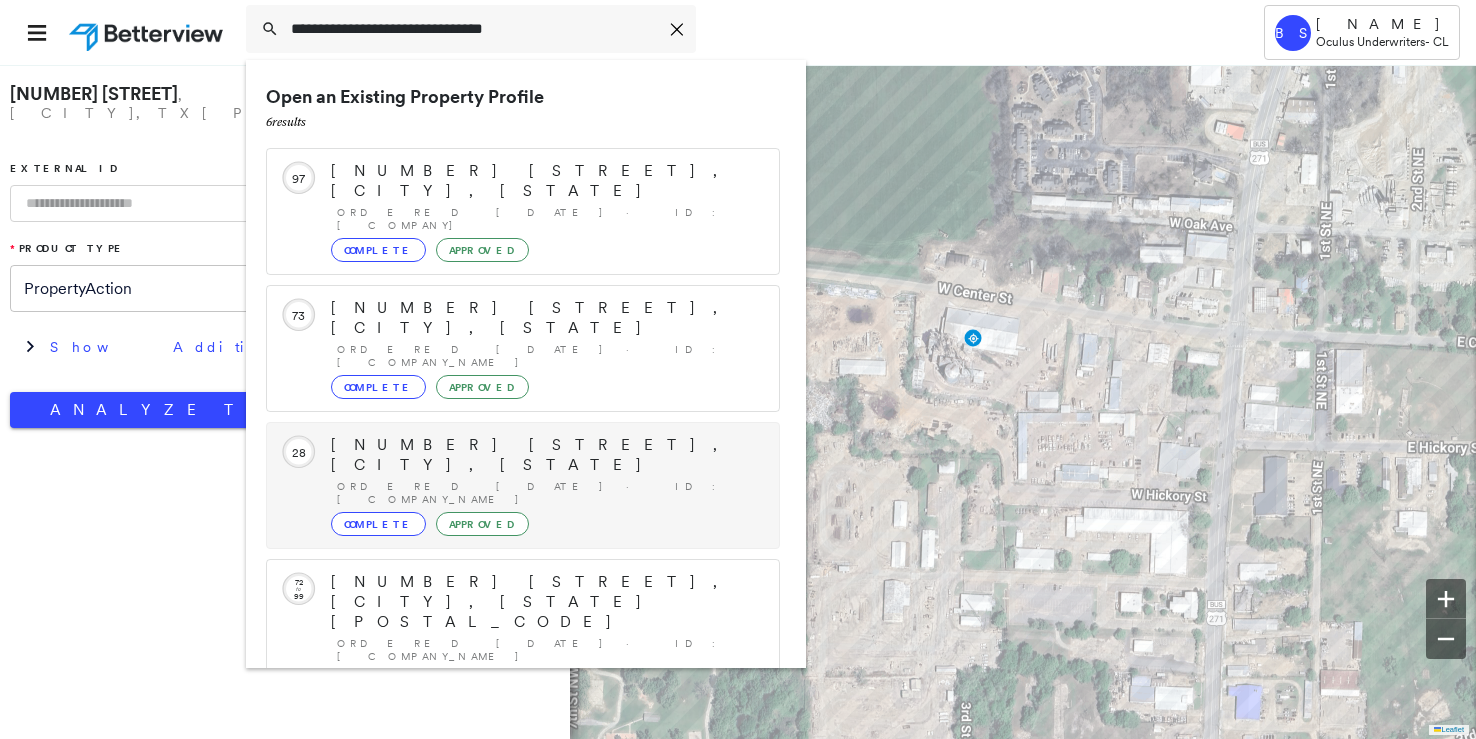 scroll, scrollTop: 208, scrollLeft: 0, axis: vertical 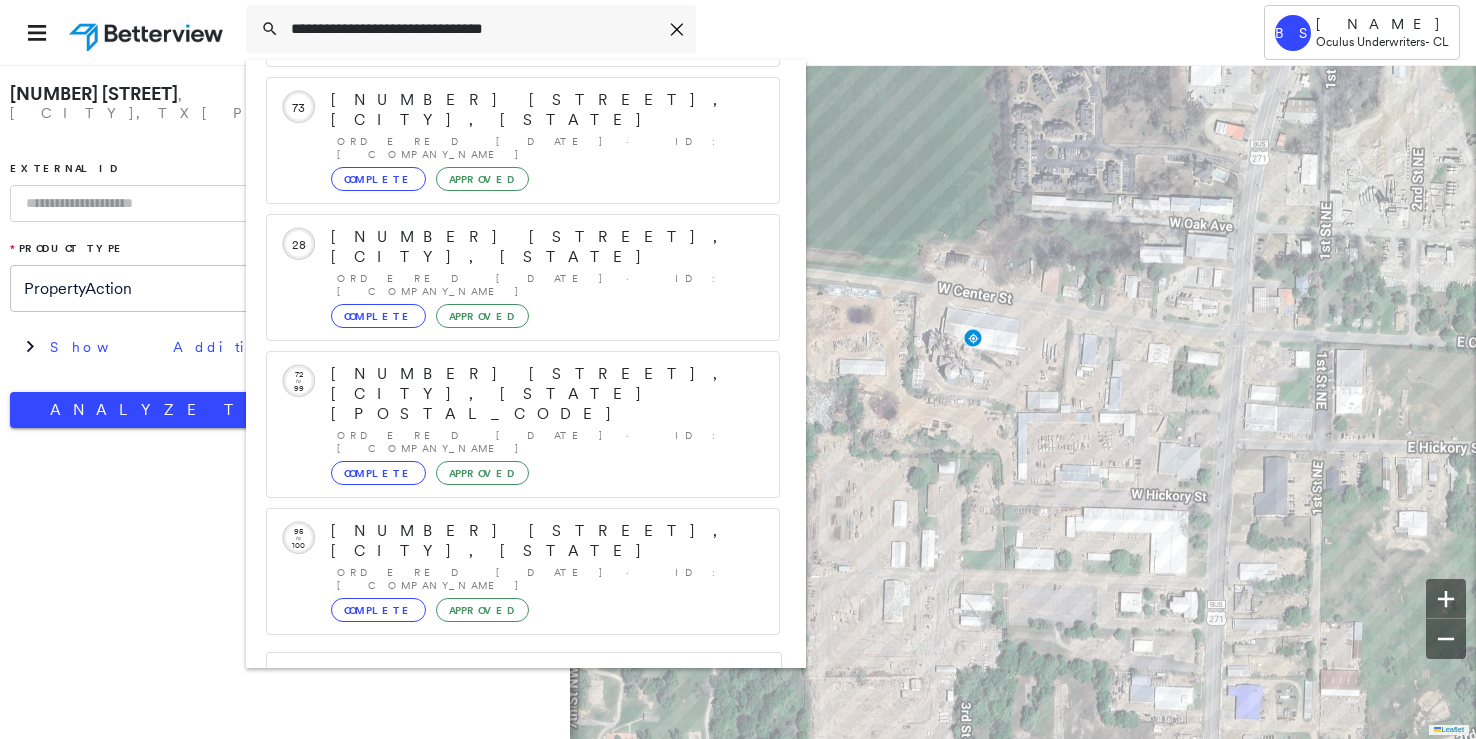 type on "**********" 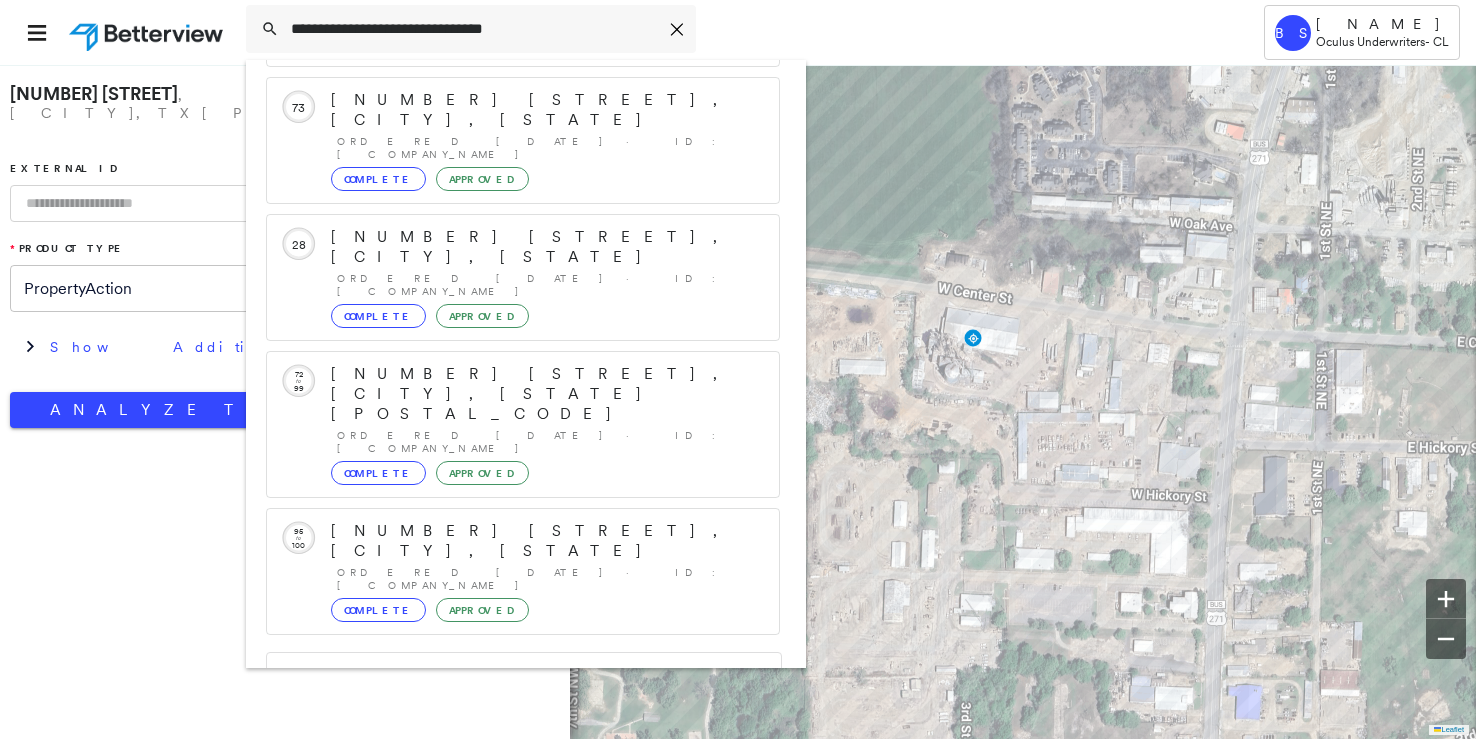 click 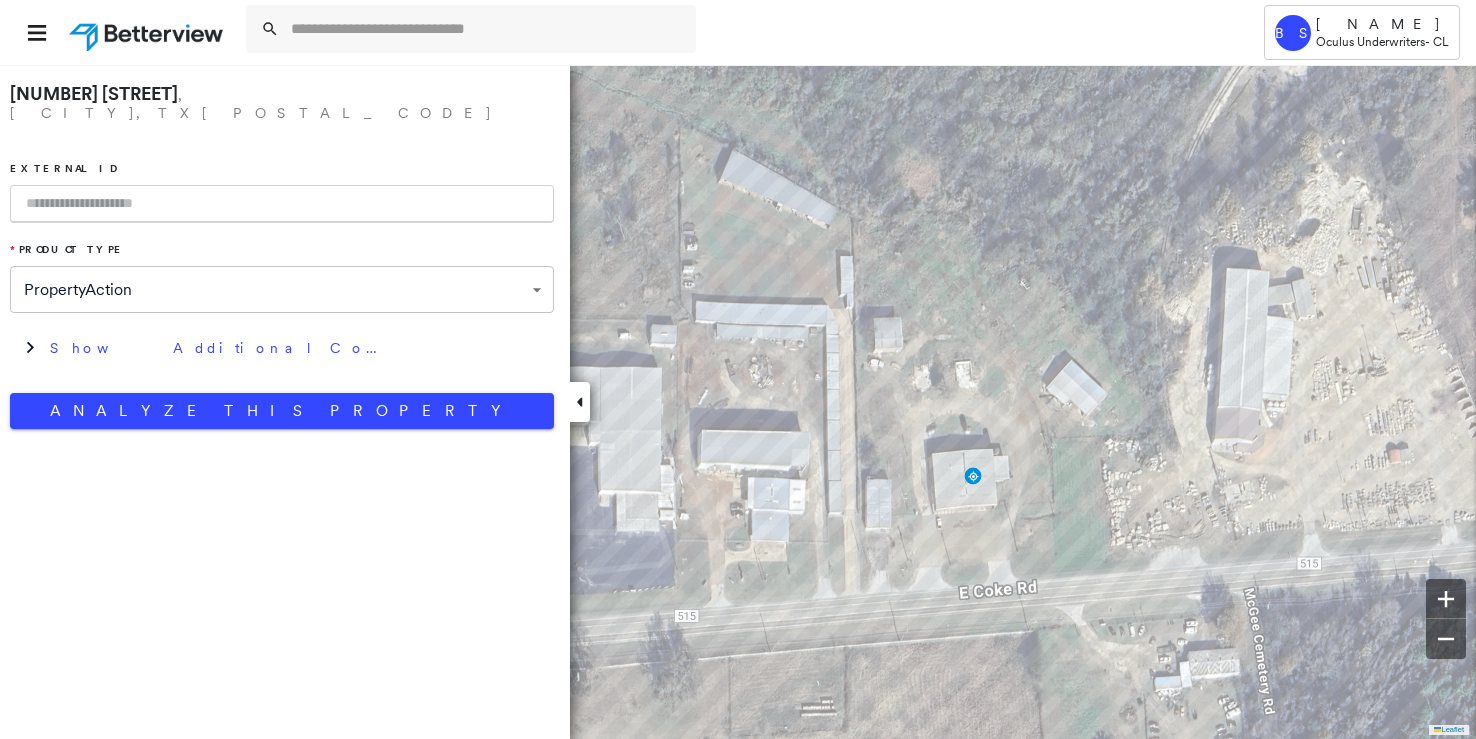 click on "External ID" at bounding box center (282, 192) 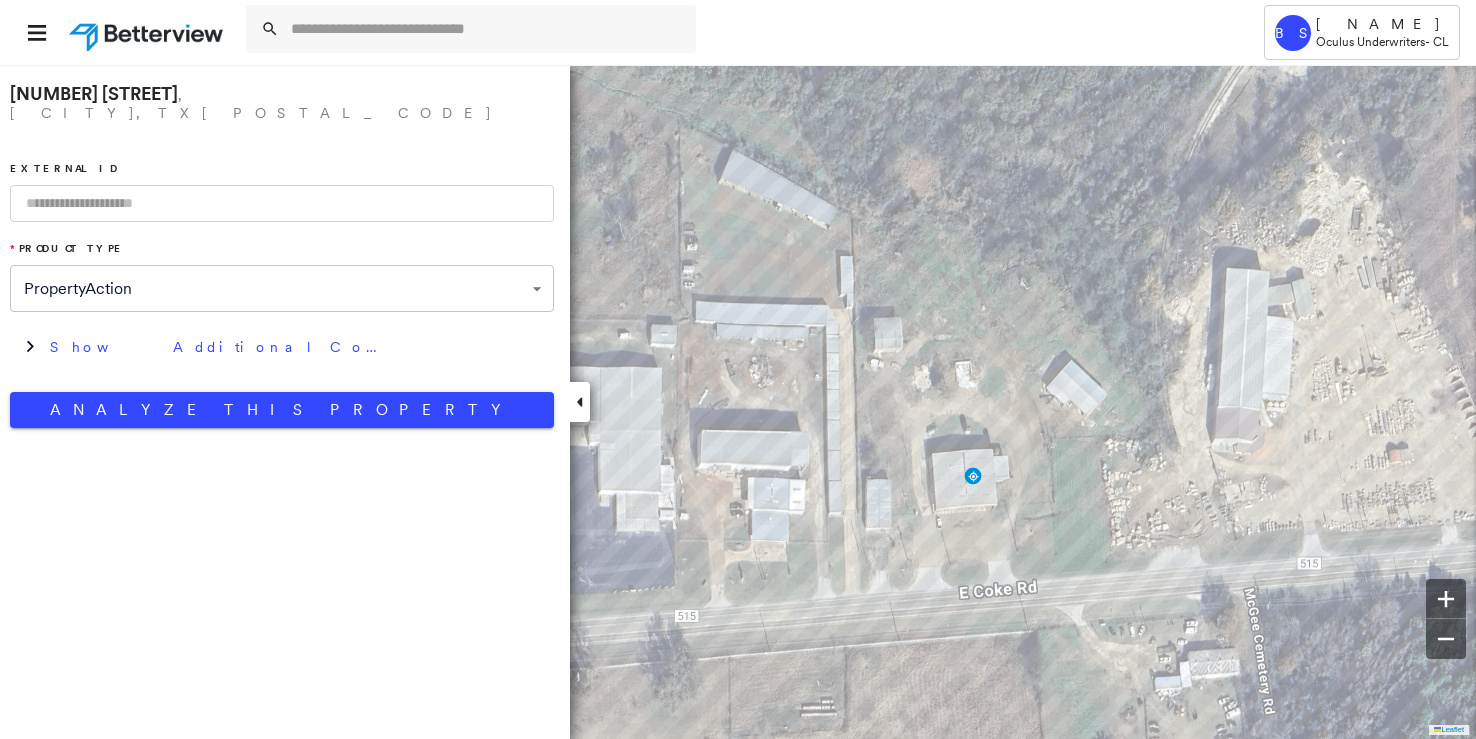 click at bounding box center [282, 203] 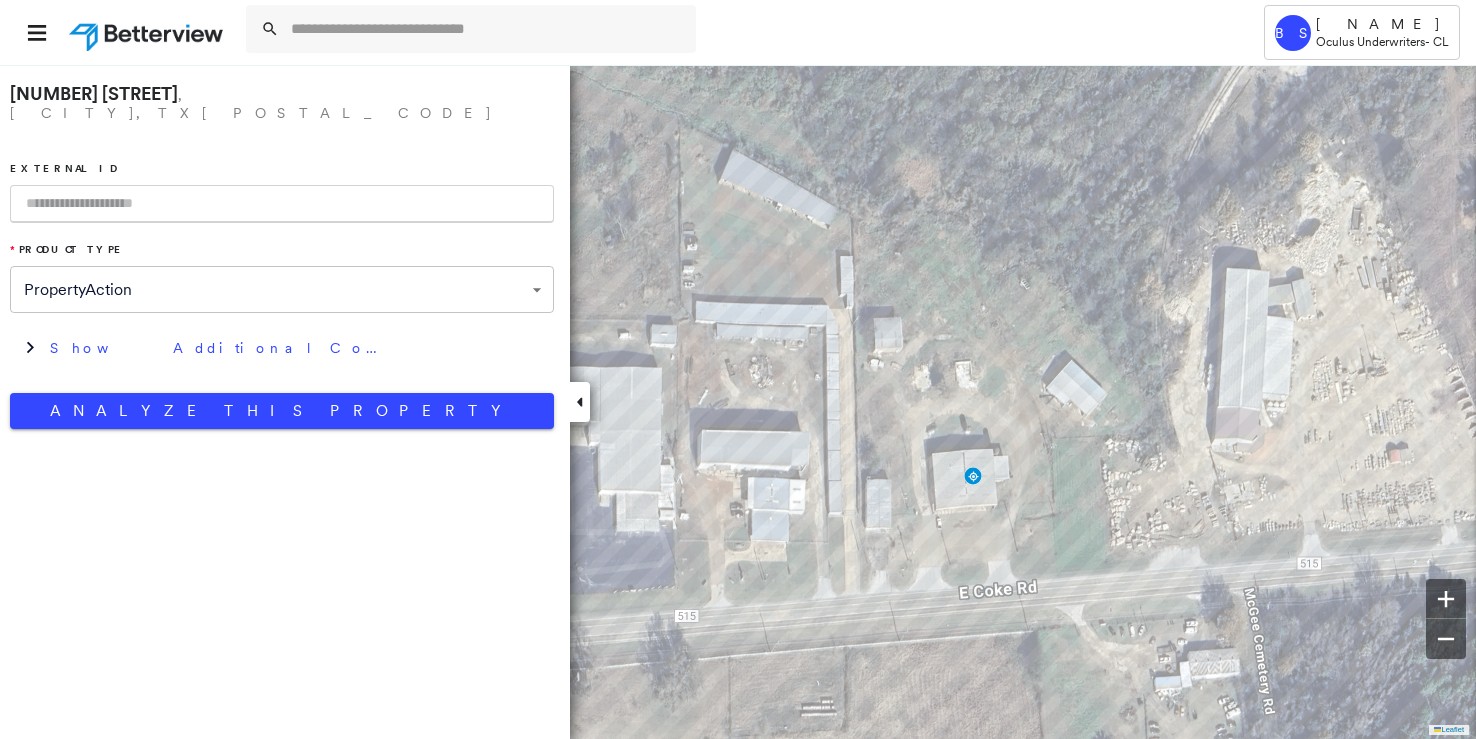 paste on "**********" 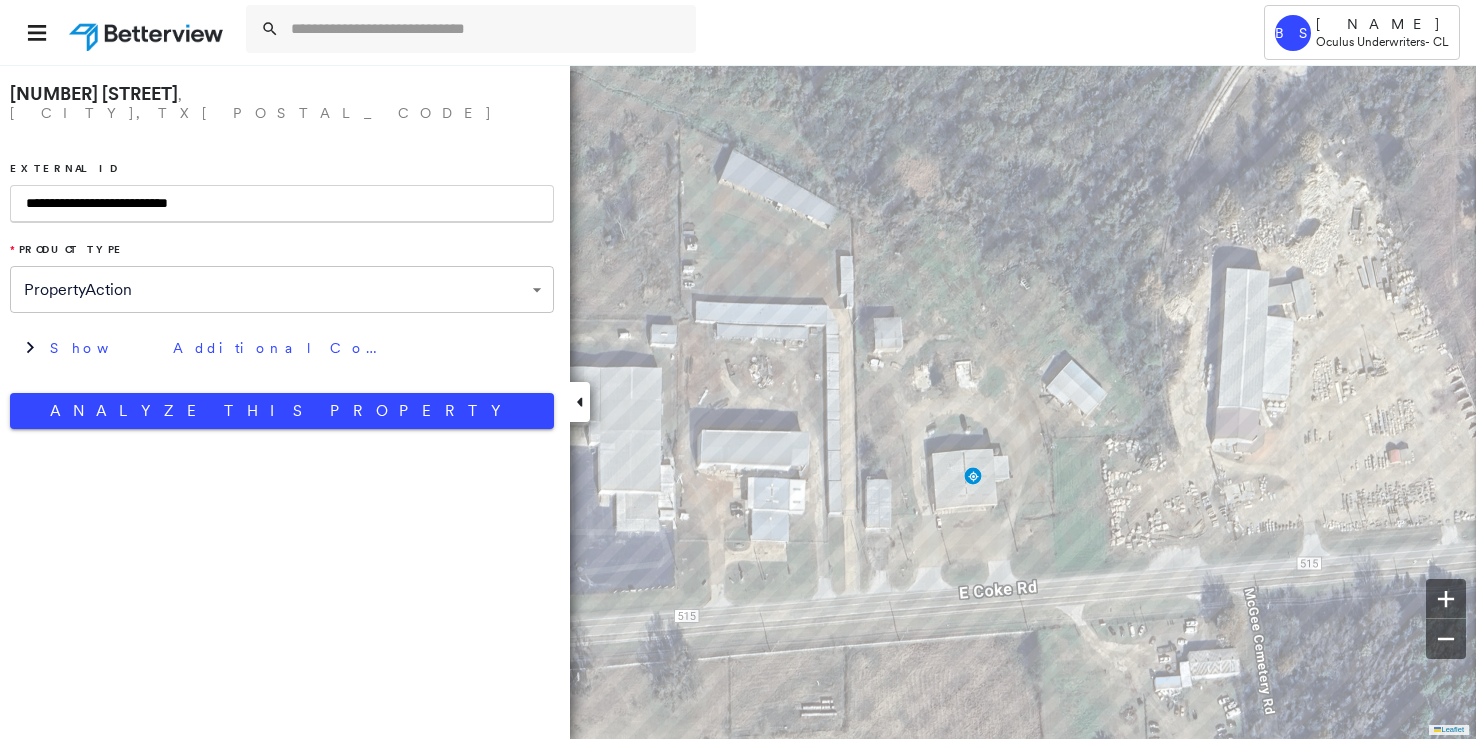 drag, startPoint x: 128, startPoint y: 188, endPoint x: 394, endPoint y: 188, distance: 266 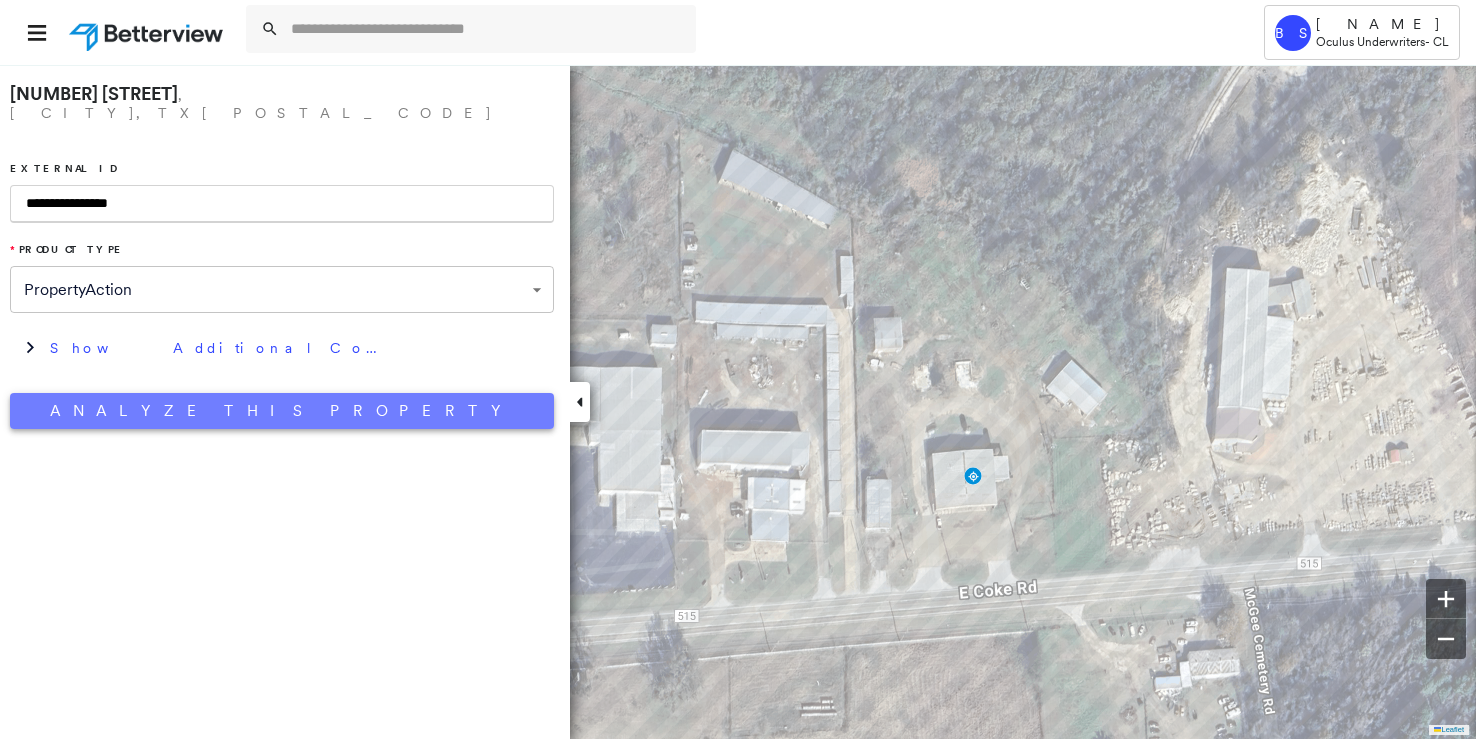 type on "**********" 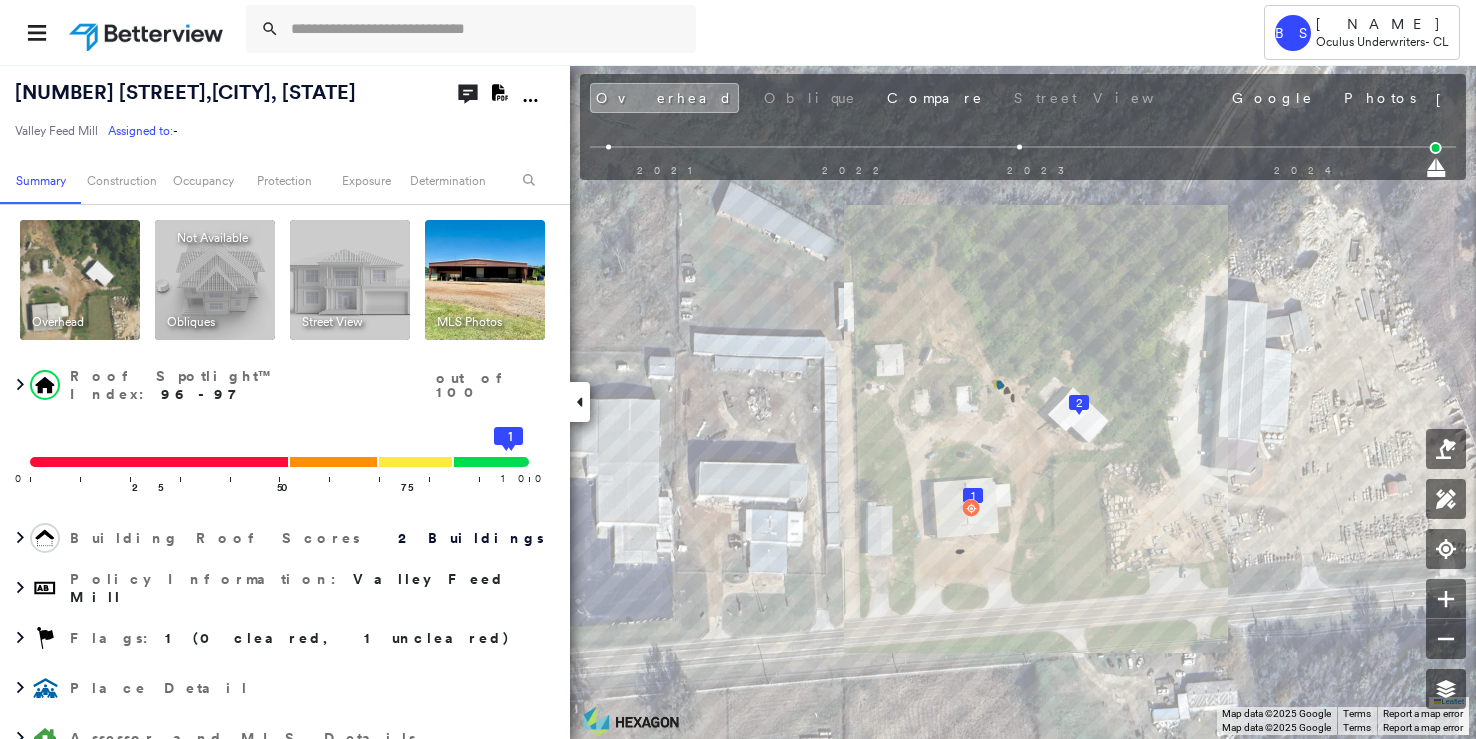 click 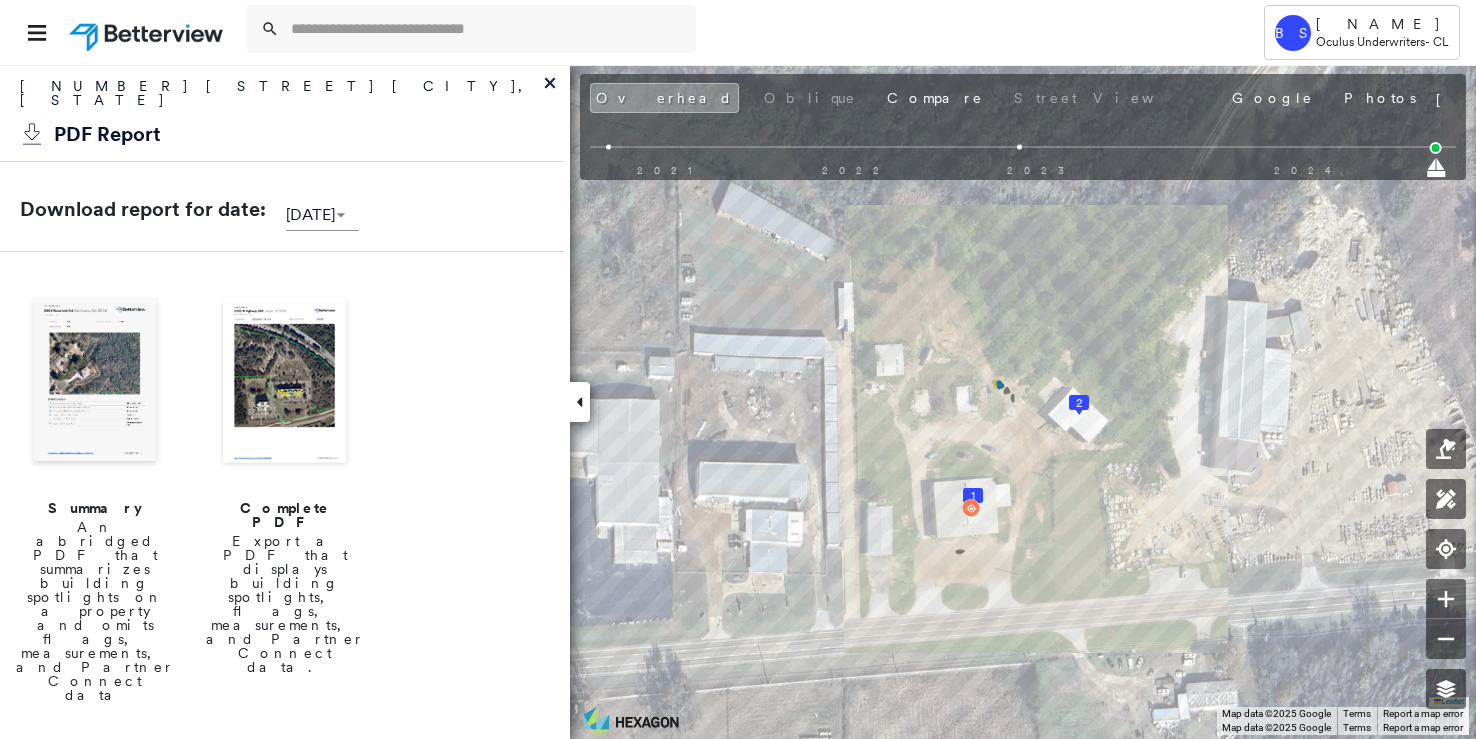 click at bounding box center [285, 382] 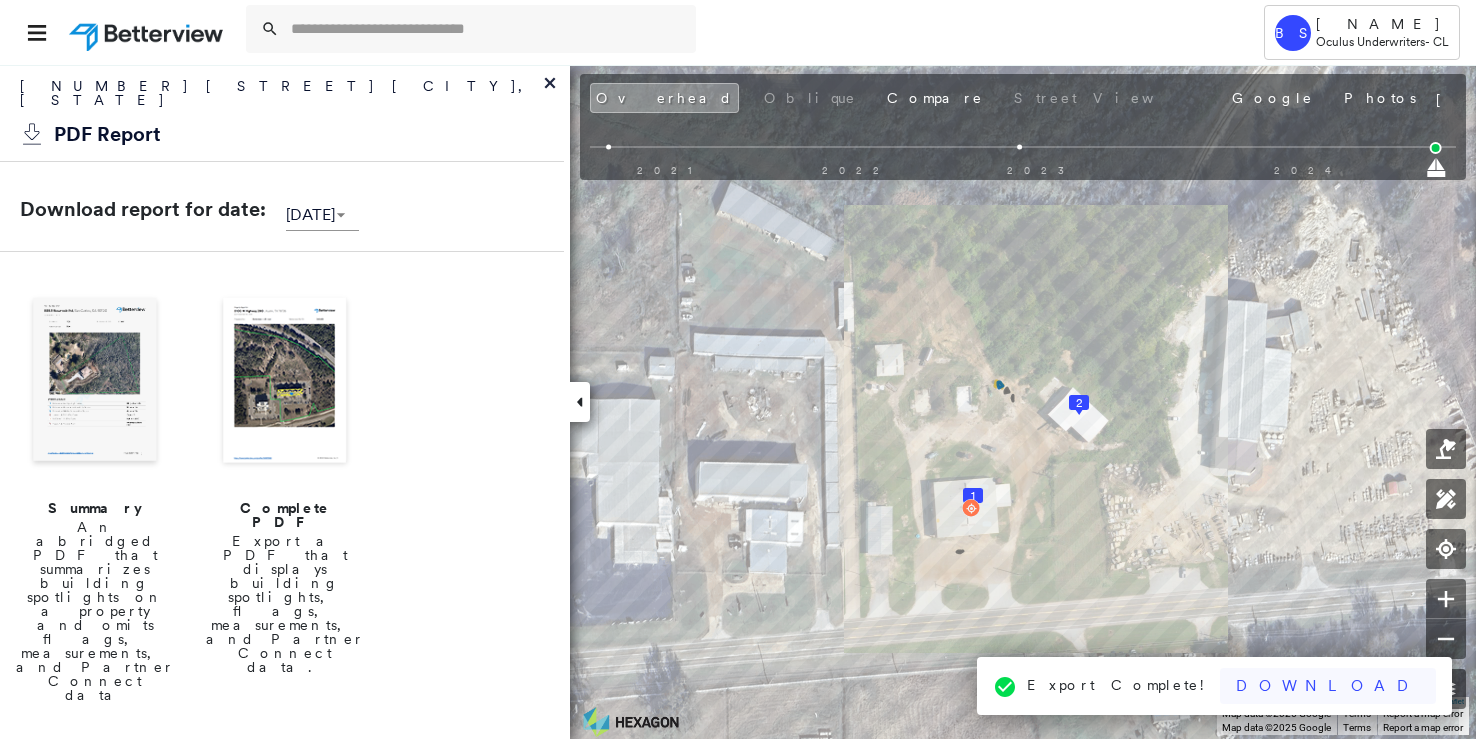 click on "Download" at bounding box center [1328, 686] 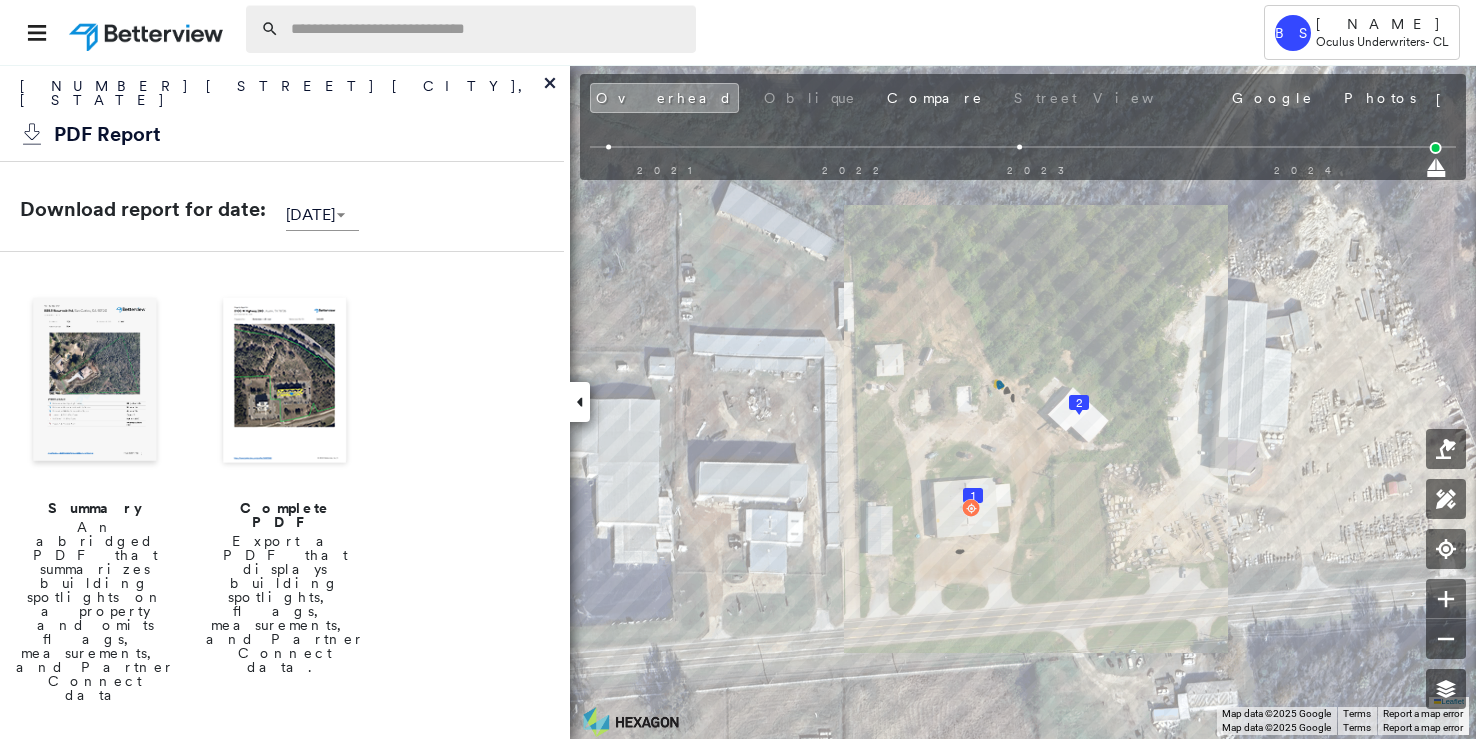 click at bounding box center [487, 29] 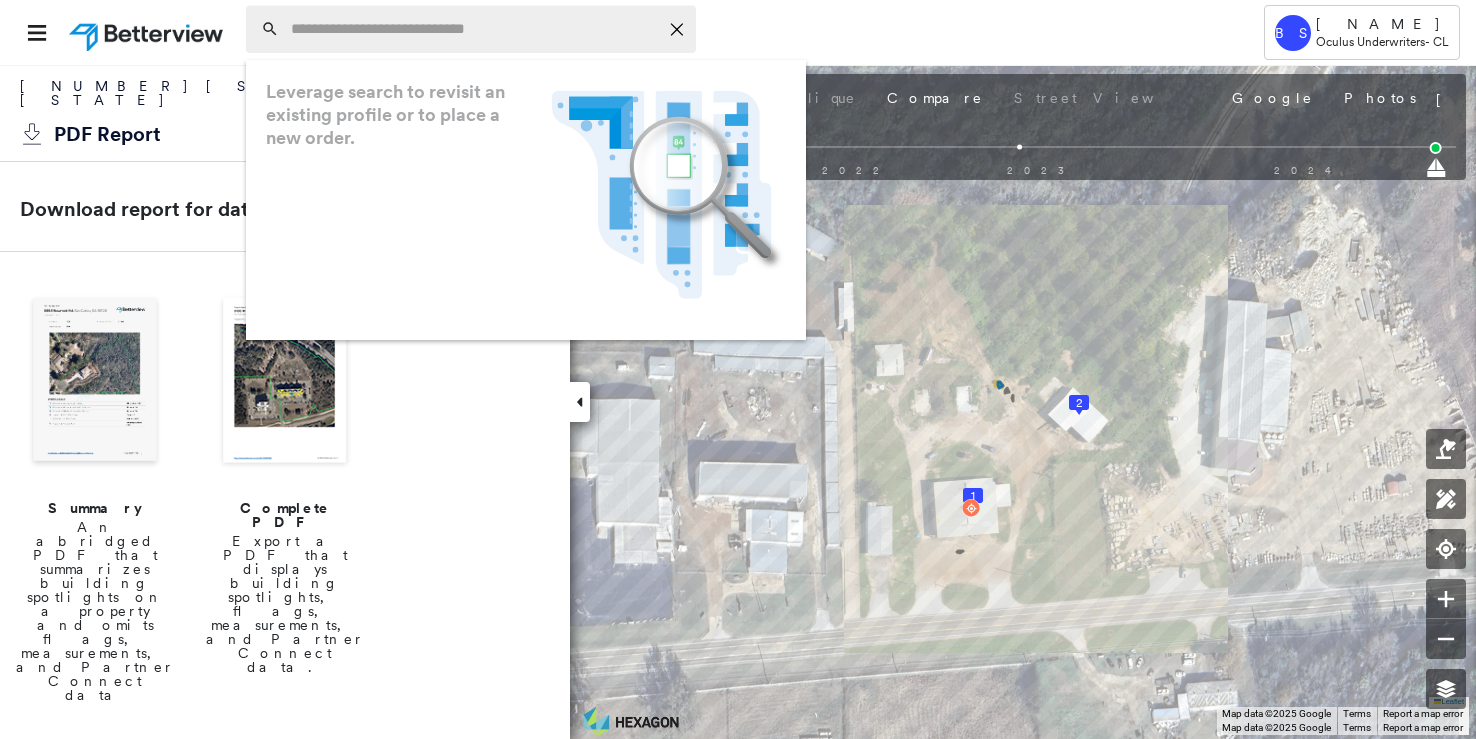 paste on "**********" 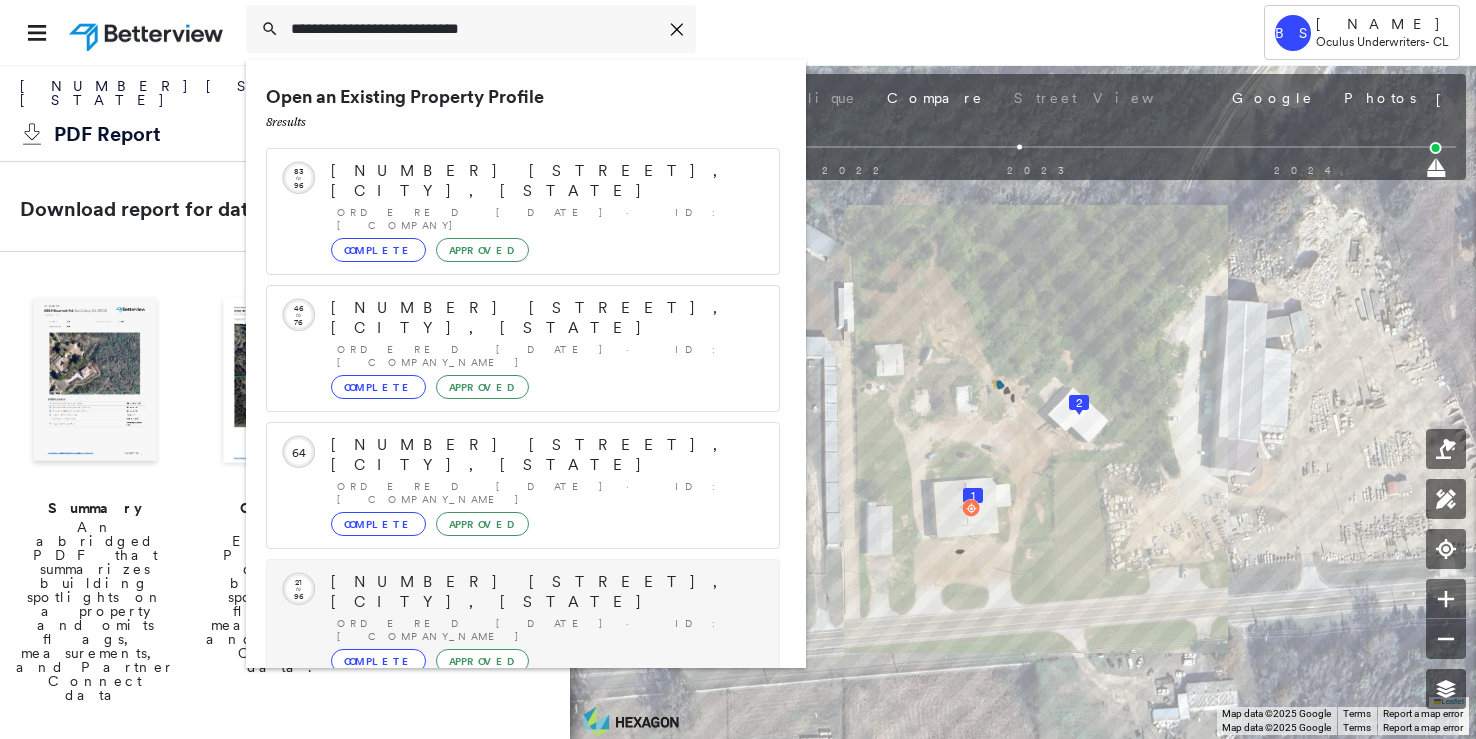 scroll, scrollTop: 265, scrollLeft: 0, axis: vertical 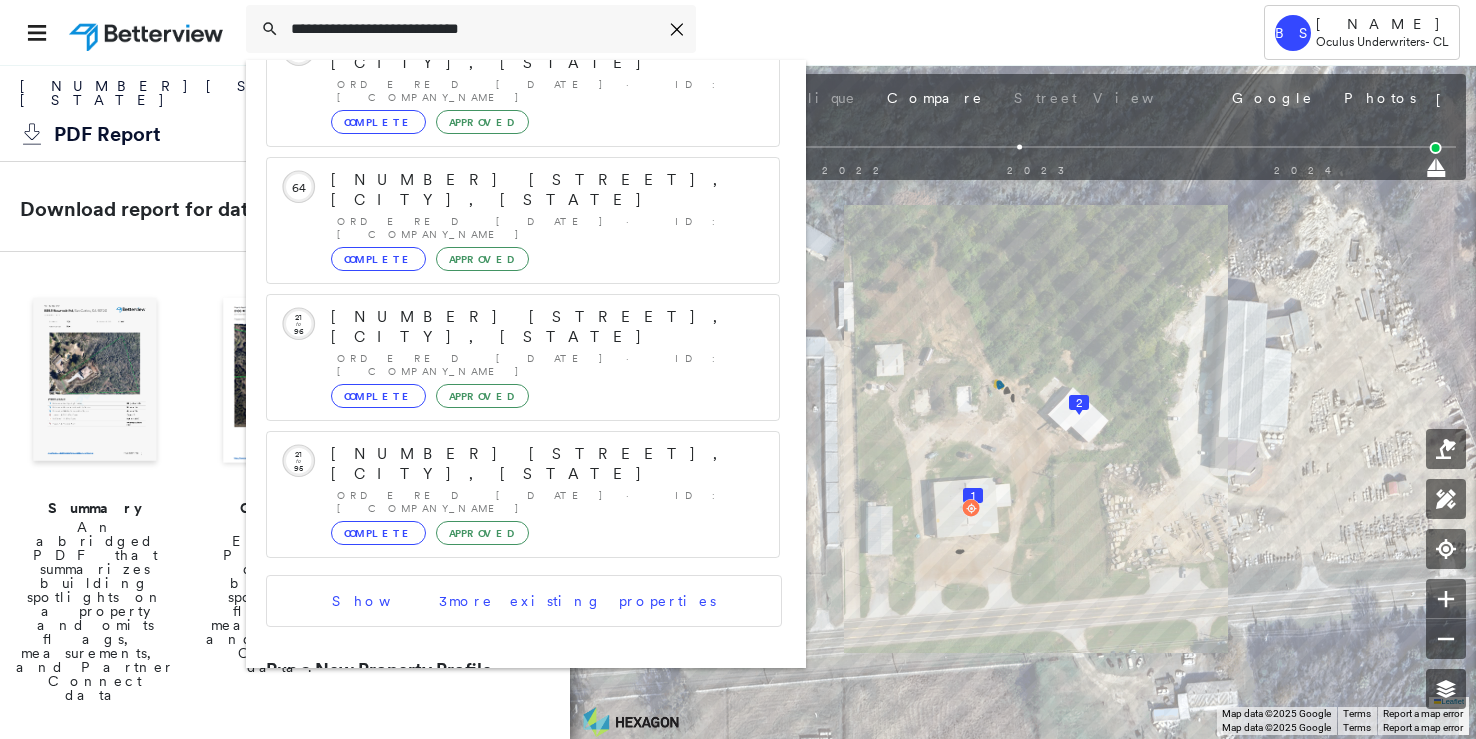 type on "**********" 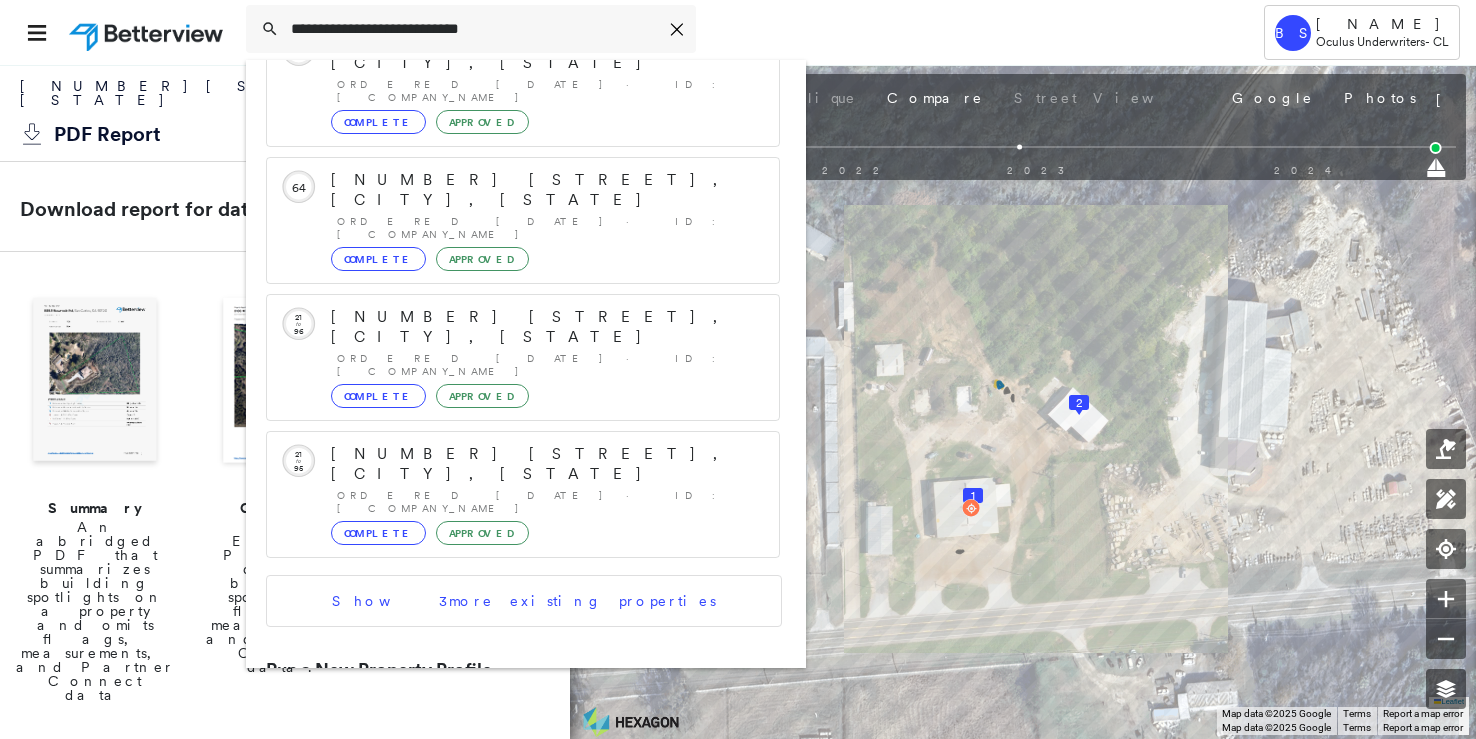 click 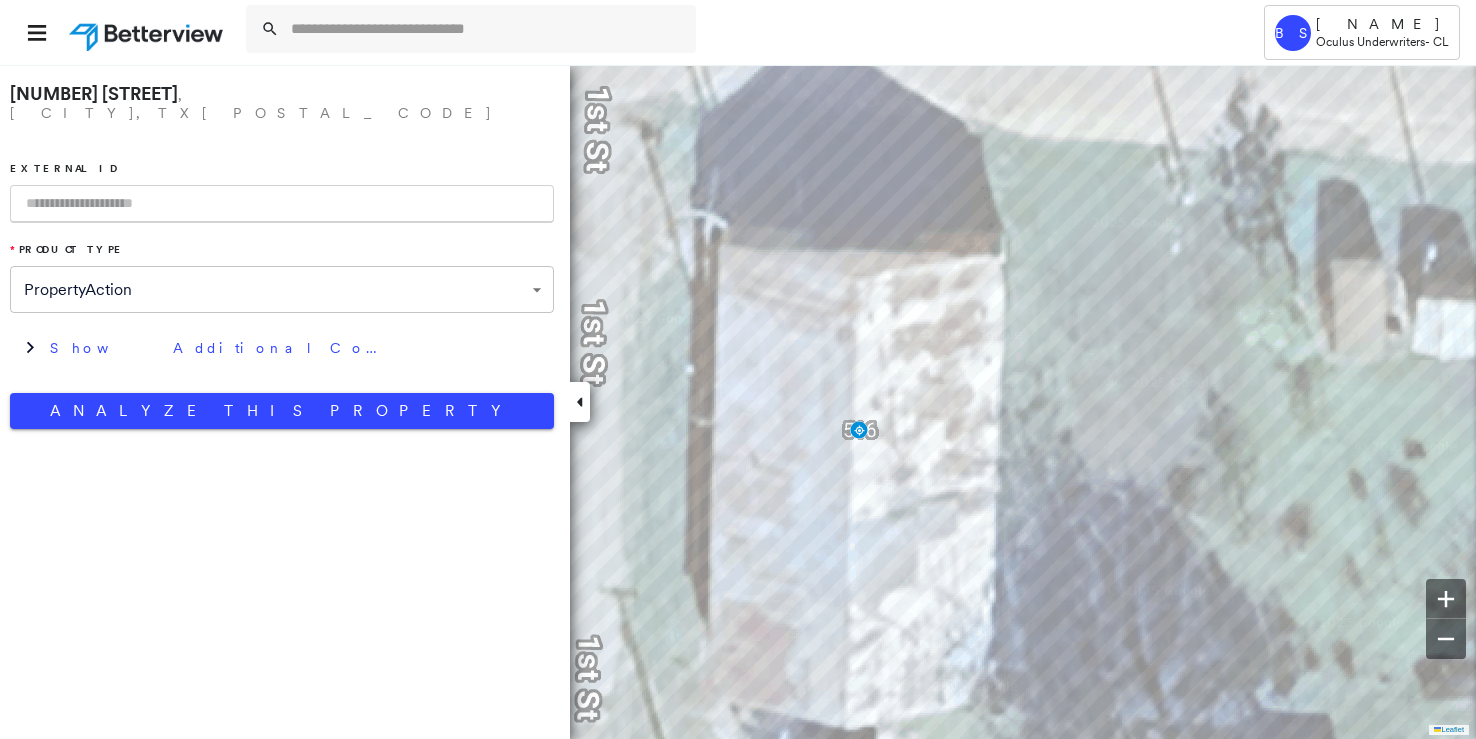 click at bounding box center (282, 204) 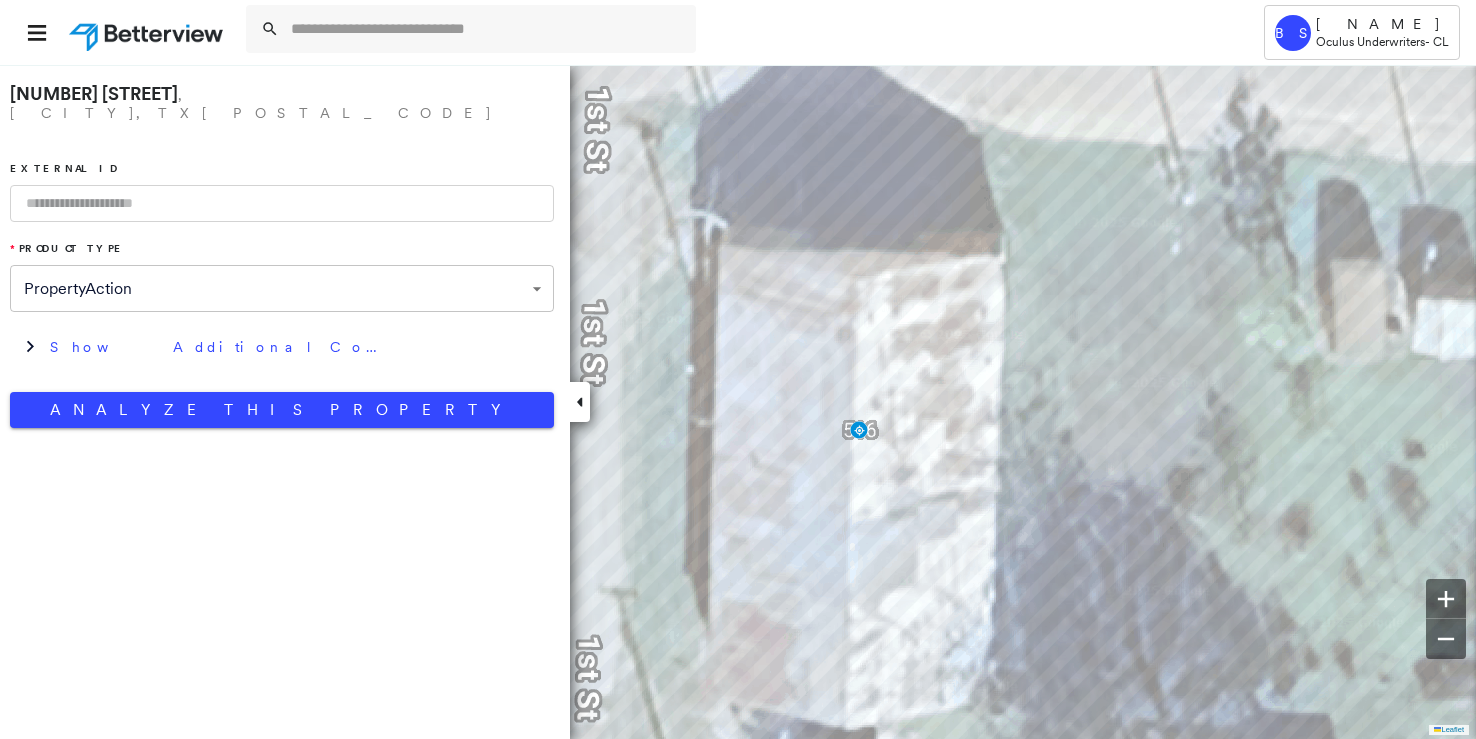 click at bounding box center (282, 203) 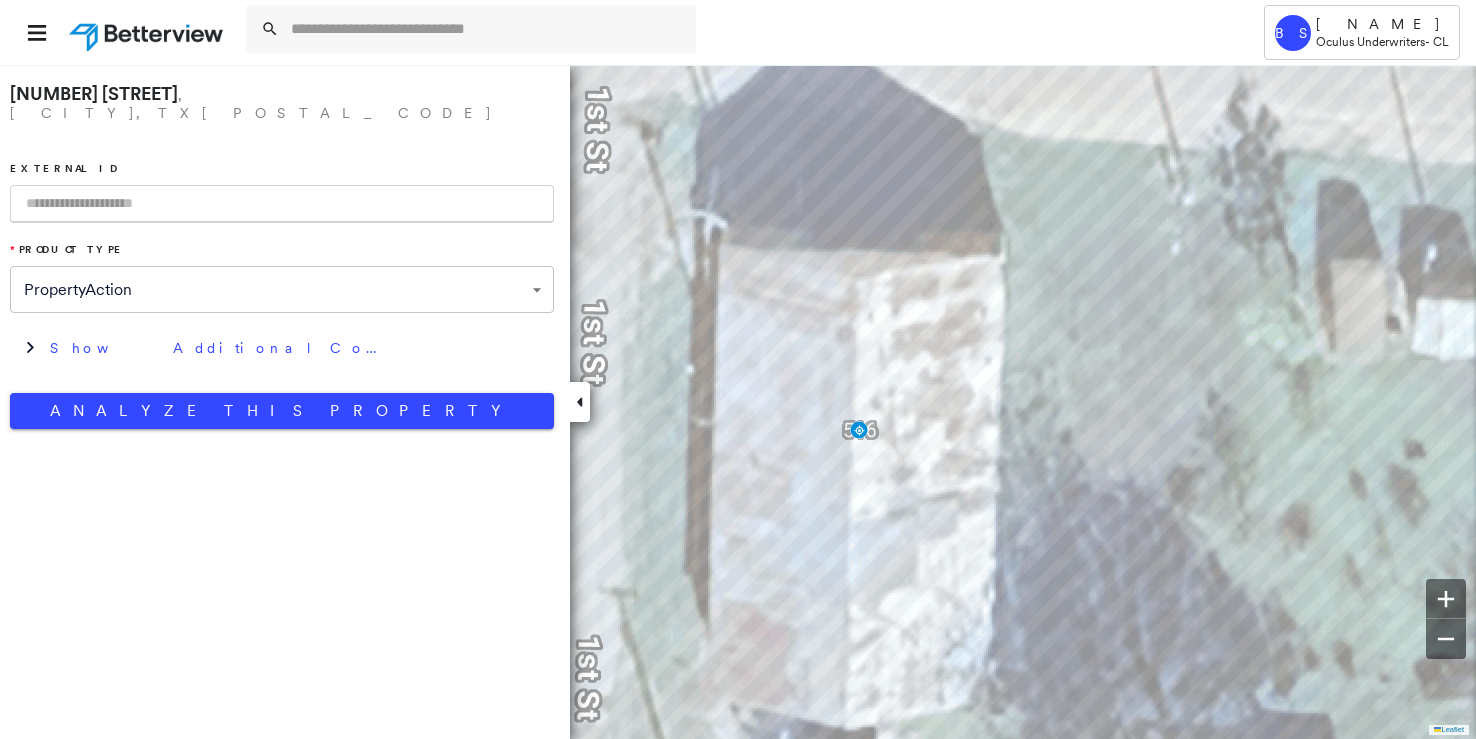 paste on "**********" 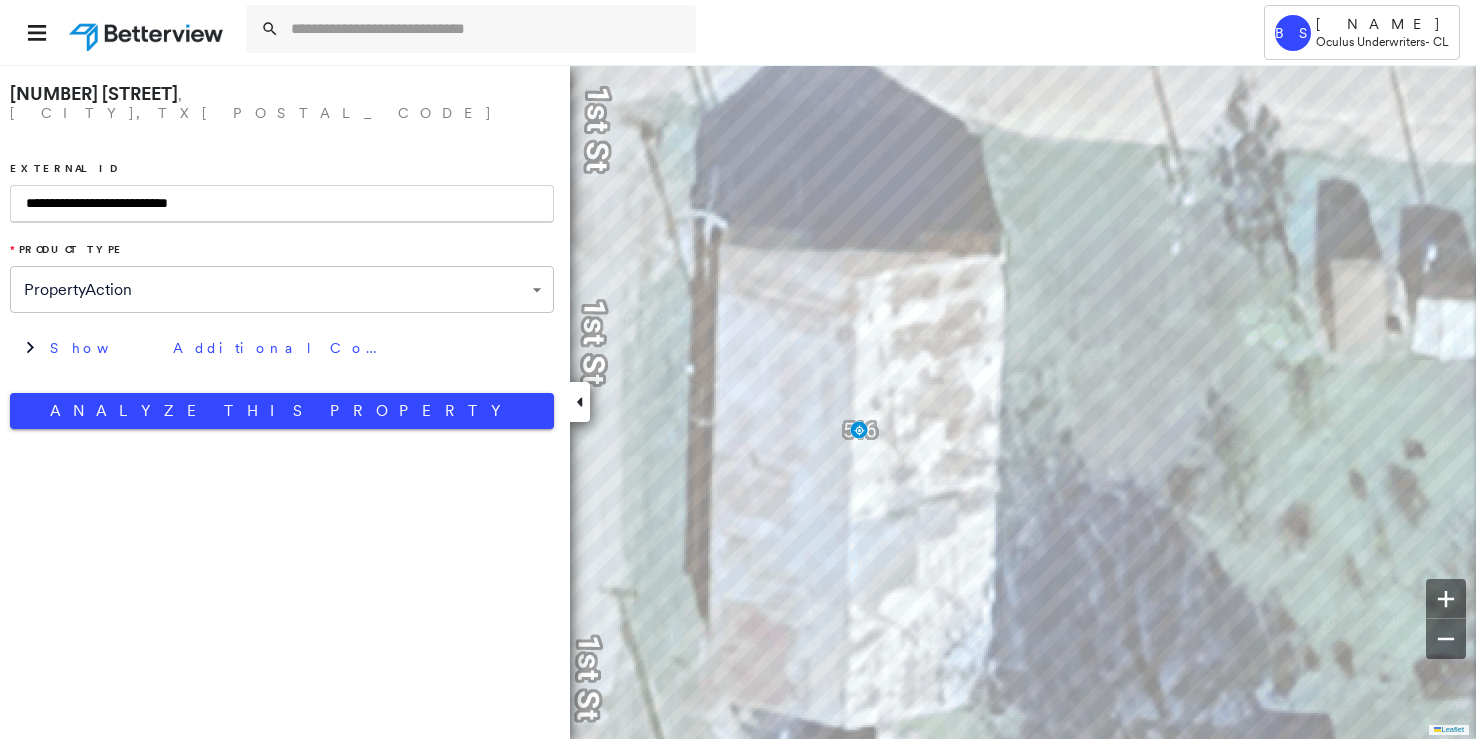 drag, startPoint x: 123, startPoint y: 176, endPoint x: 475, endPoint y: 200, distance: 352.81723 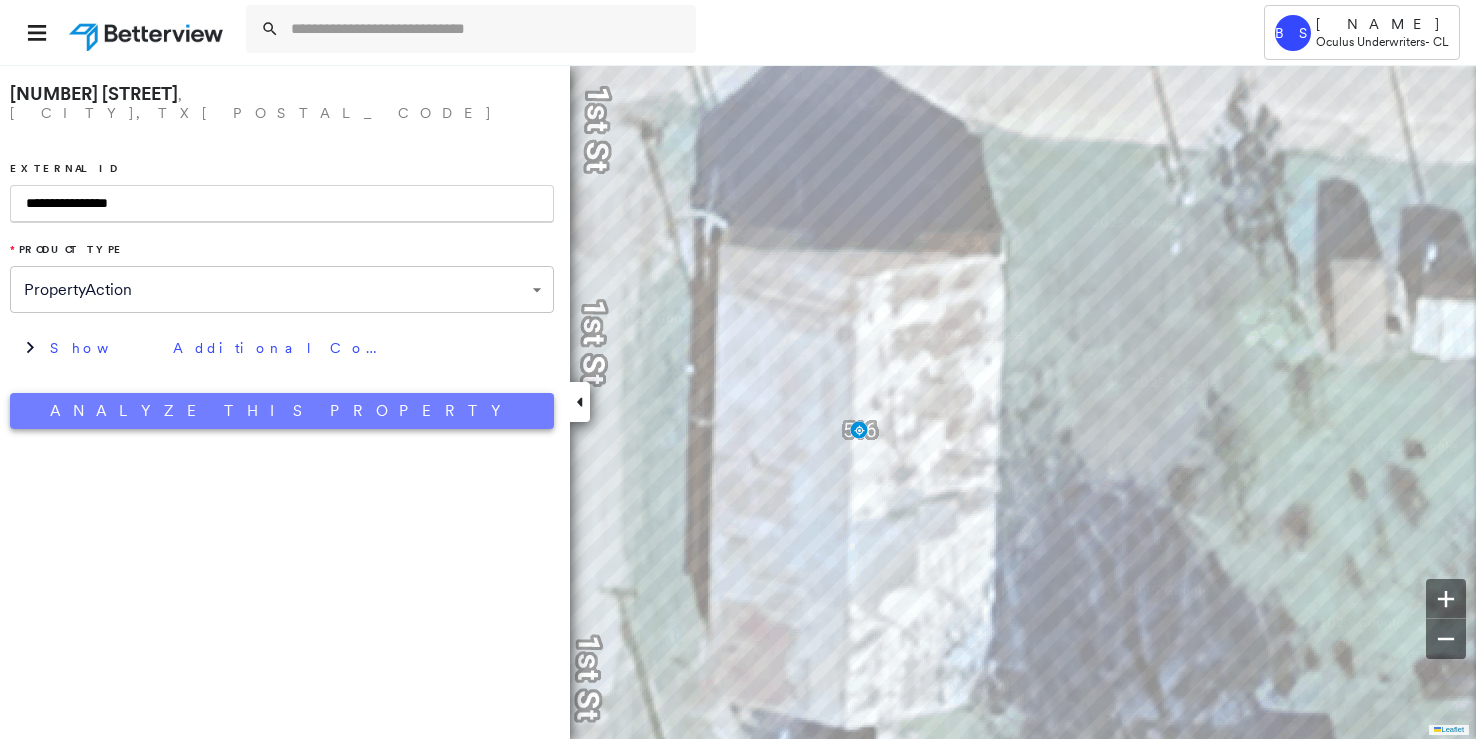 type on "**********" 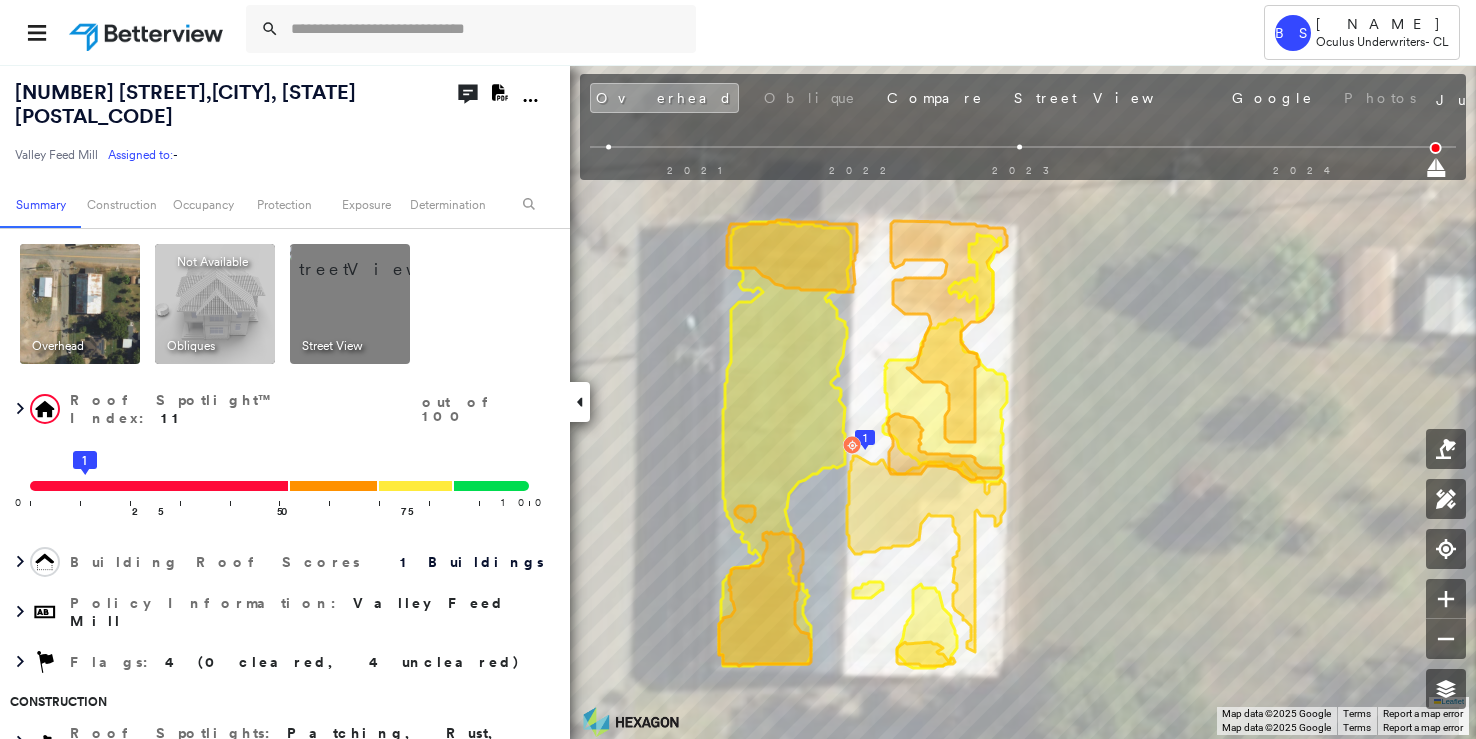 click 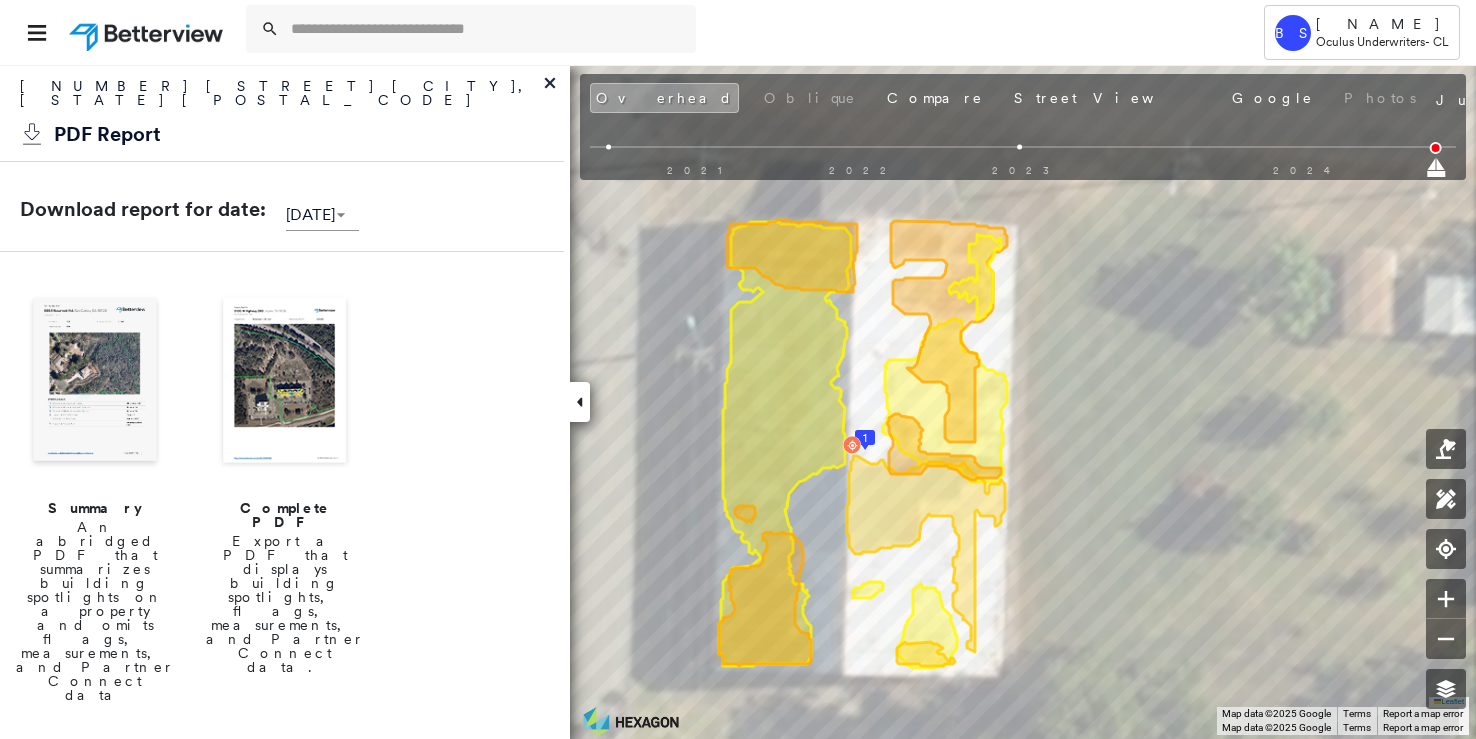 click on "Complete PDF" at bounding box center (285, 515) 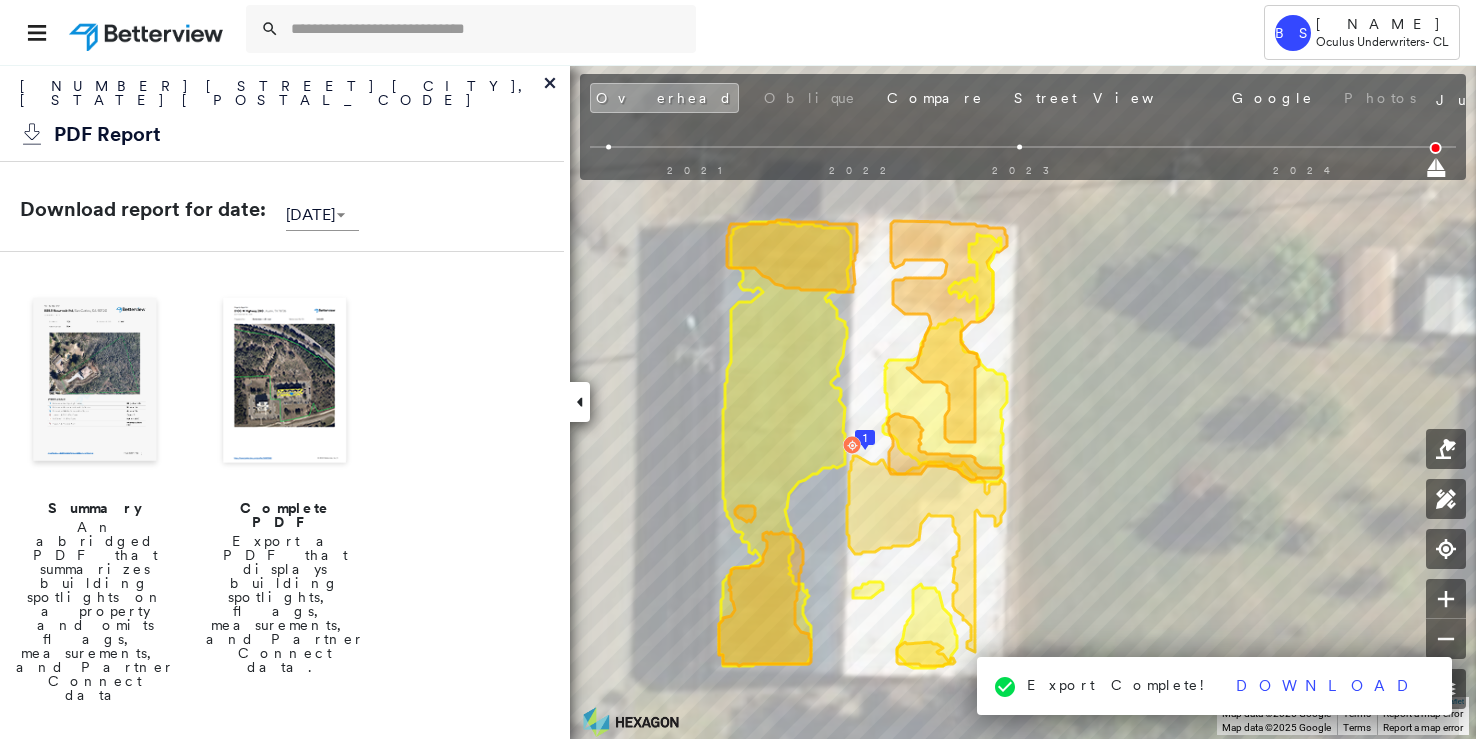 click at bounding box center [285, 382] 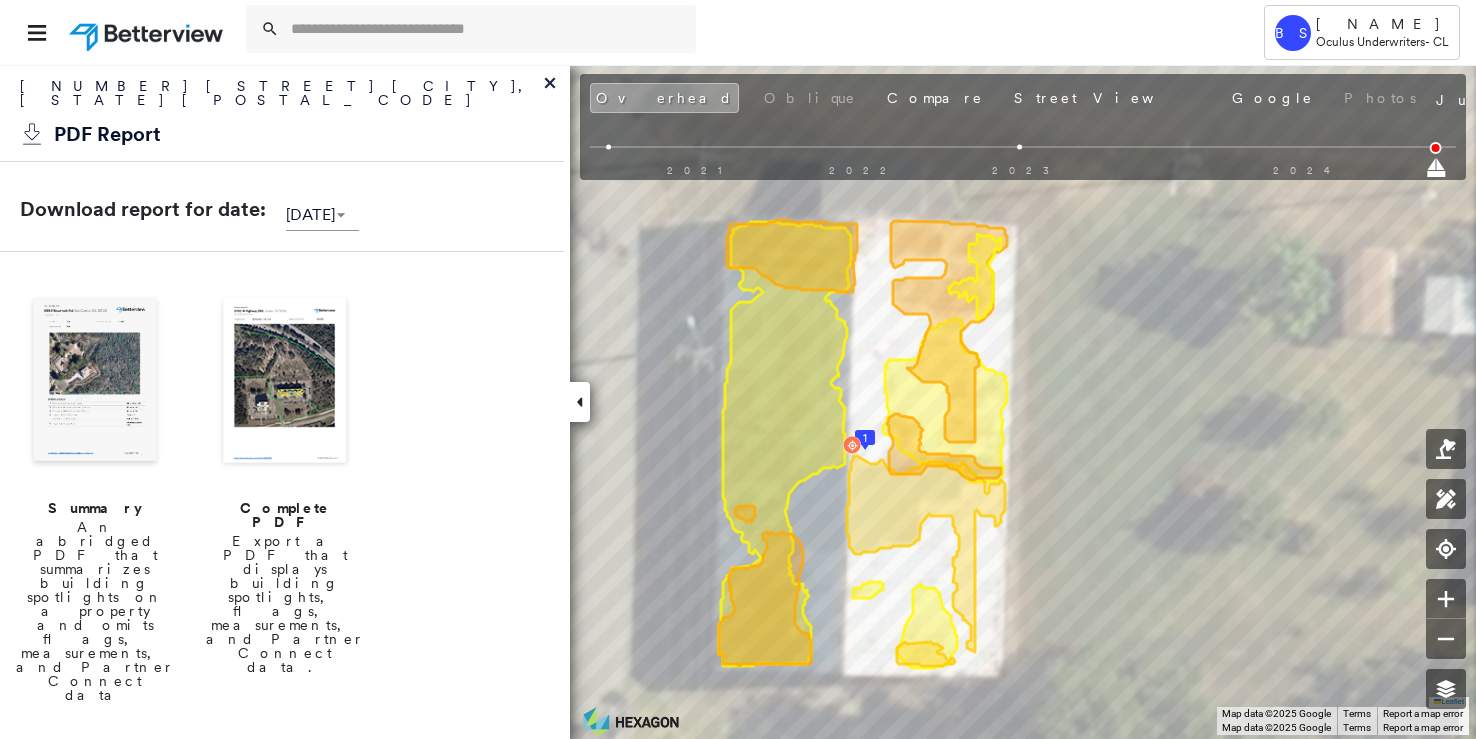 click on "Complete PDF" at bounding box center (285, 515) 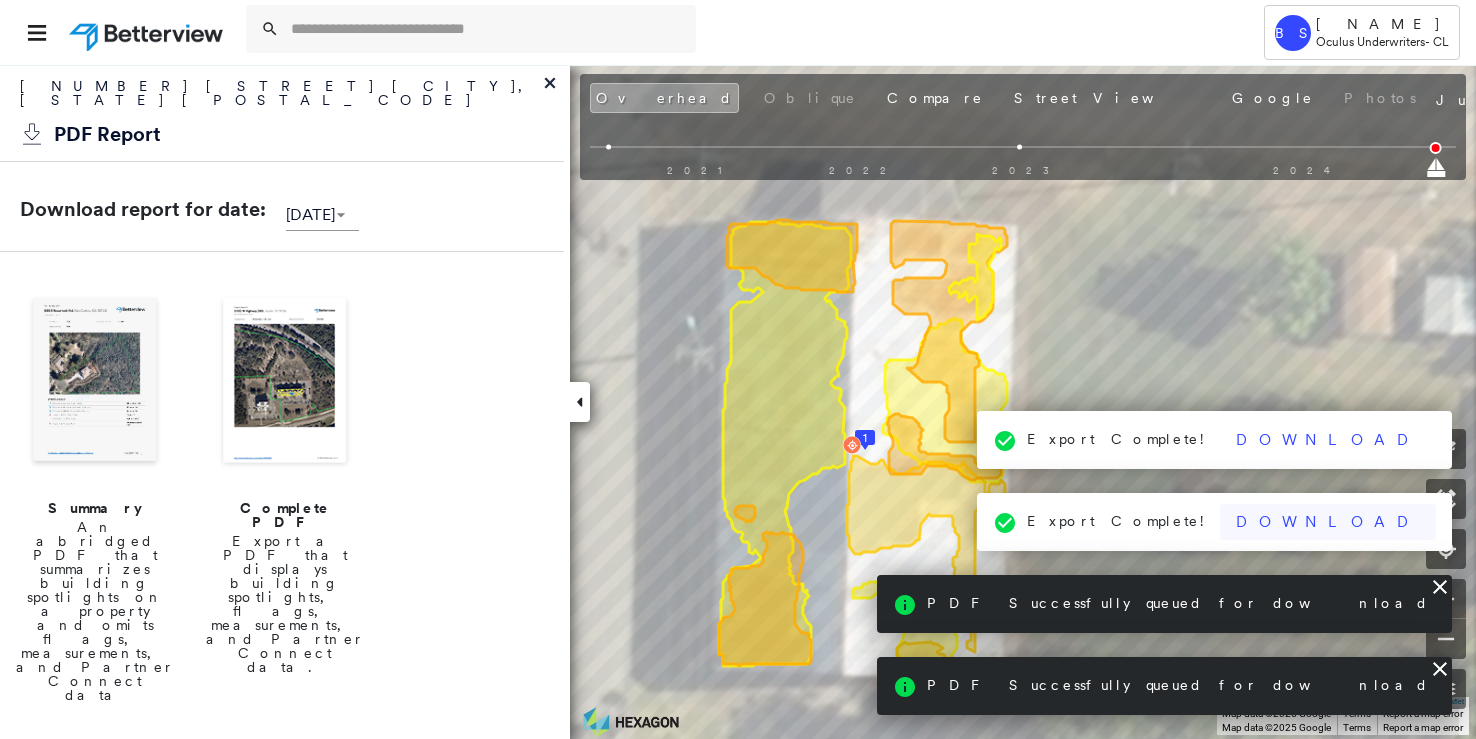 click on "Download" at bounding box center [1328, 522] 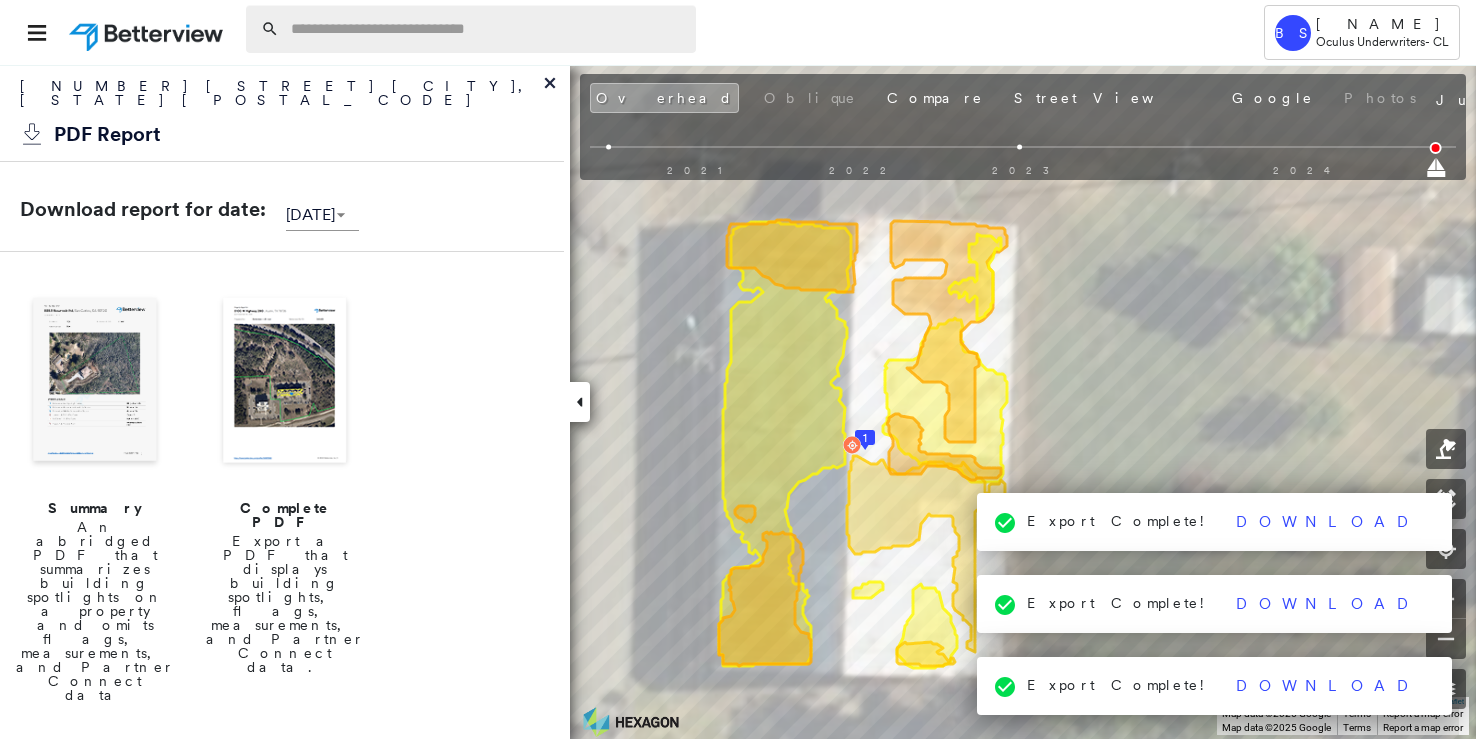 click at bounding box center (487, 29) 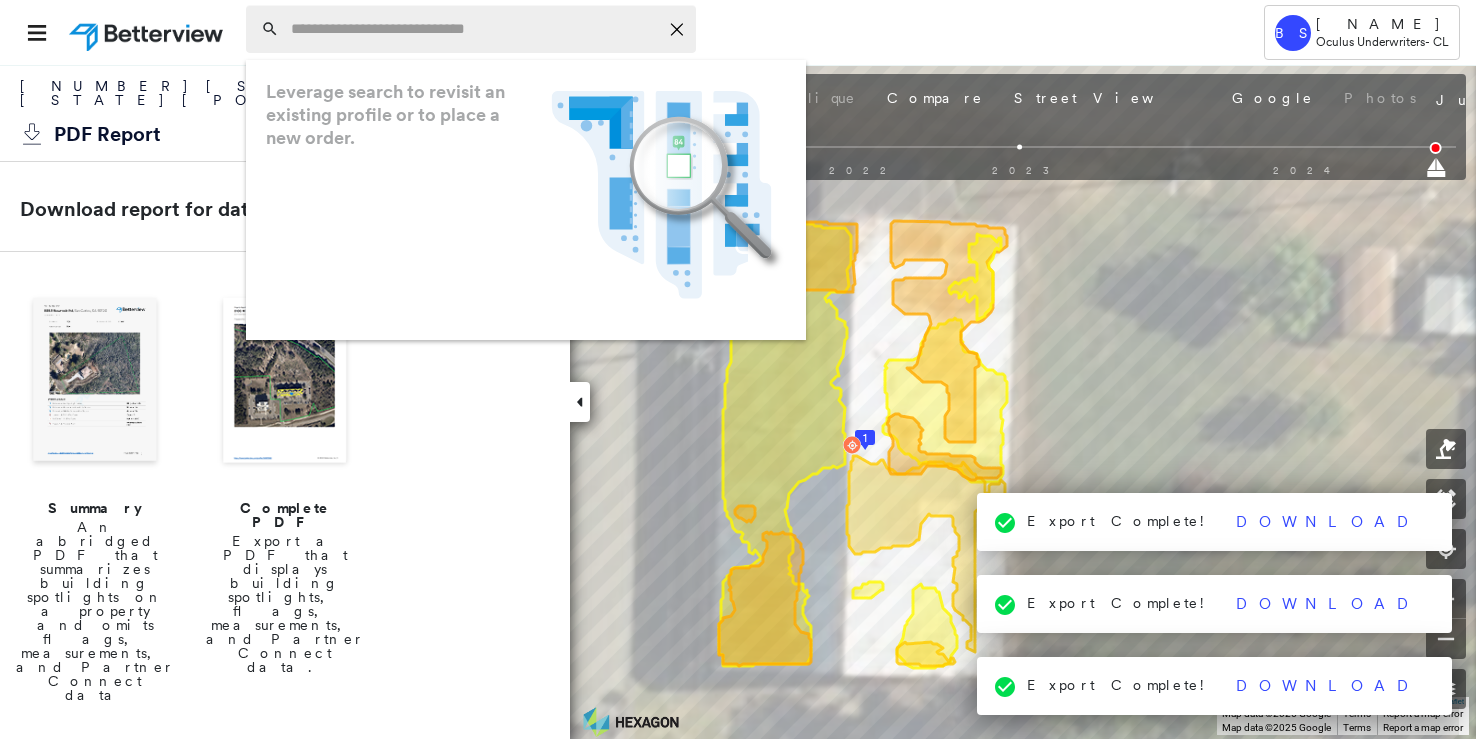 paste on "**********" 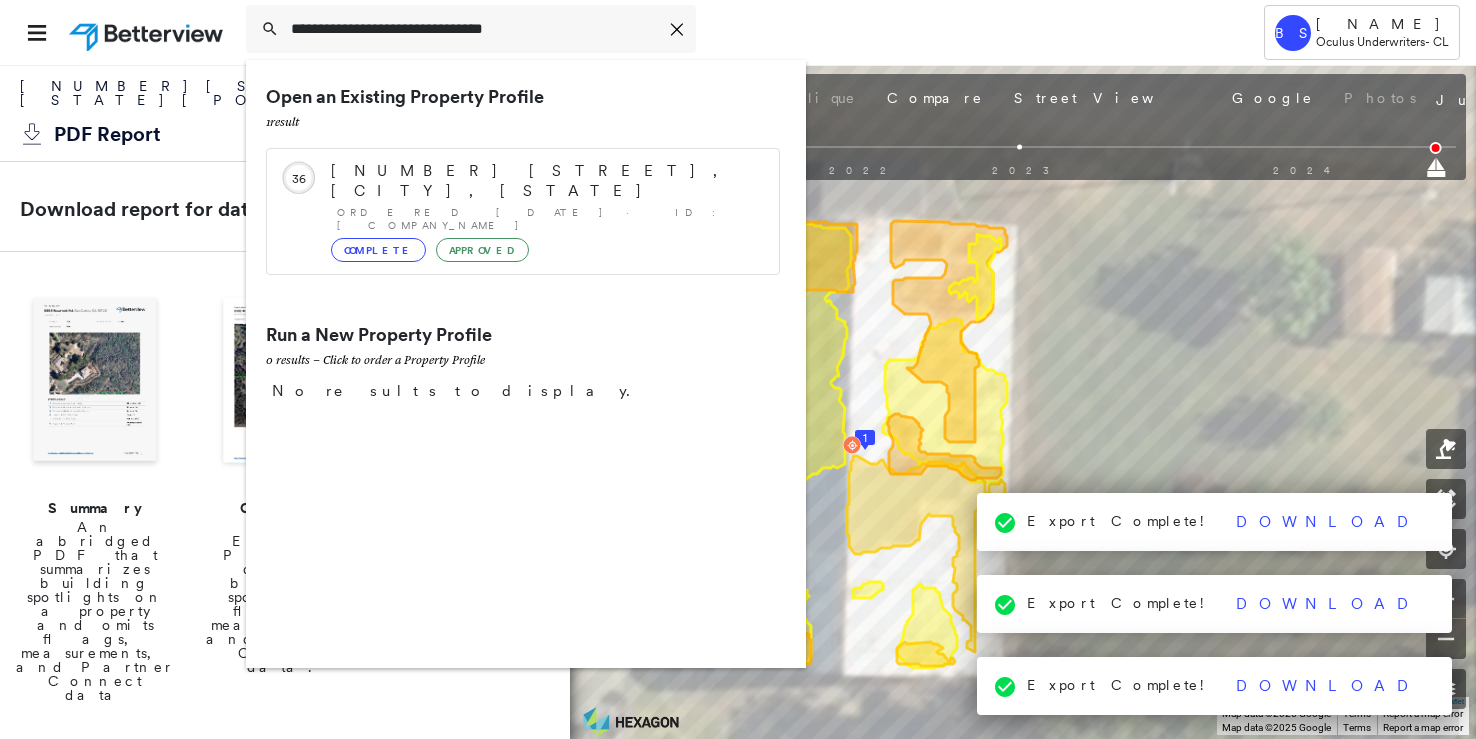 type on "**********" 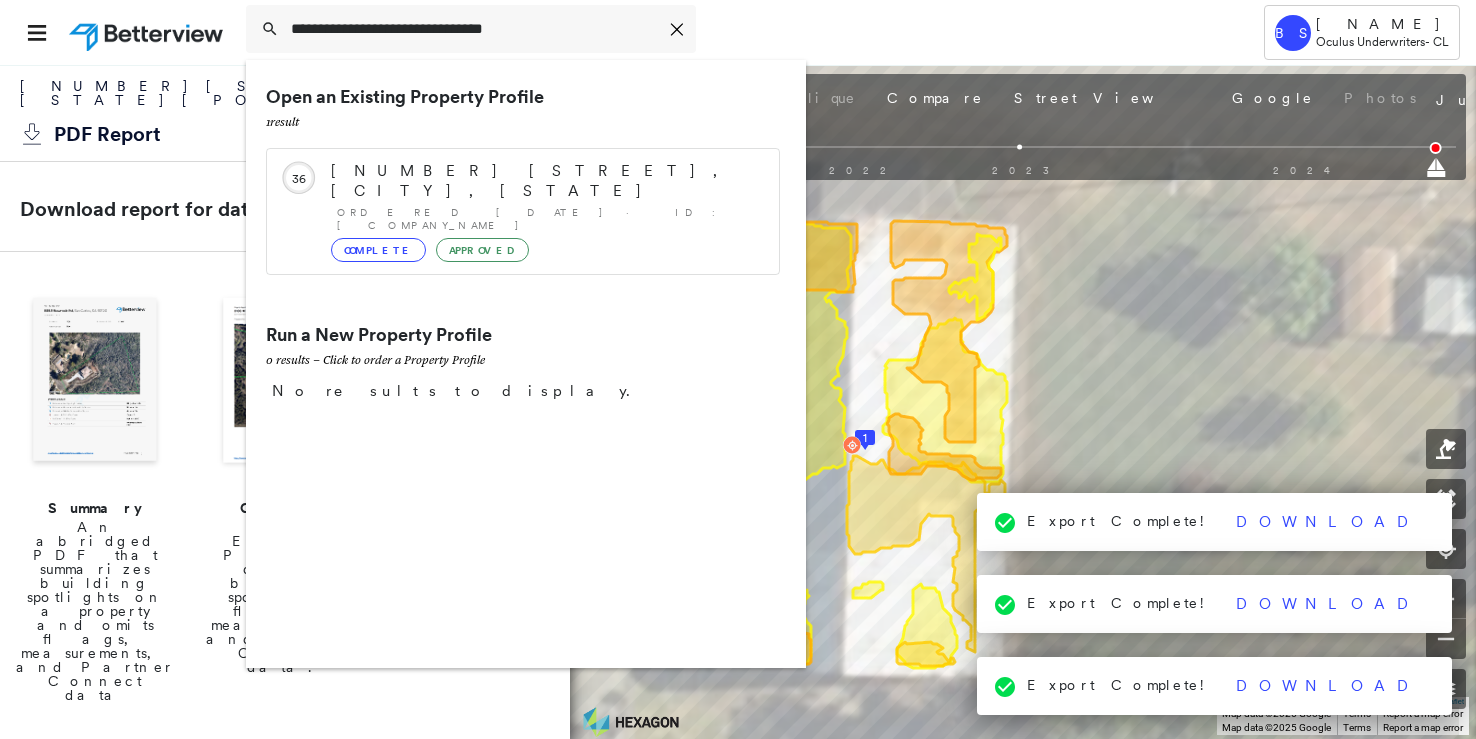 click on "Export Complete! Download" at bounding box center [1215, 522] 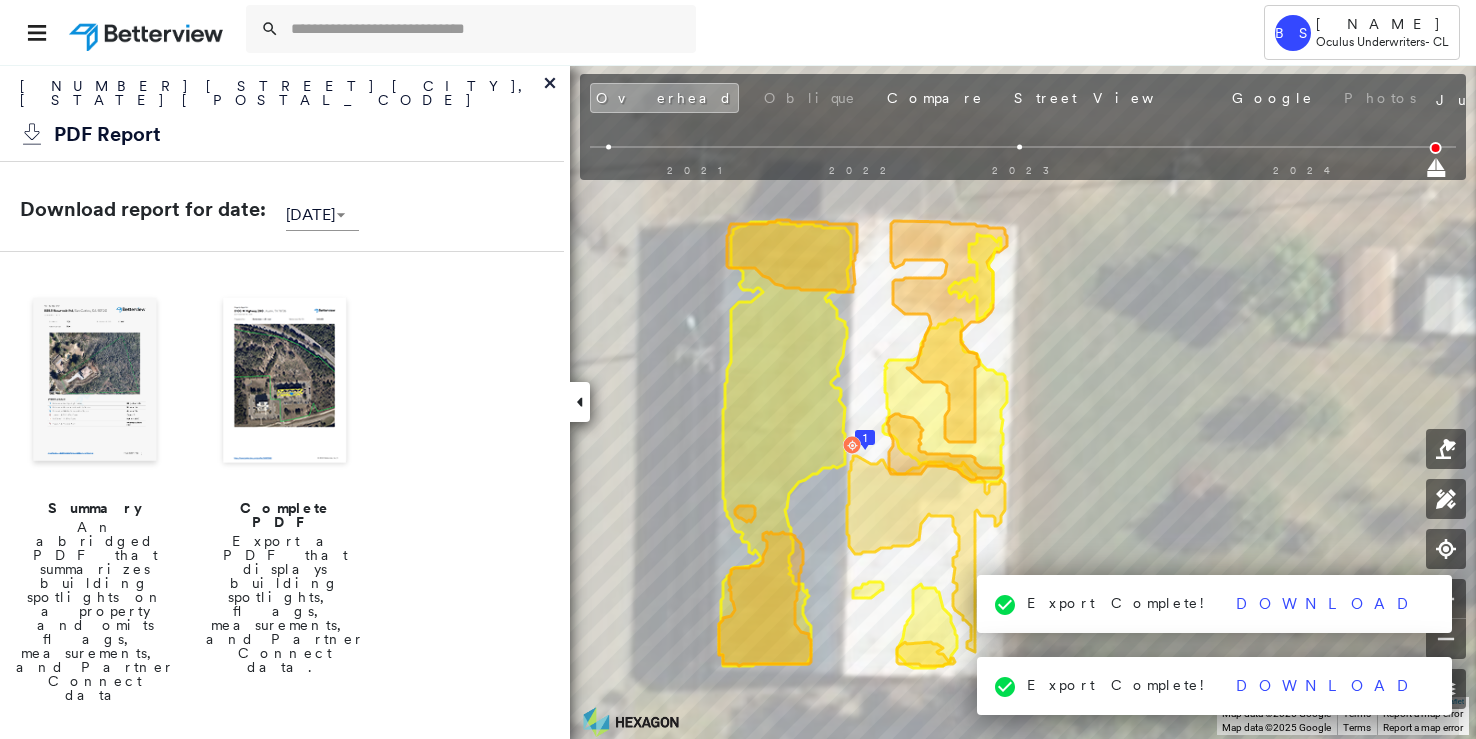 click on "Export Complete! Download" at bounding box center (1215, 604) 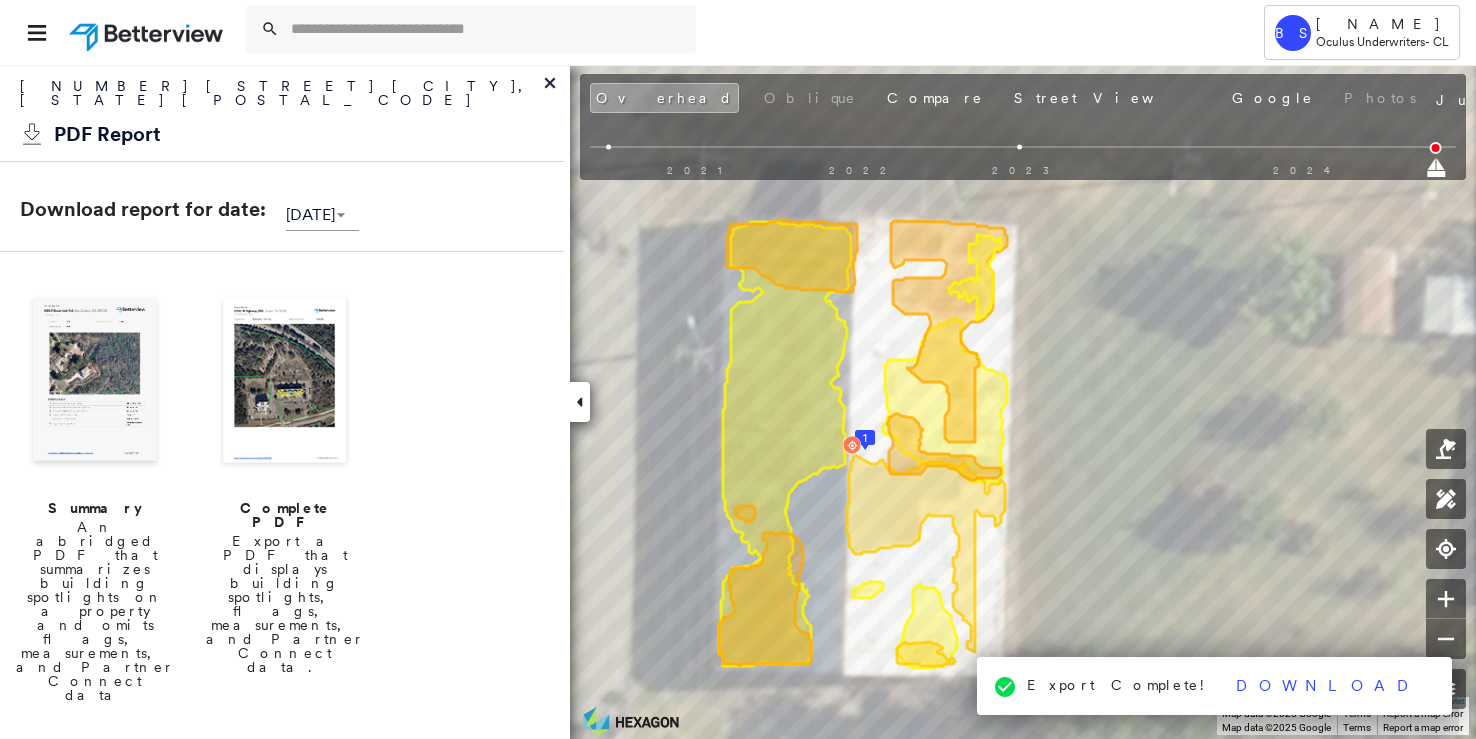 click on "Export Complete! Download" at bounding box center (1215, 686) 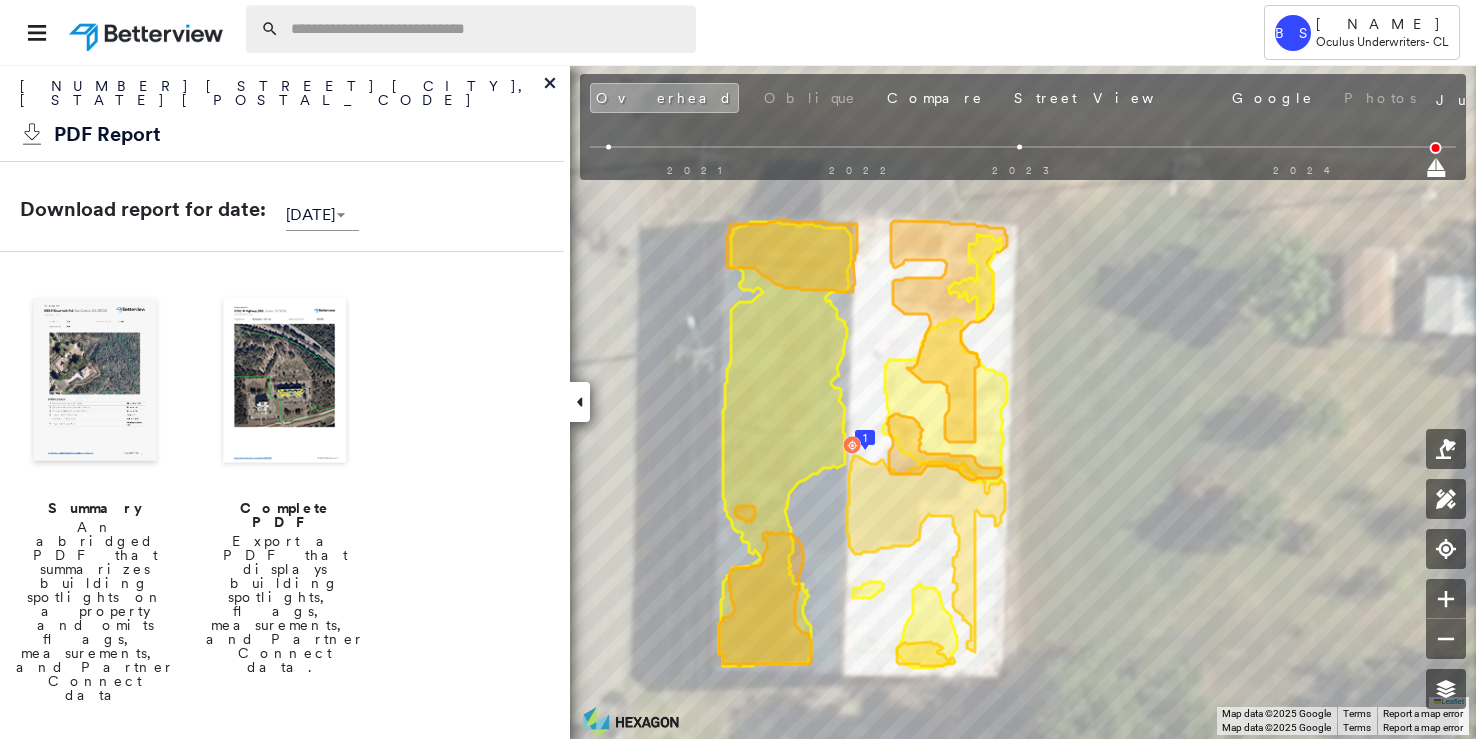click at bounding box center (487, 29) 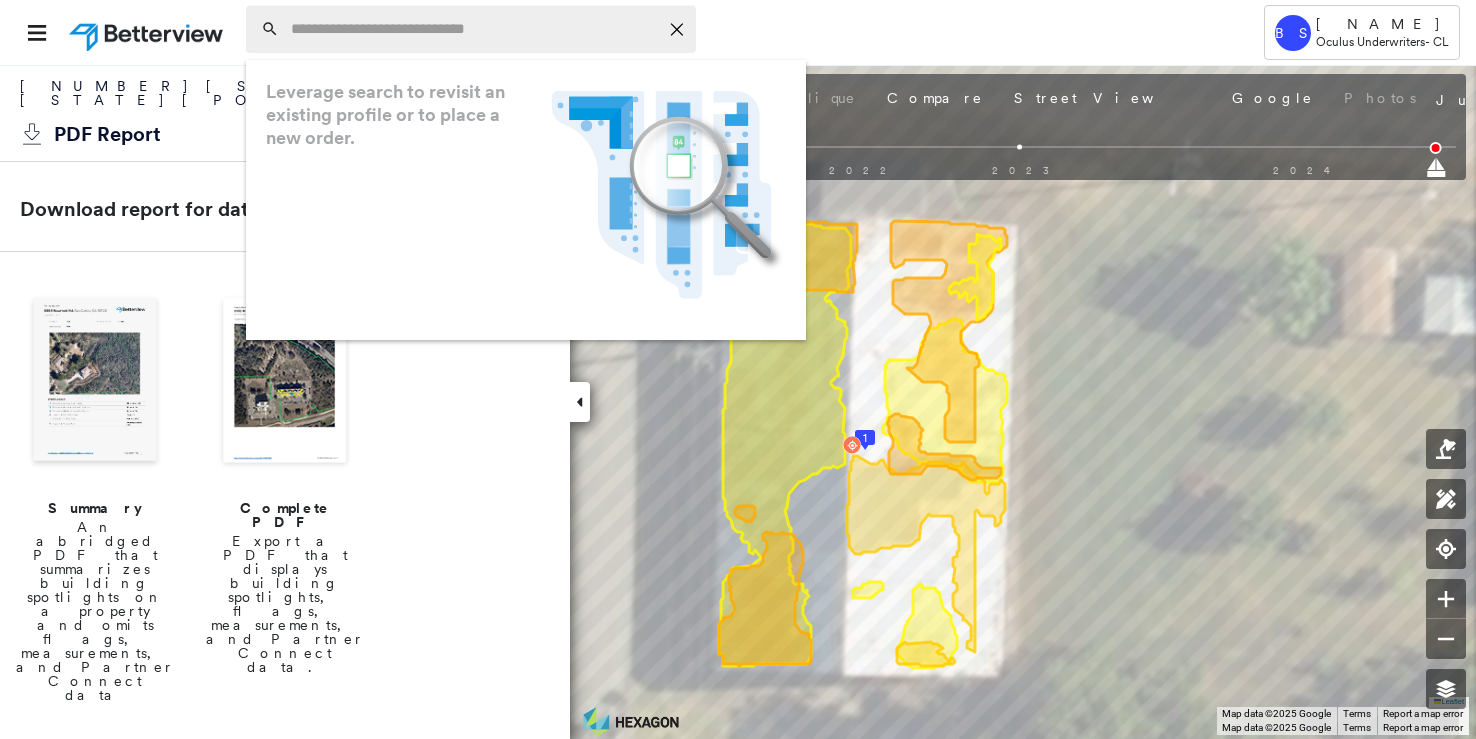 paste on "**********" 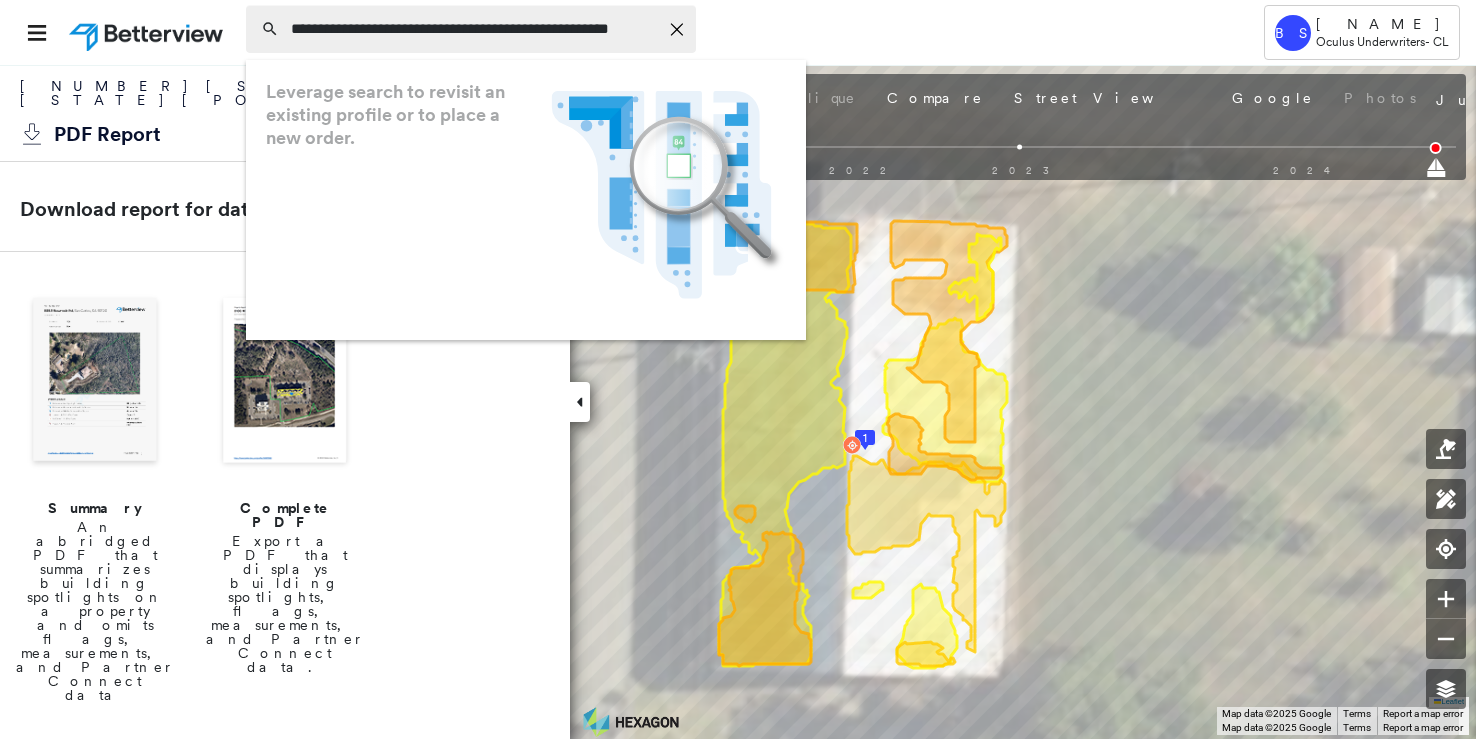 scroll, scrollTop: 0, scrollLeft: 34, axis: horizontal 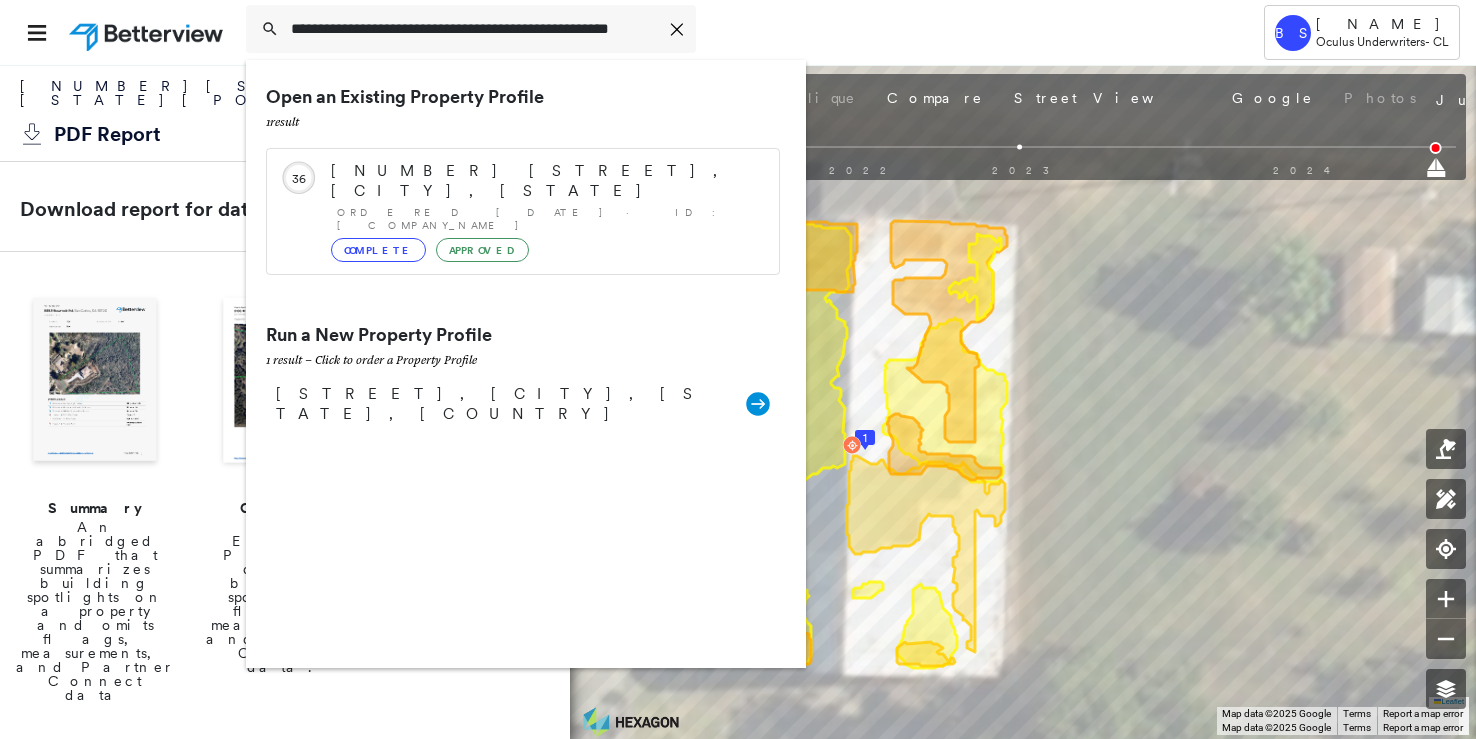 drag, startPoint x: 474, startPoint y: 29, endPoint x: 236, endPoint y: 23, distance: 238.07562 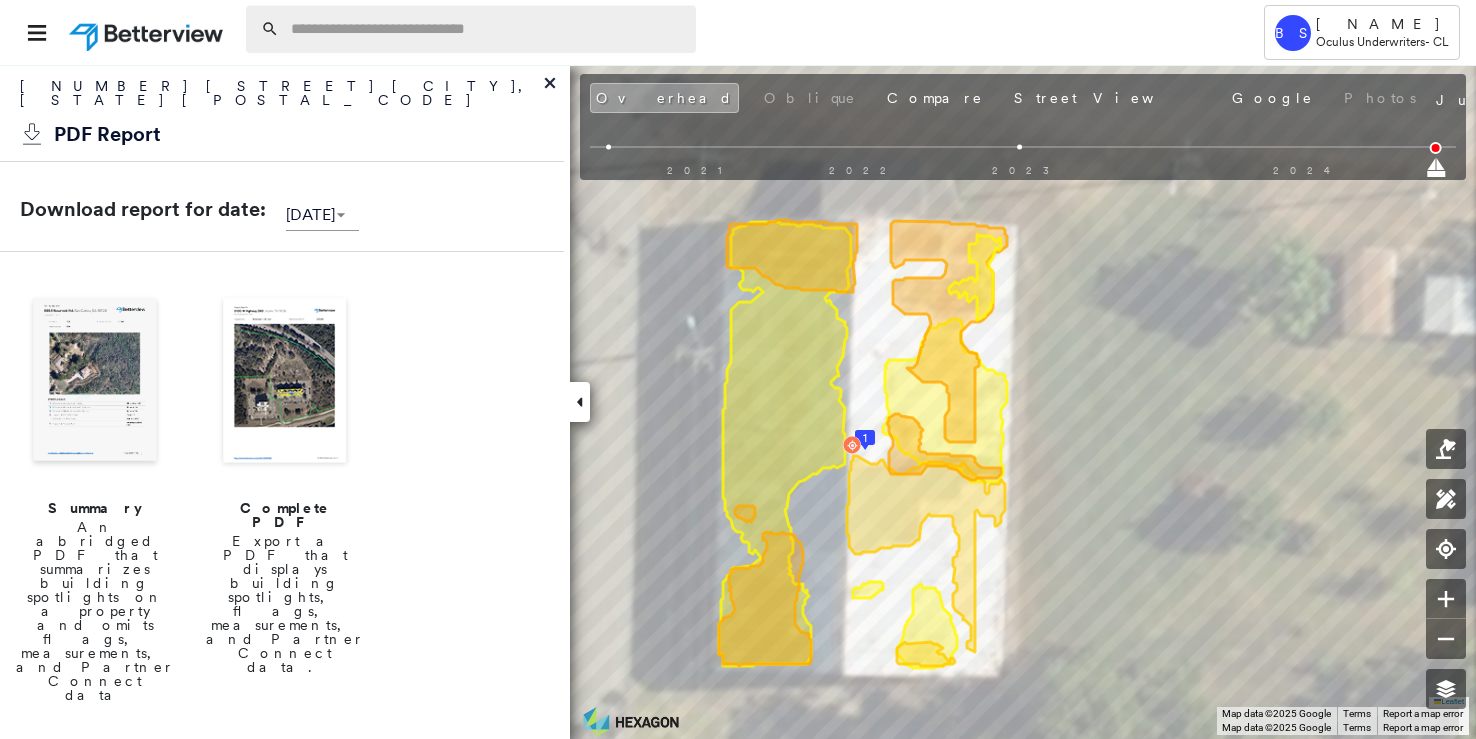 click at bounding box center (487, 29) 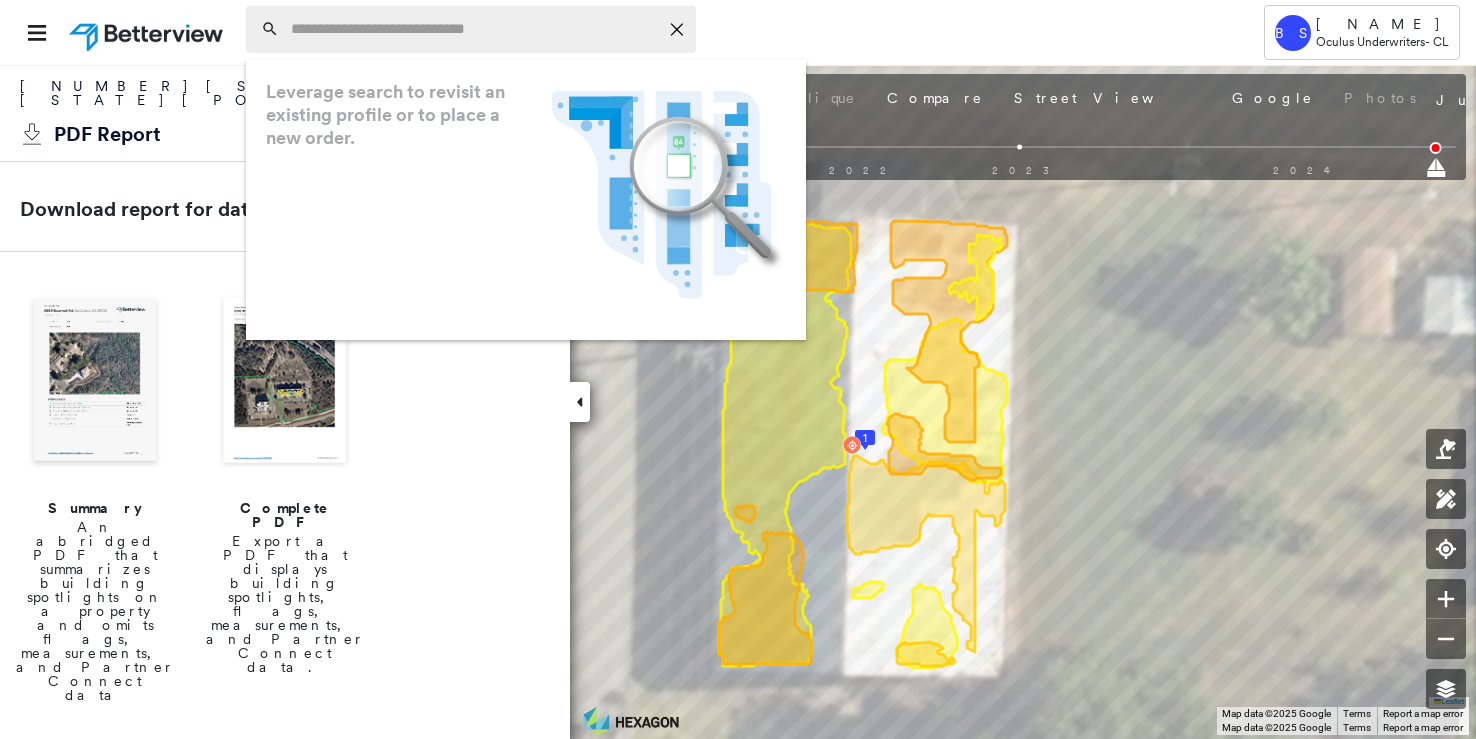 paste on "**********" 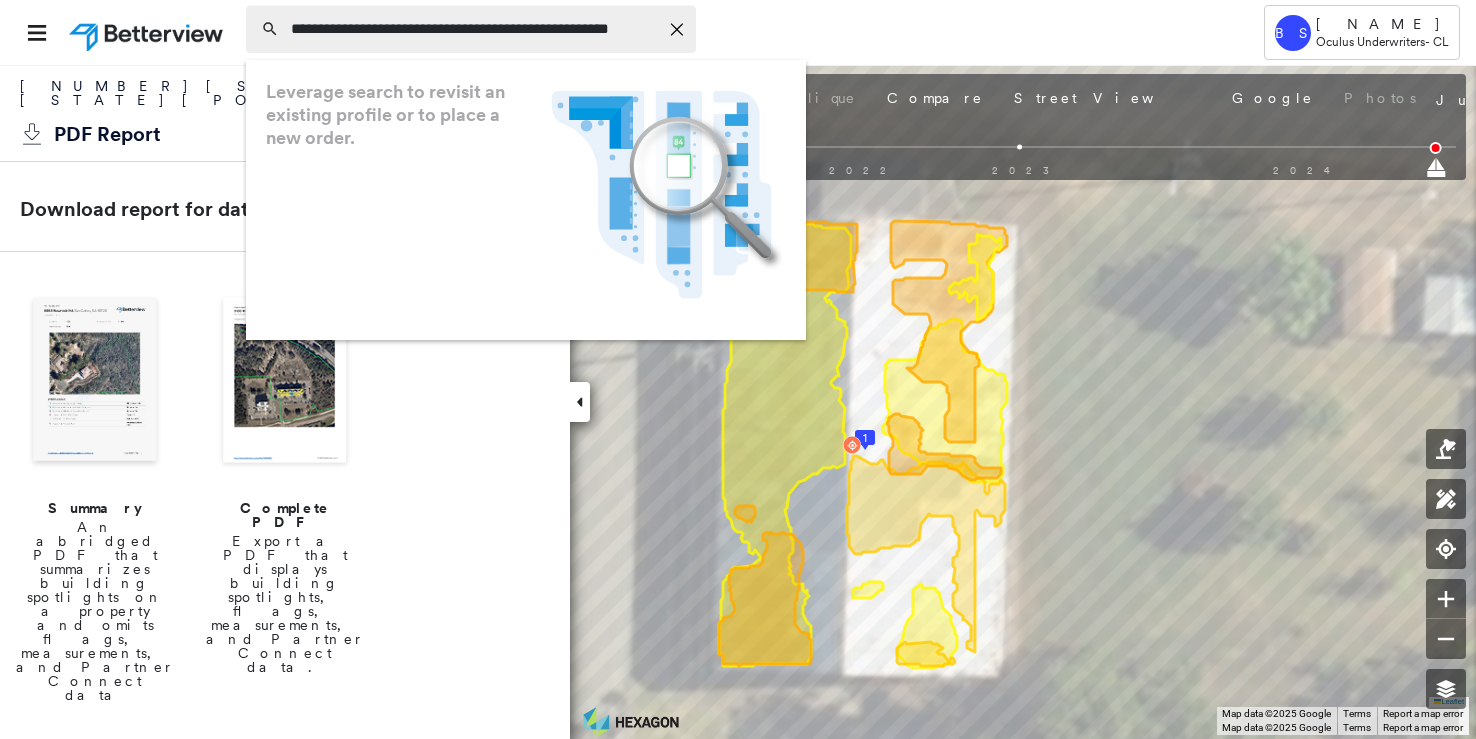 scroll, scrollTop: 0, scrollLeft: 34, axis: horizontal 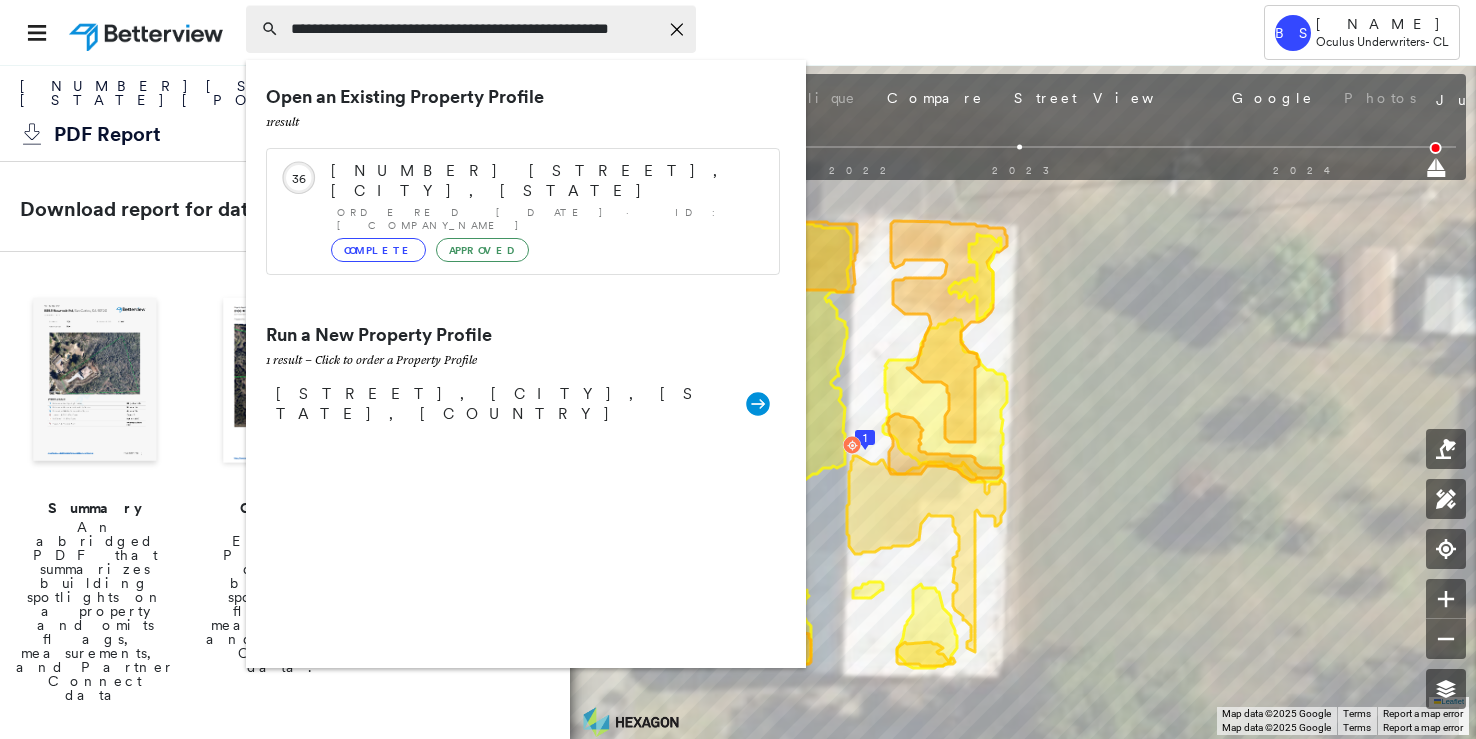 drag, startPoint x: 424, startPoint y: 29, endPoint x: 487, endPoint y: 31, distance: 63.03174 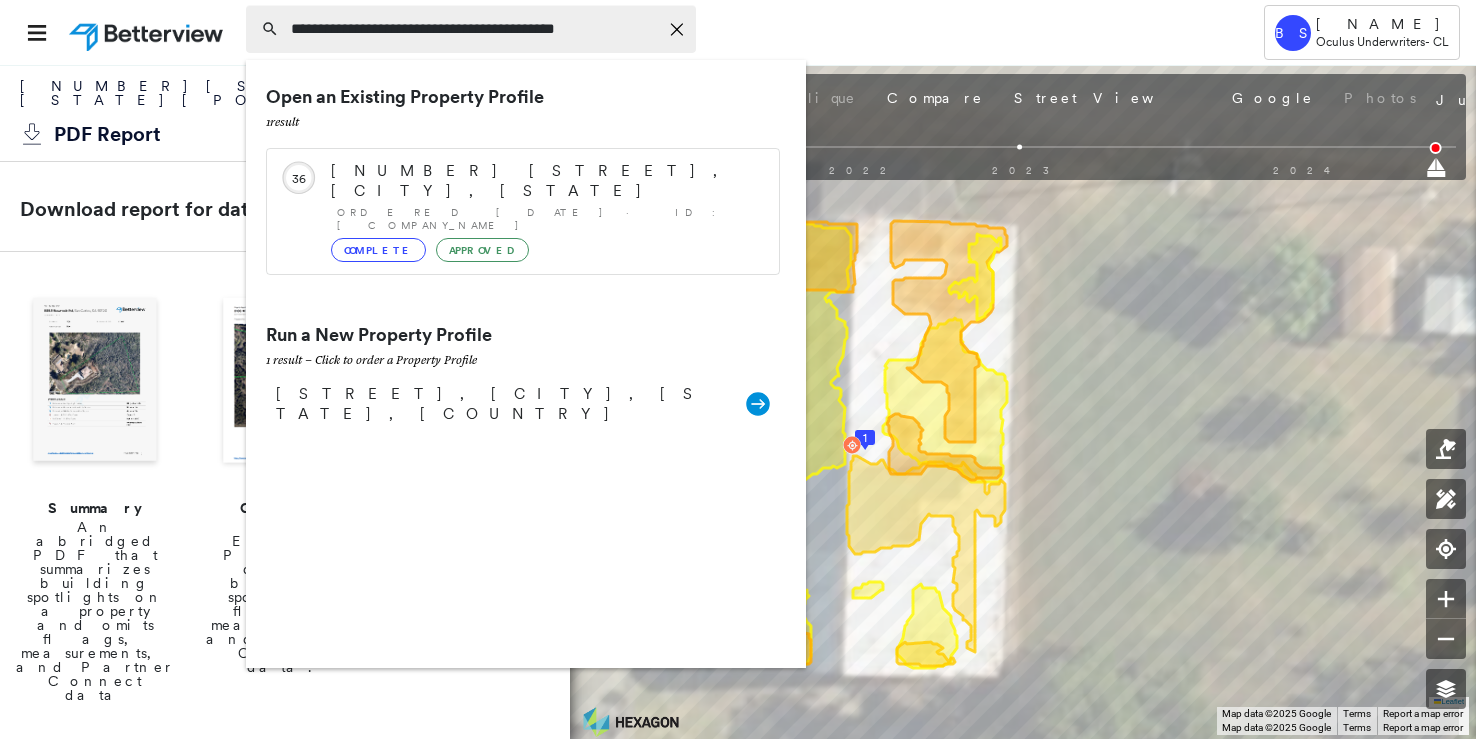 scroll, scrollTop: 0, scrollLeft: 0, axis: both 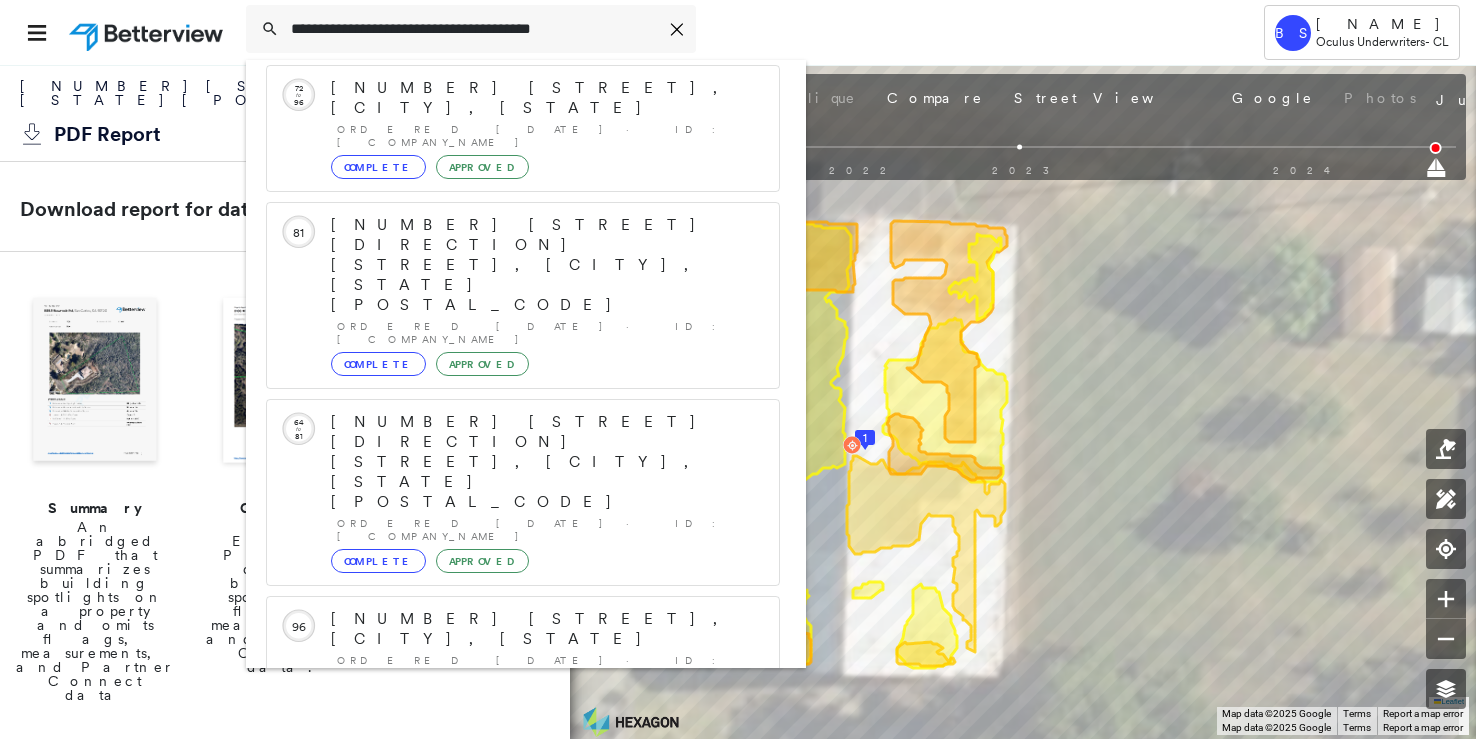 type on "**********" 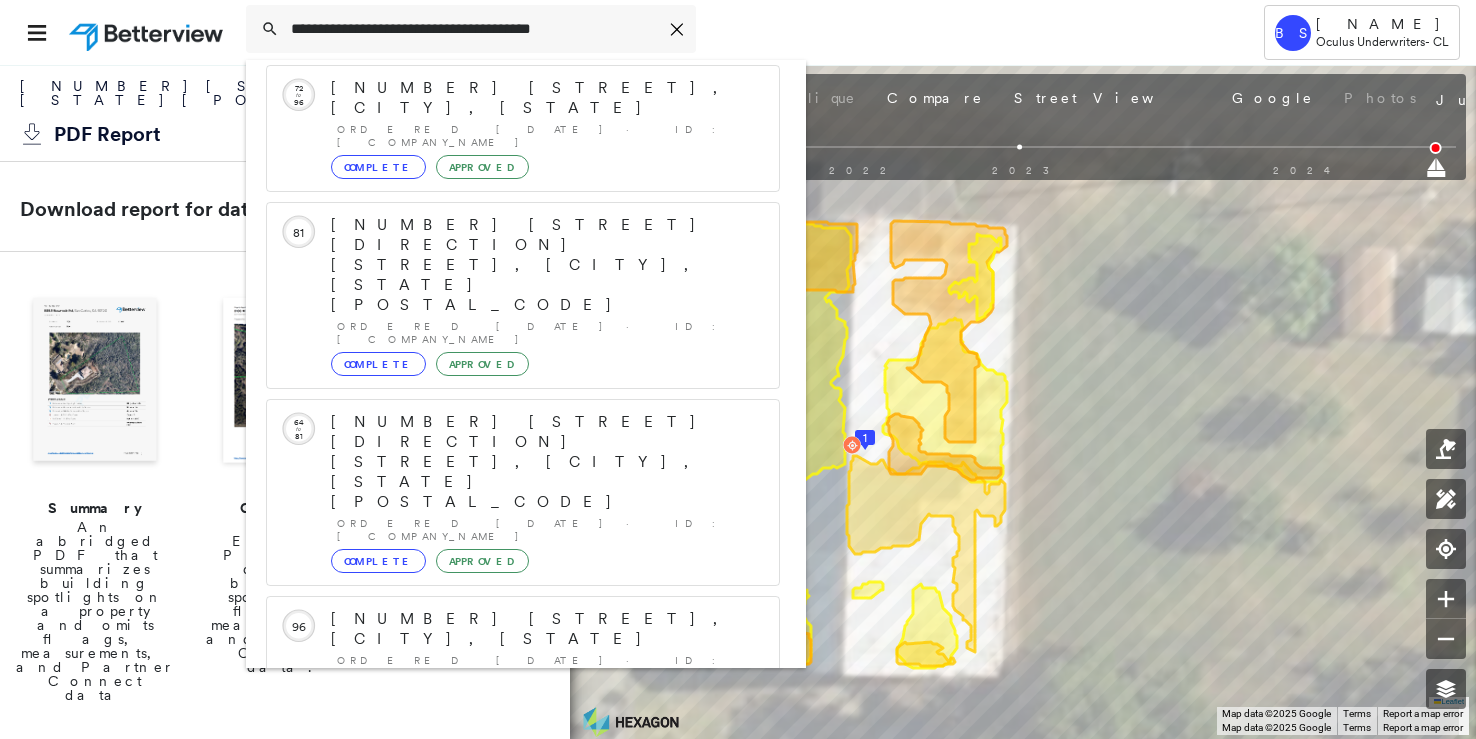 click 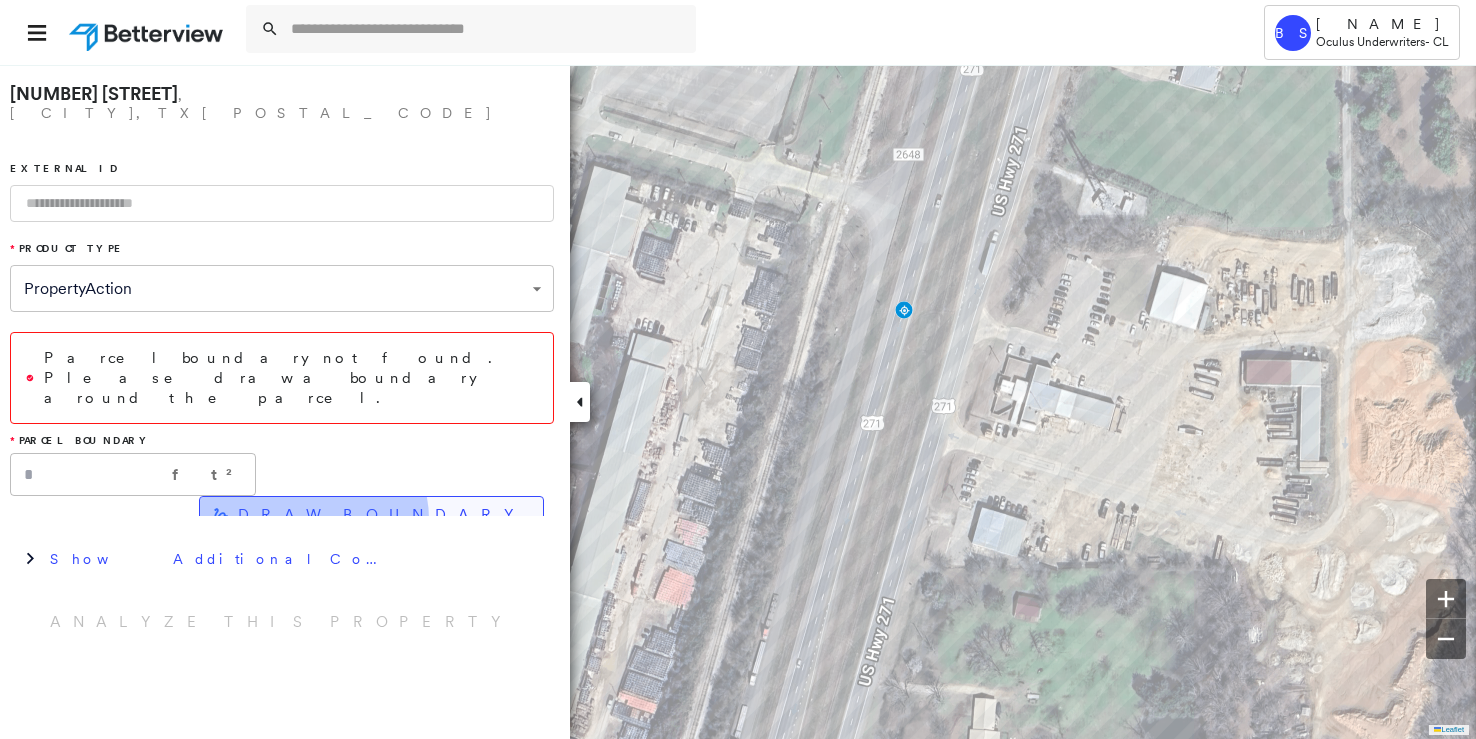 click on "DRAW BOUNDARY" at bounding box center (382, 515) 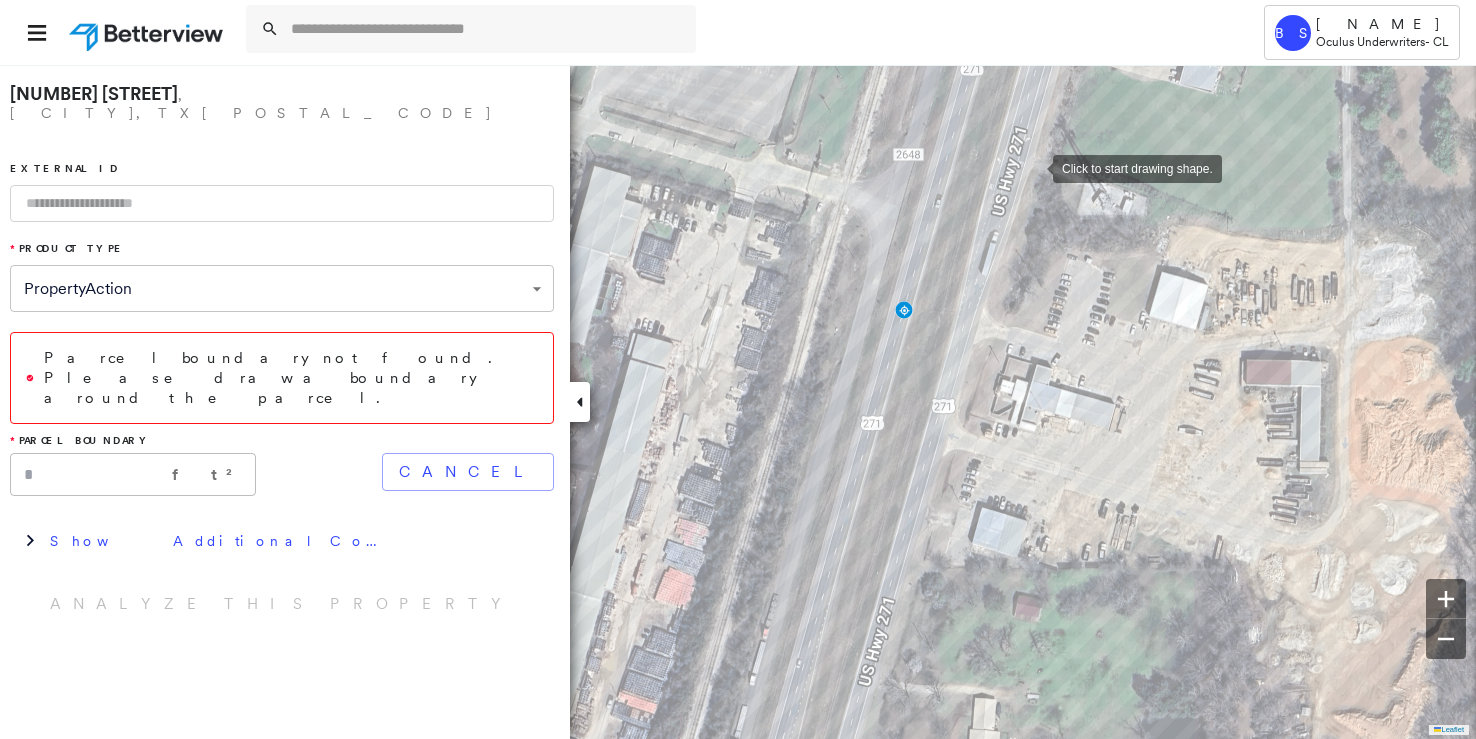 click at bounding box center (1033, 167) 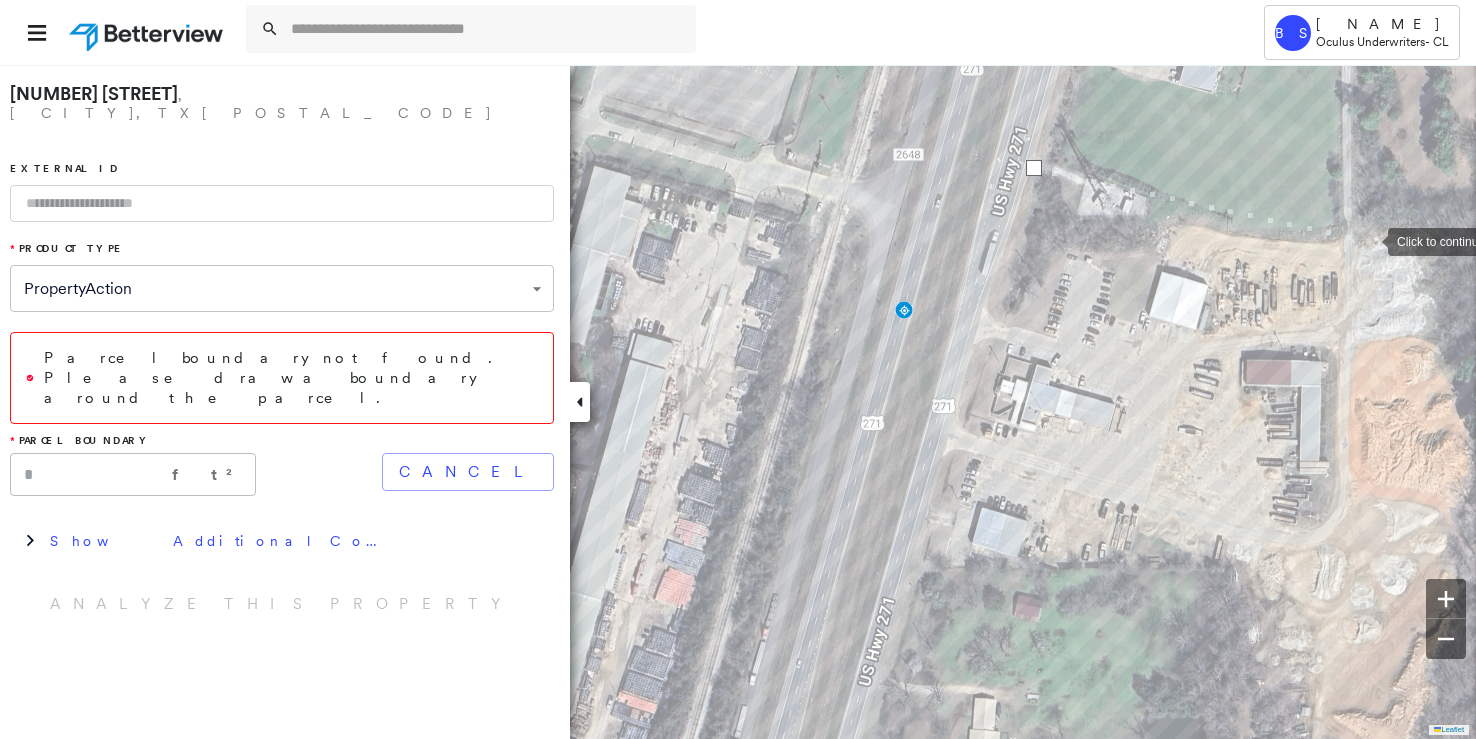 click at bounding box center (1368, 240) 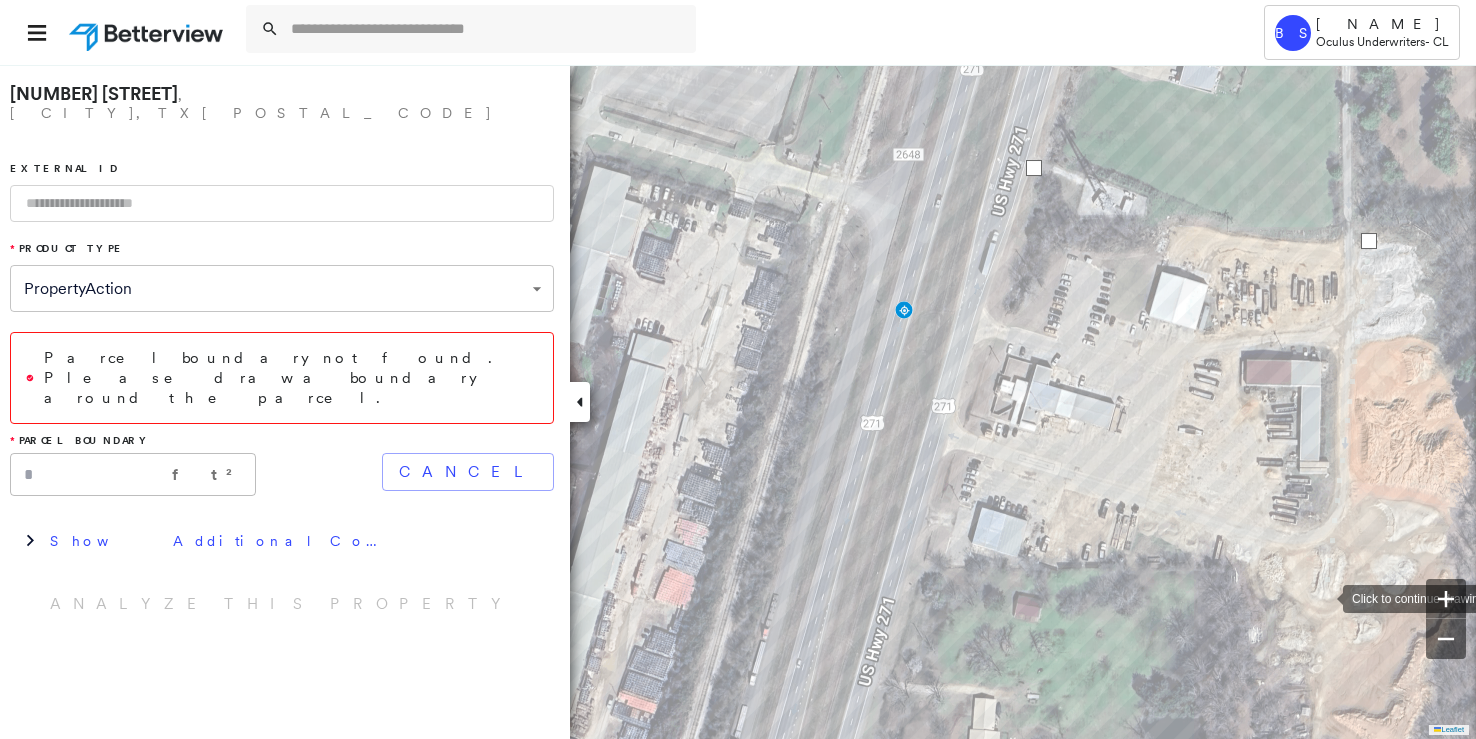 click at bounding box center [1323, 597] 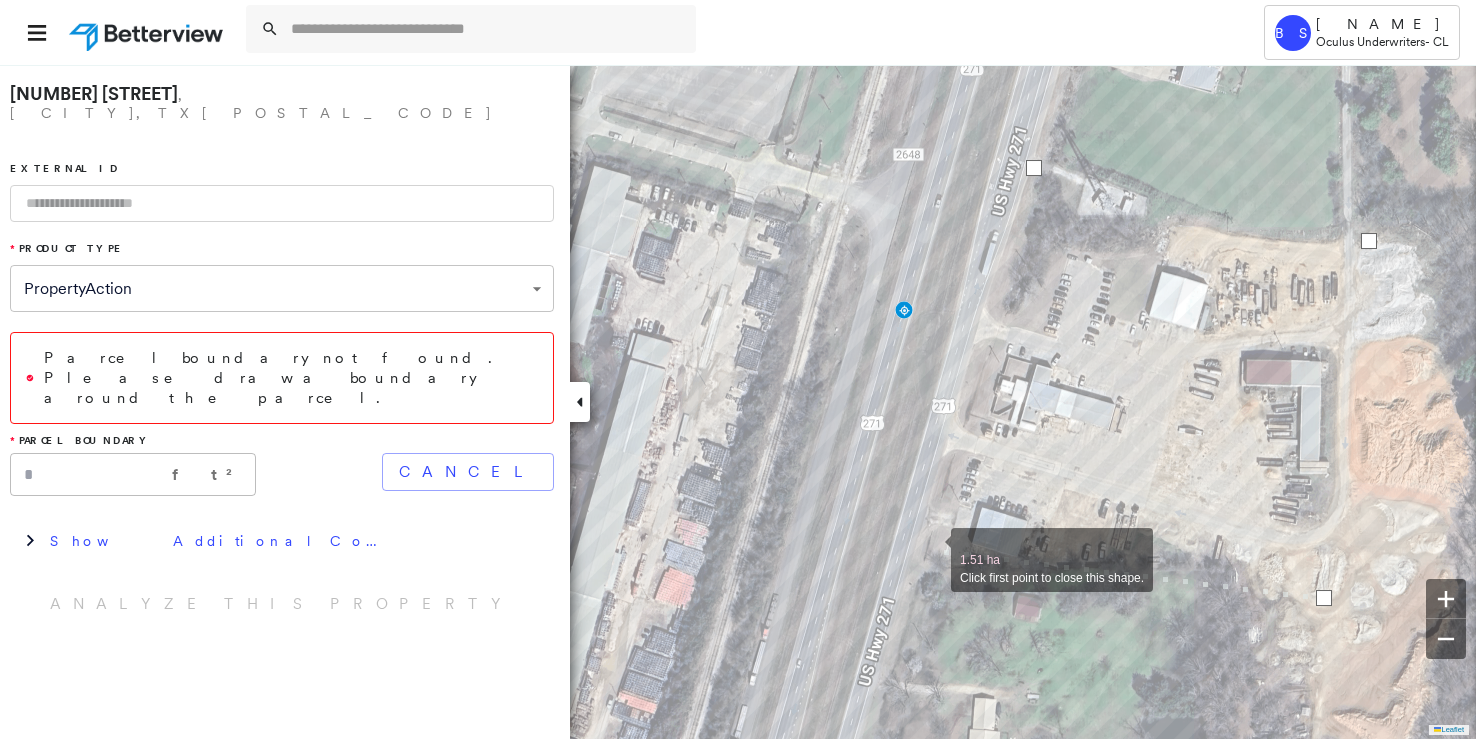 click at bounding box center [931, 549] 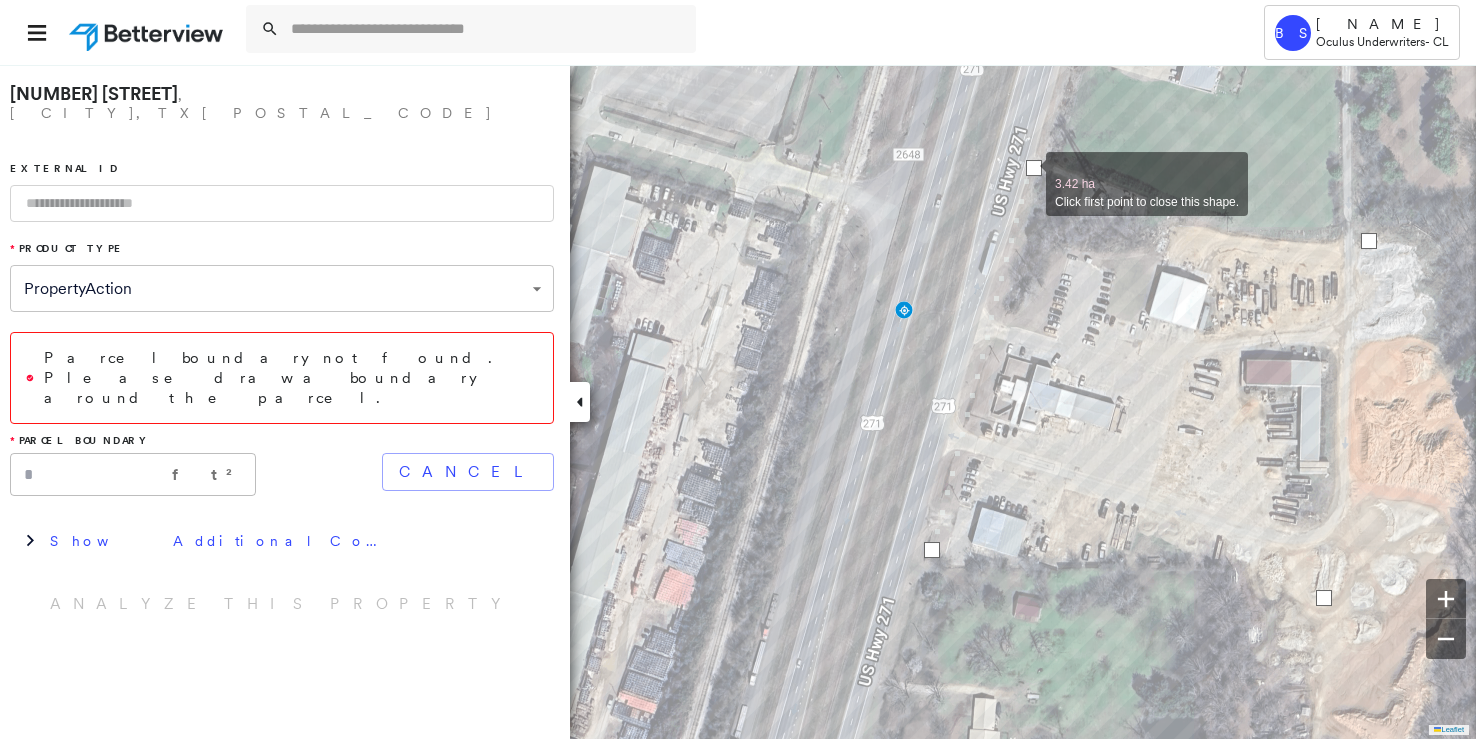click at bounding box center [1034, 168] 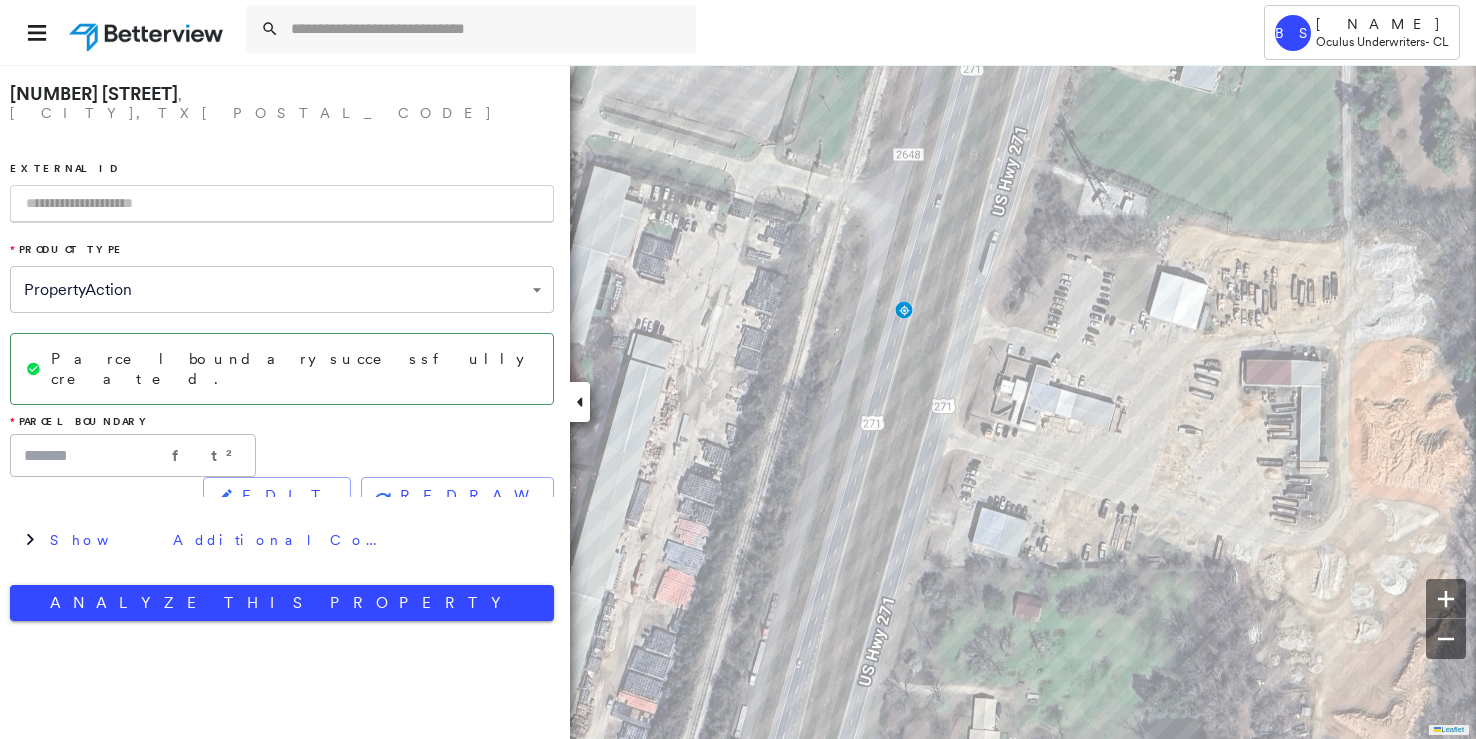 click at bounding box center (282, 204) 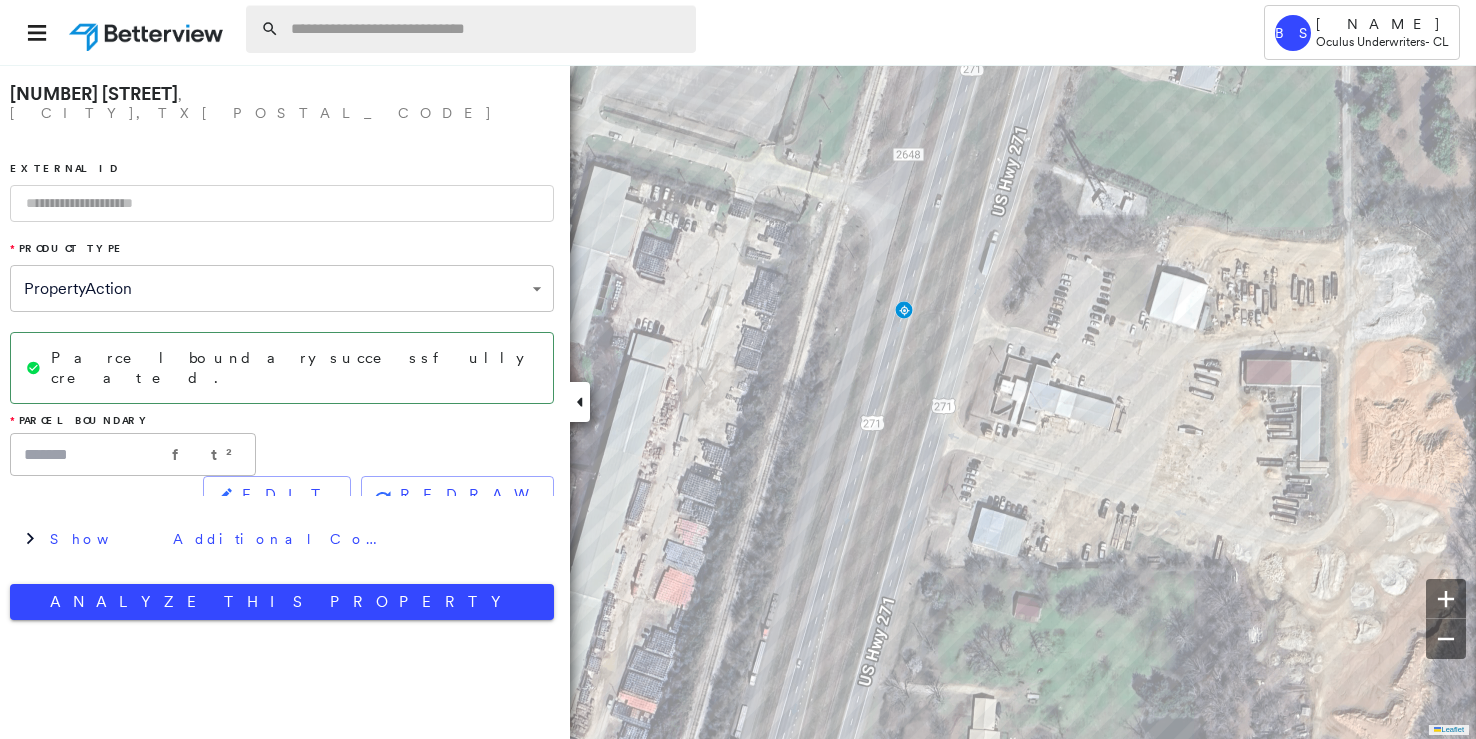 click at bounding box center [487, 29] 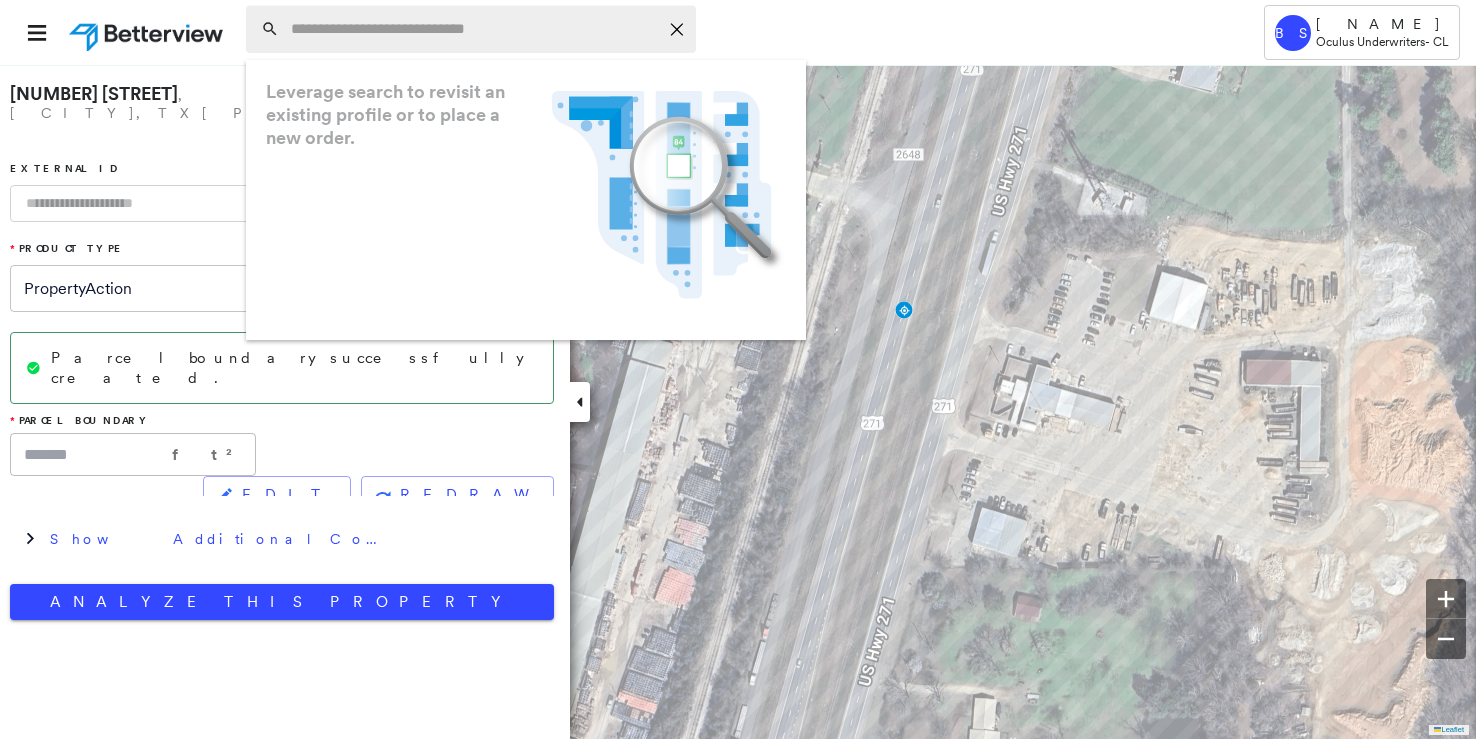 paste on "**********" 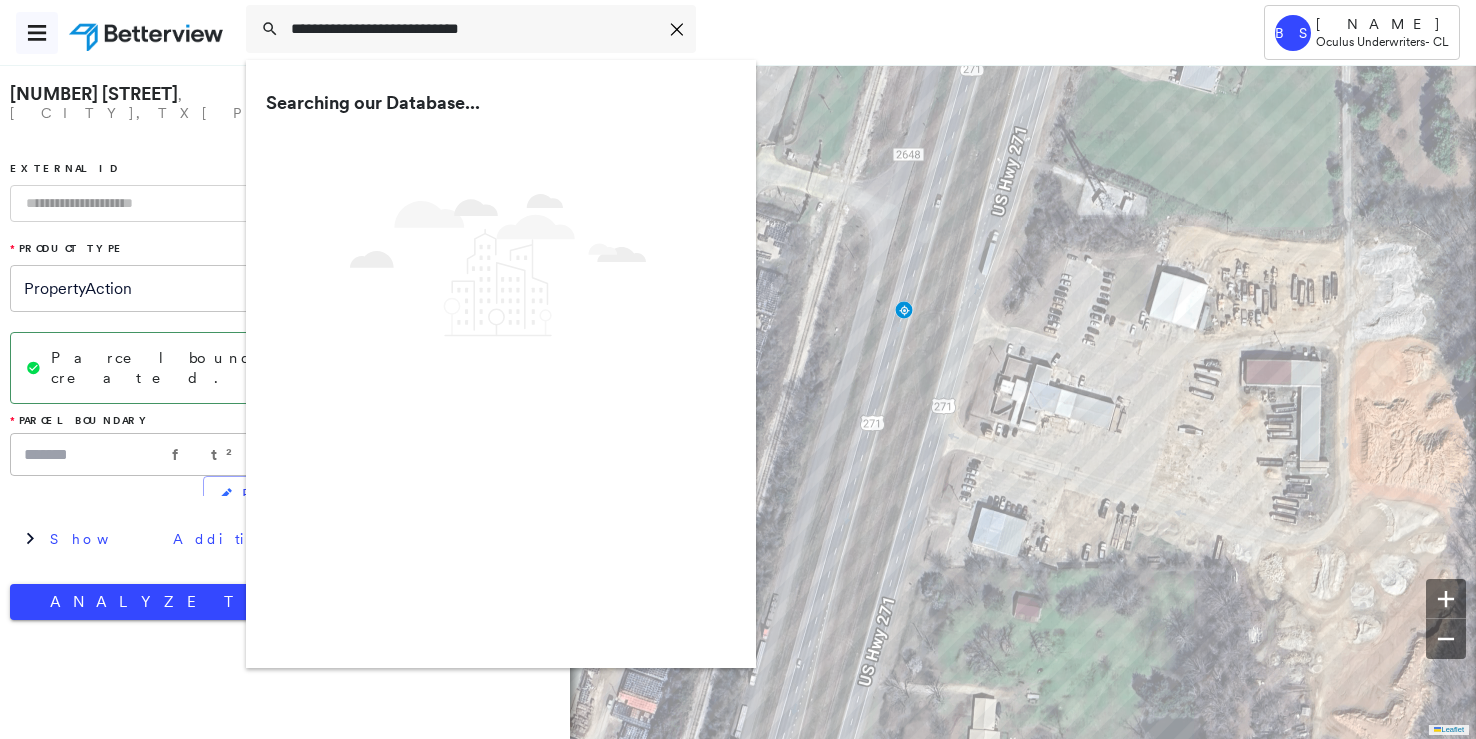 drag, startPoint x: 483, startPoint y: 23, endPoint x: 56, endPoint y: 23, distance: 427 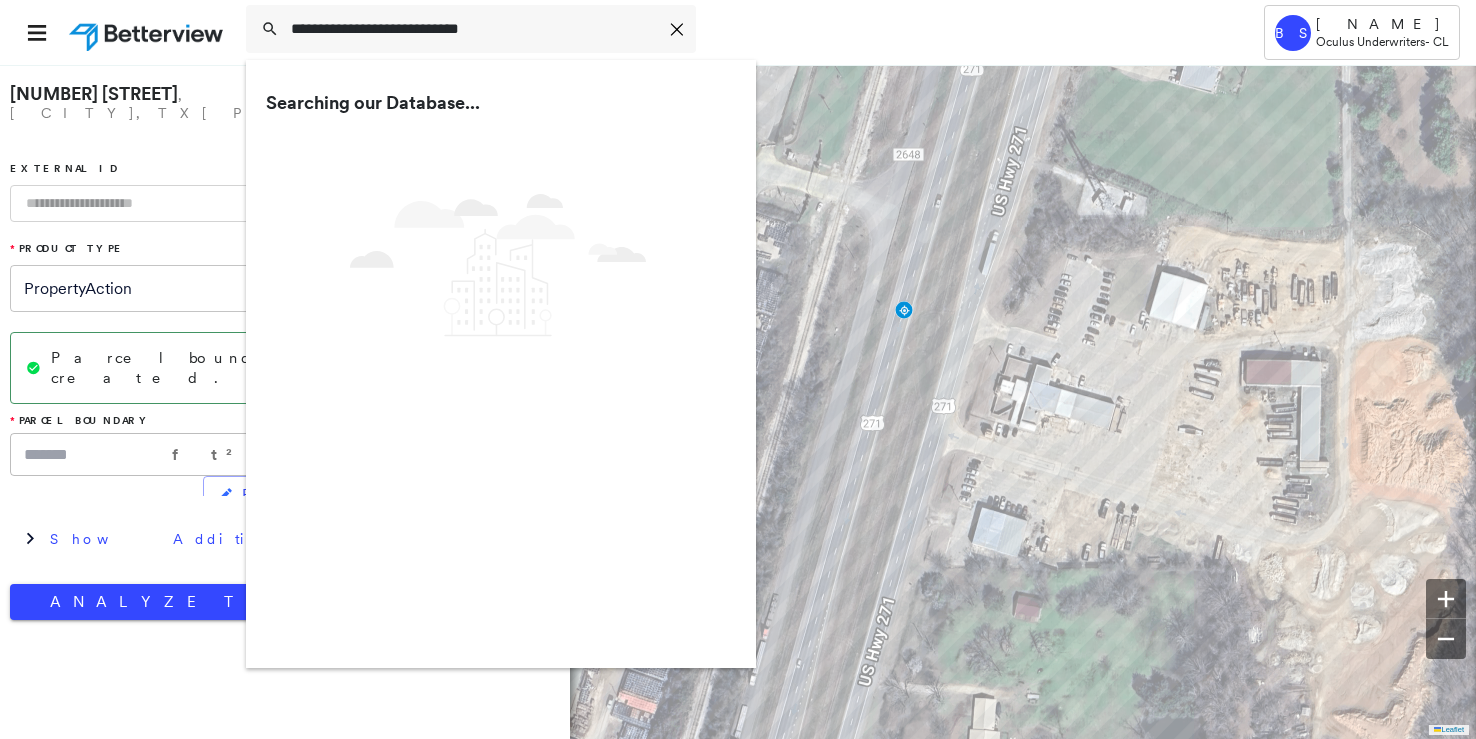 type 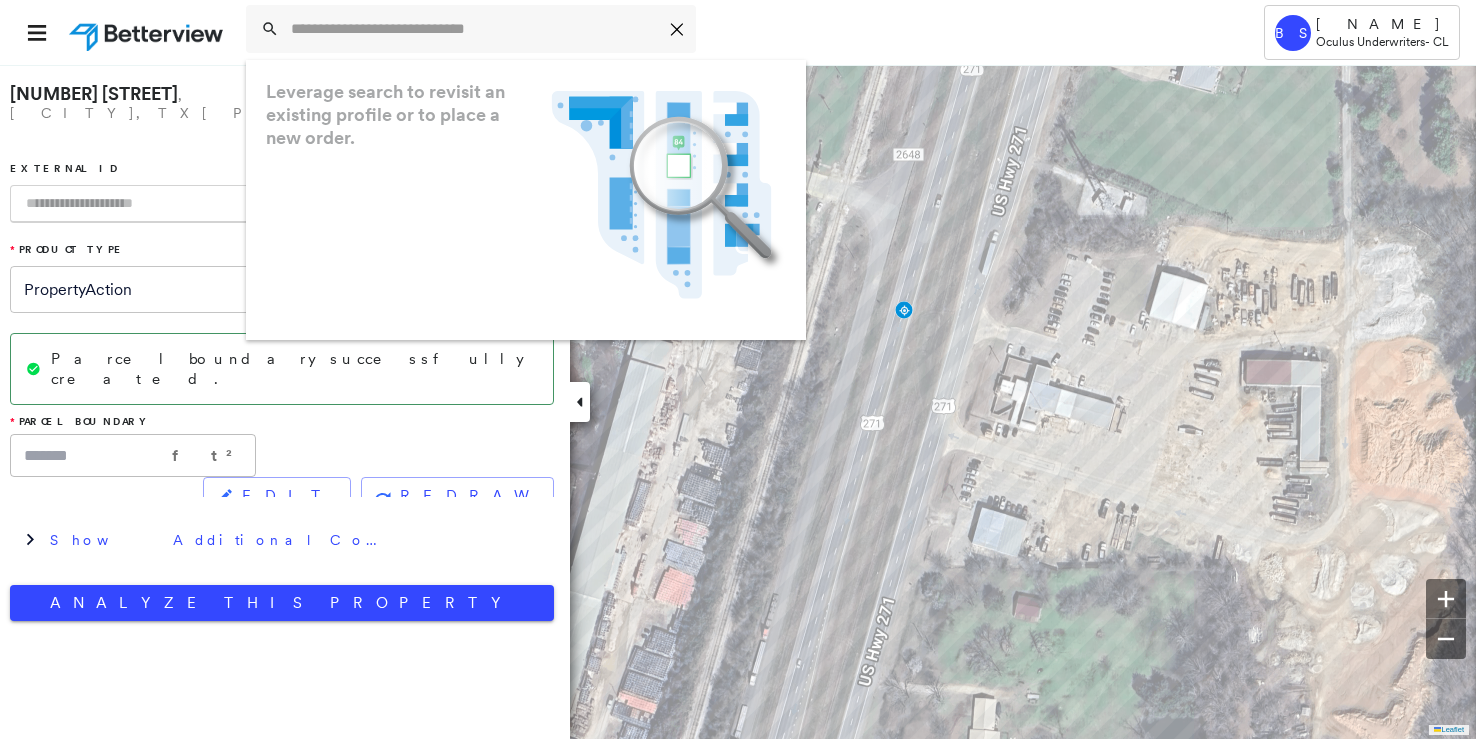 click at bounding box center (282, 204) 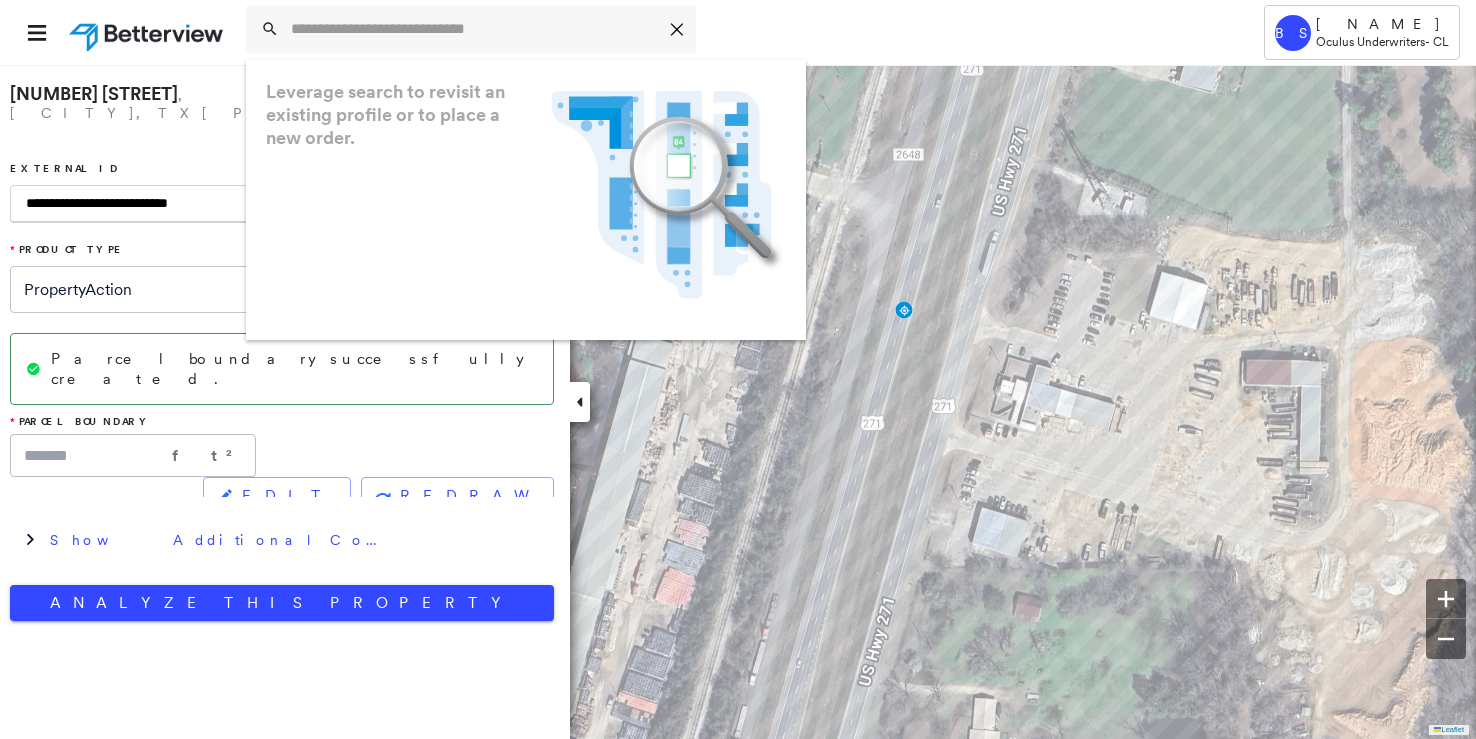 drag, startPoint x: 129, startPoint y: 183, endPoint x: 472, endPoint y: 190, distance: 343.0714 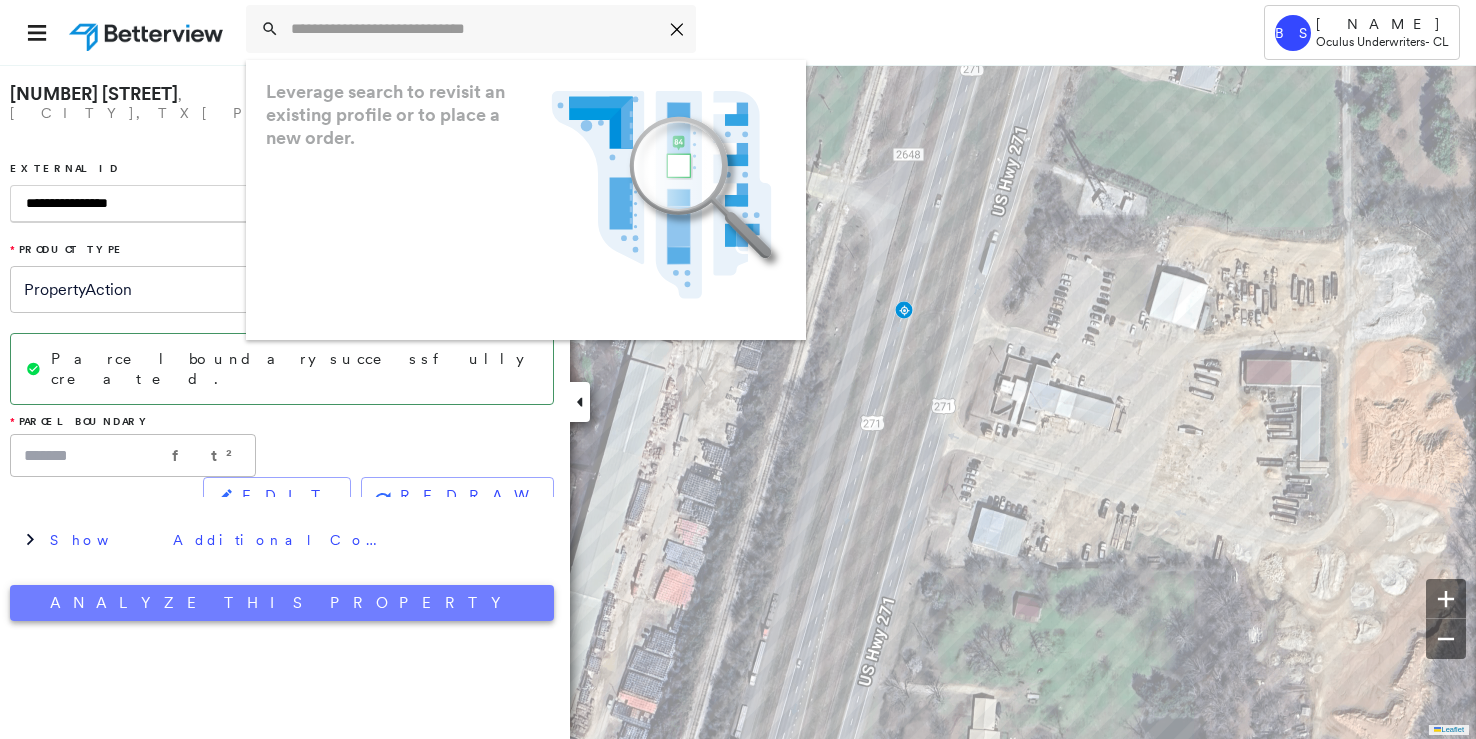 type on "**********" 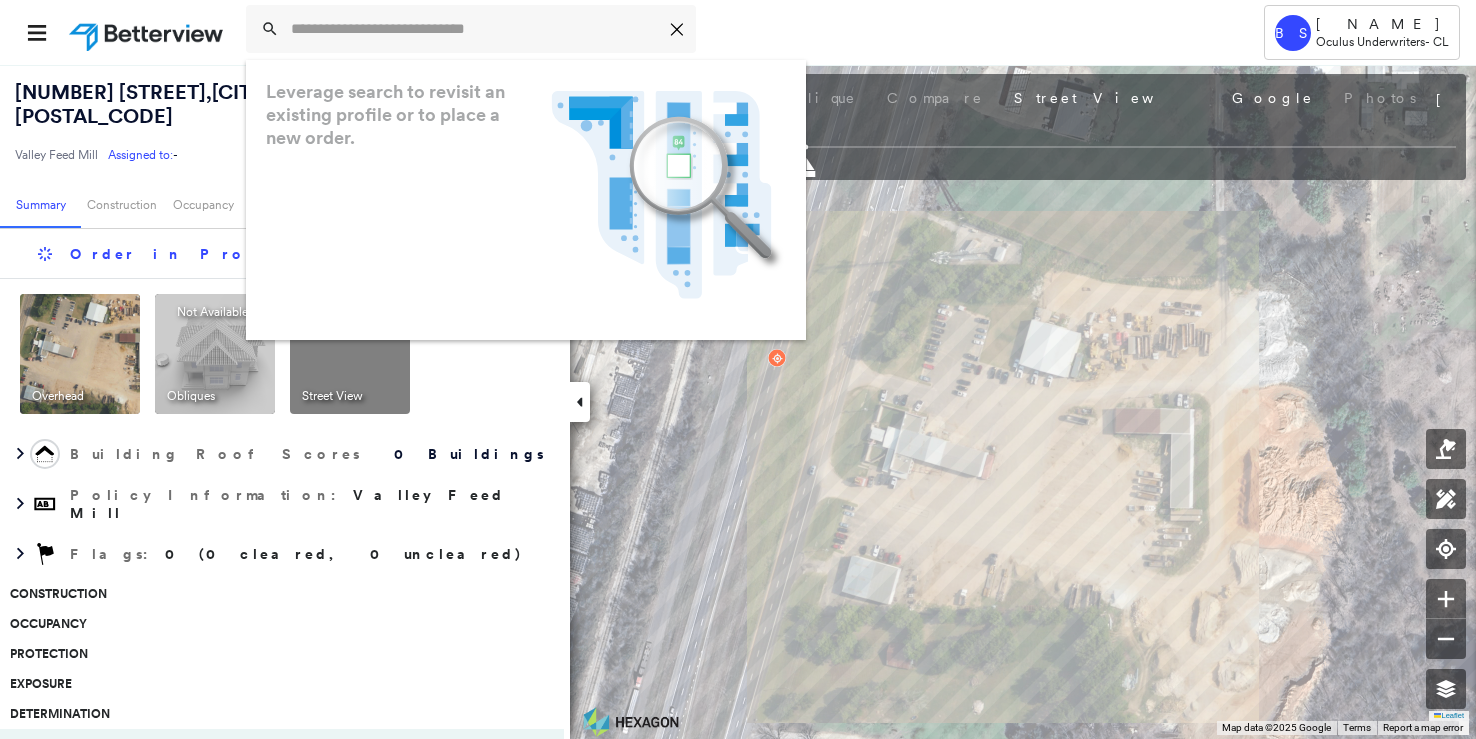 click on "Icon_Closemodal Leverage search to revisit an existing profile or to place a new order. .landscape-no-results-icon_svg__cls-3{fill:#5bafe7}.landscape-no-results-icon_svg__cls-4{fill:#90c5ee}.landscape-no-results-icon_svg__cls-12{fill:#33a4e3}.landscape-no-results-icon_svg__cls-13{fill:#fff}.landscape-no-results-icon_svg__cls-15{opacity:.3;mix-blend-mode:multiply}.landscape-no-results-icon_svg__cls-17{fill:#00a74f}" at bounding box center (685, 32) 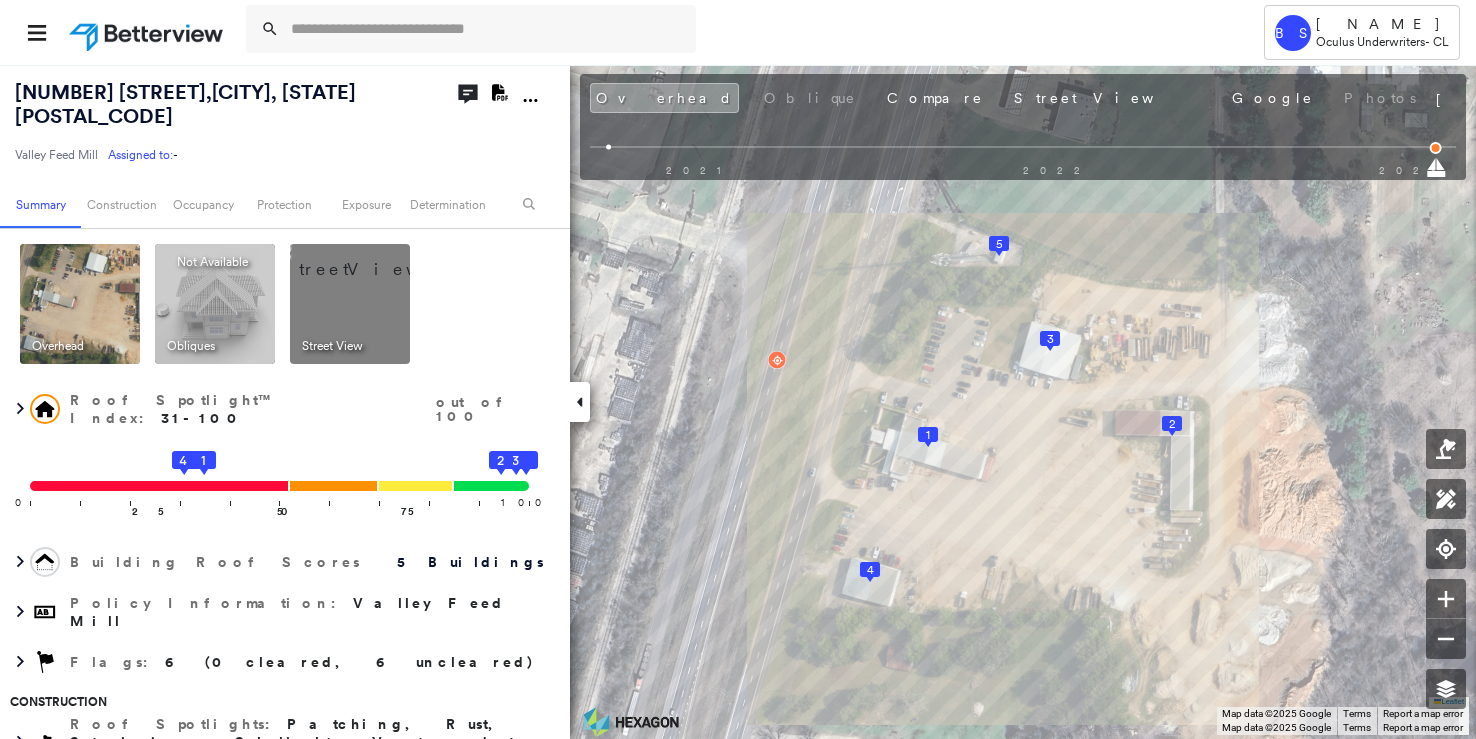 click 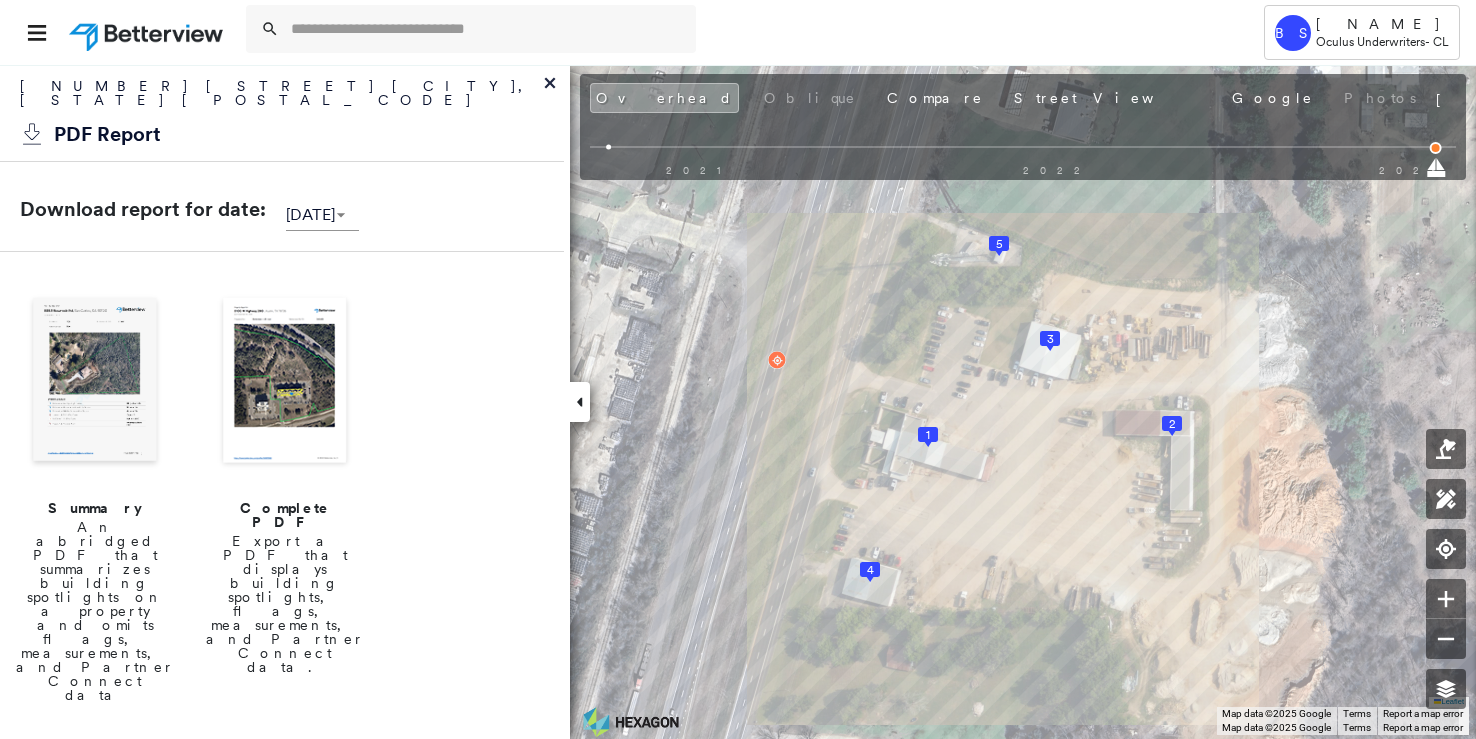 click on "Complete PDF" at bounding box center (285, 515) 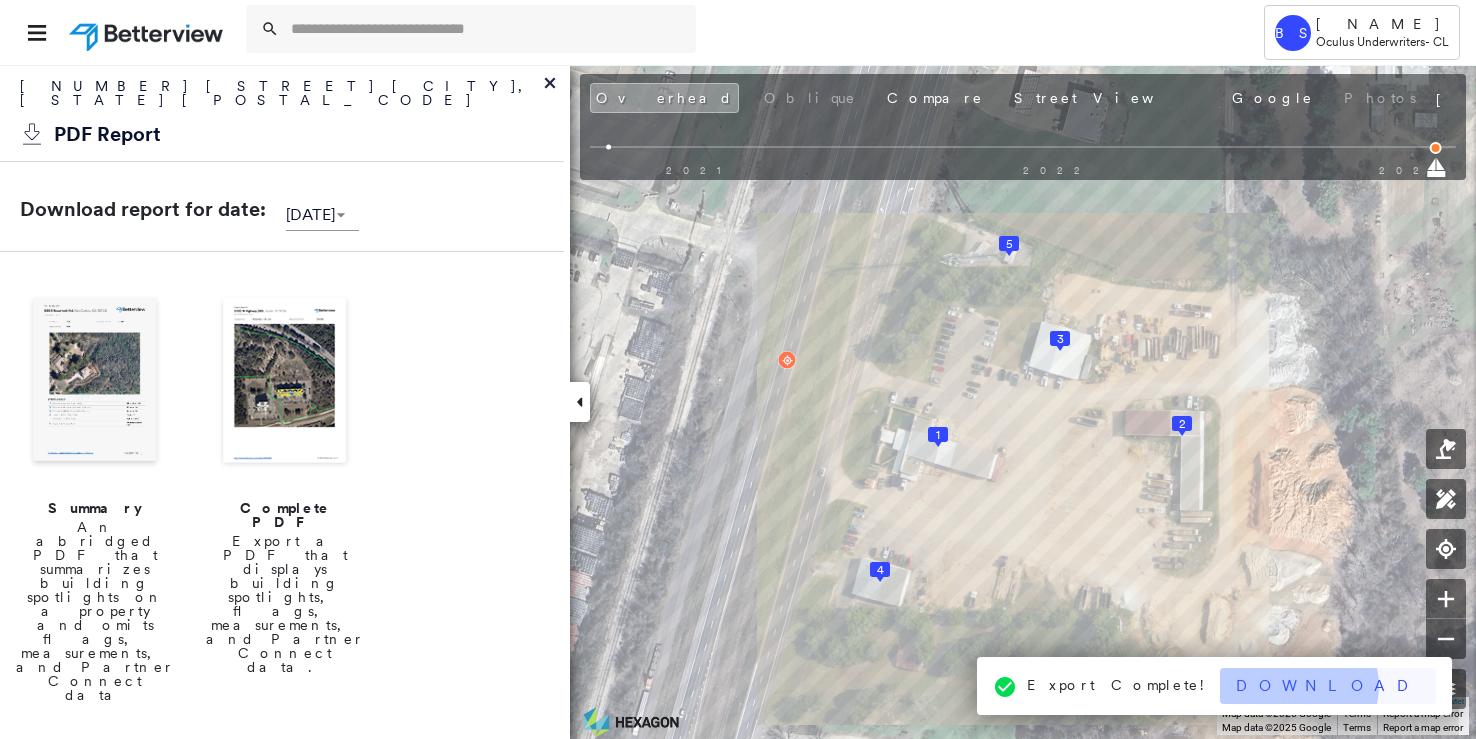 click on "Download" at bounding box center (1328, 686) 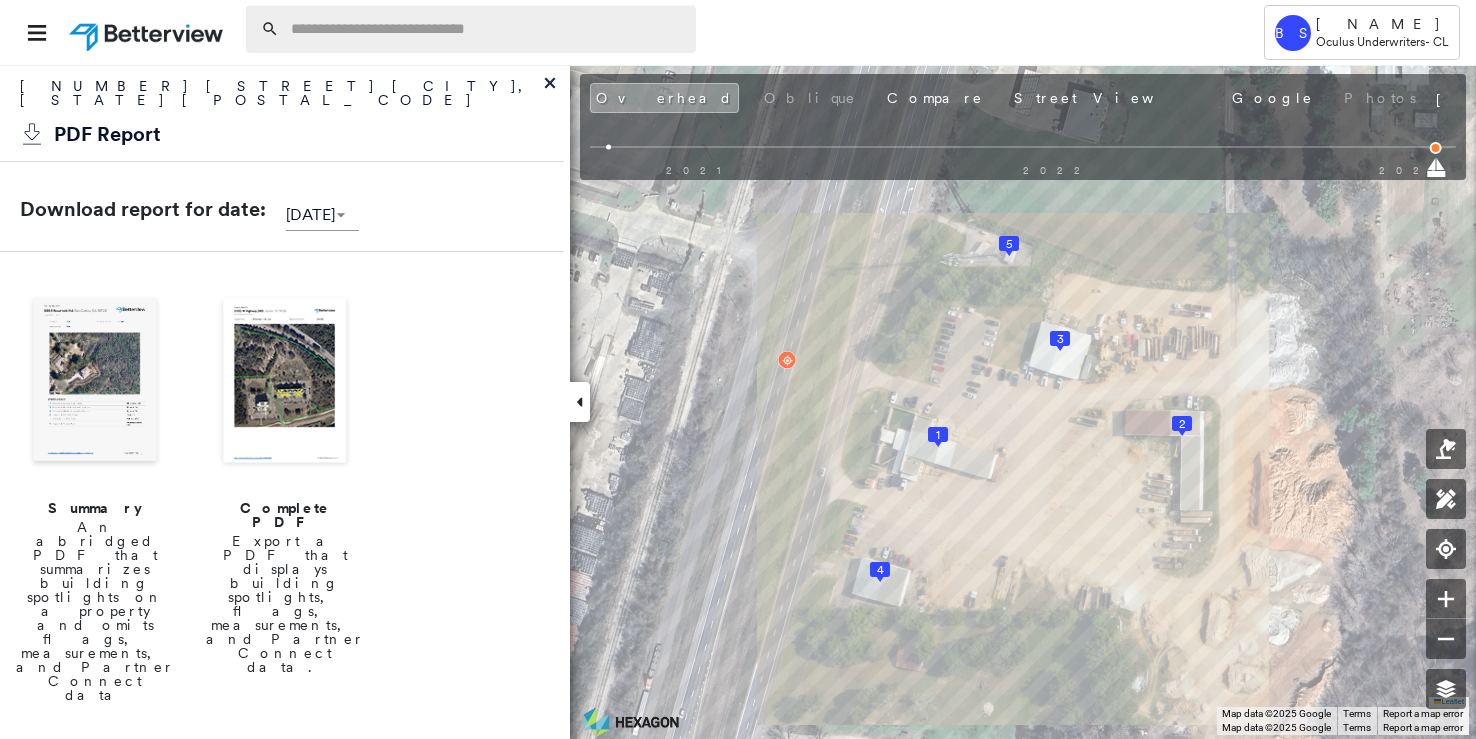 click at bounding box center [487, 29] 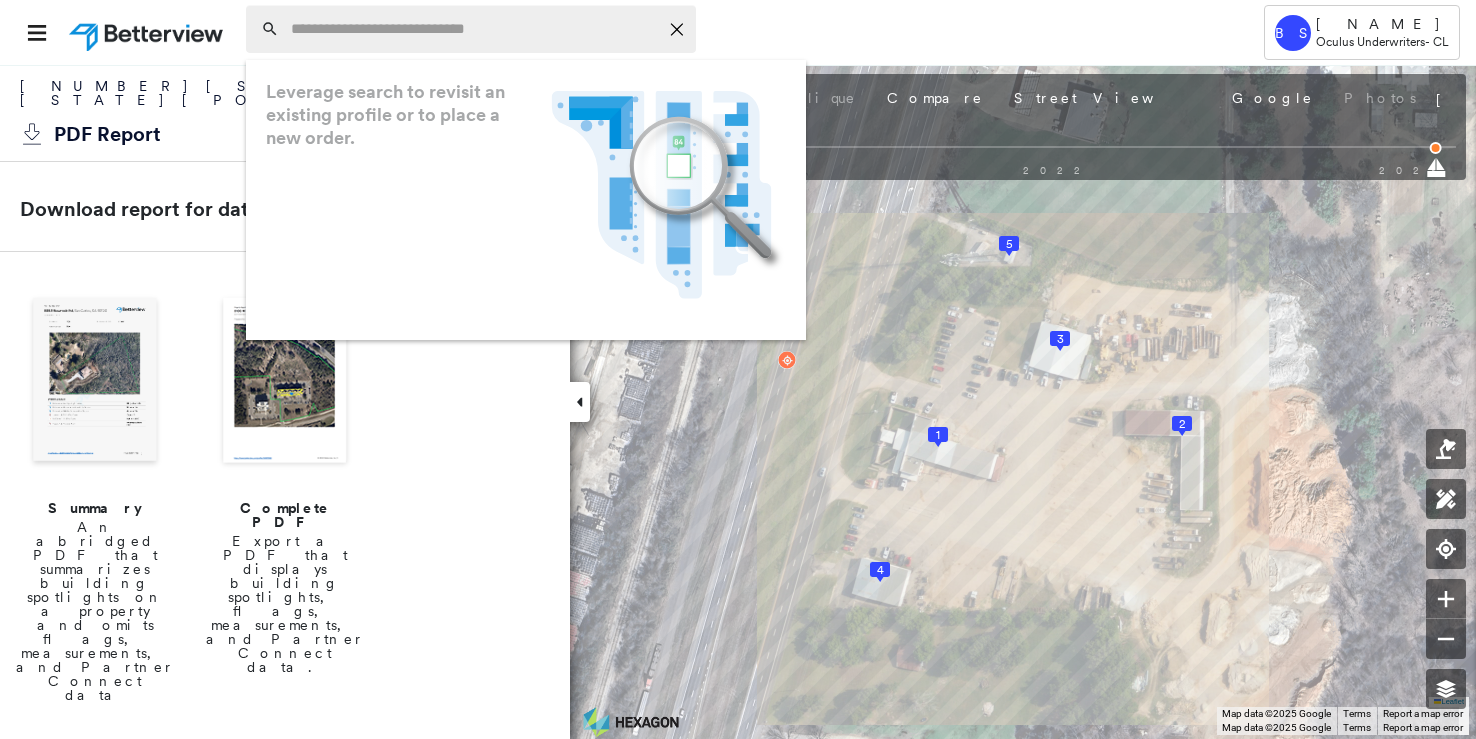 paste on "**********" 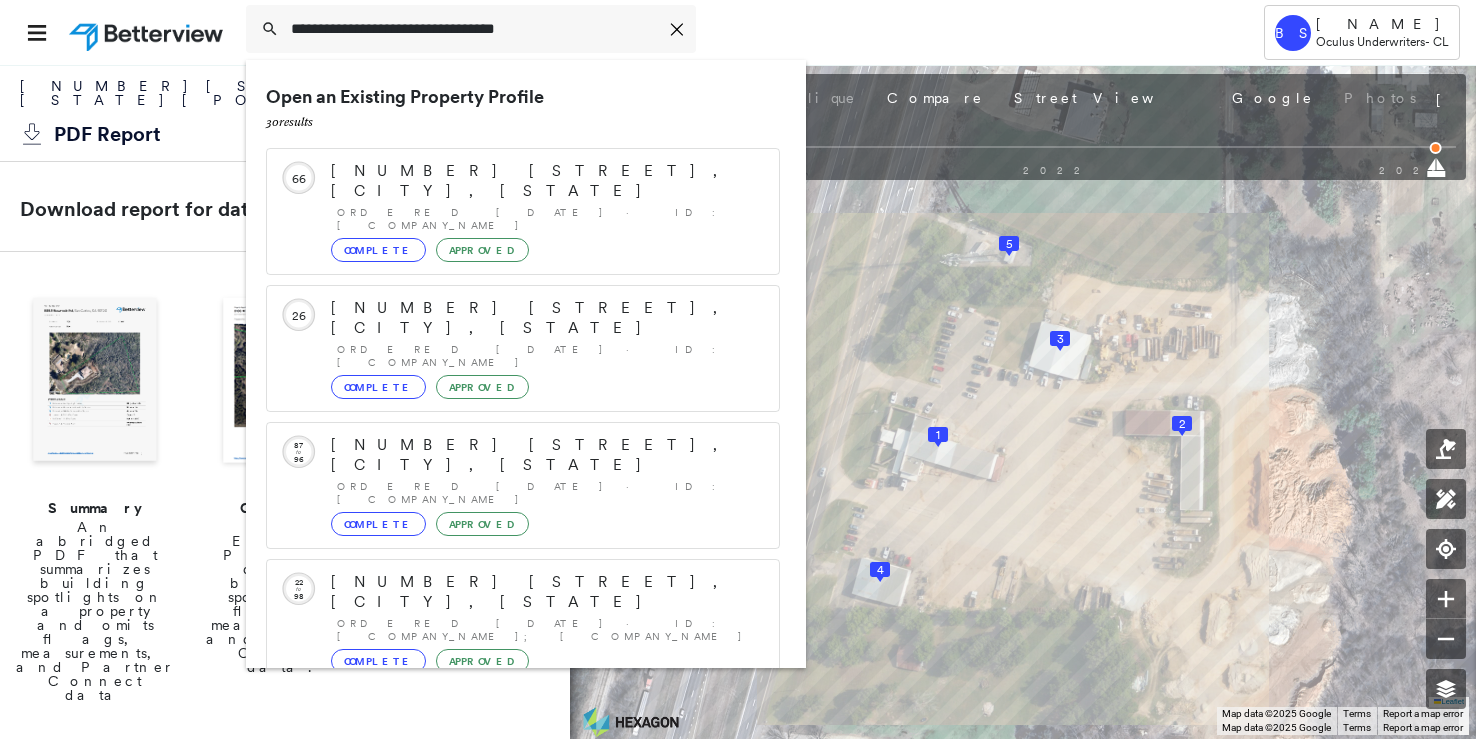 scroll, scrollTop: 208, scrollLeft: 0, axis: vertical 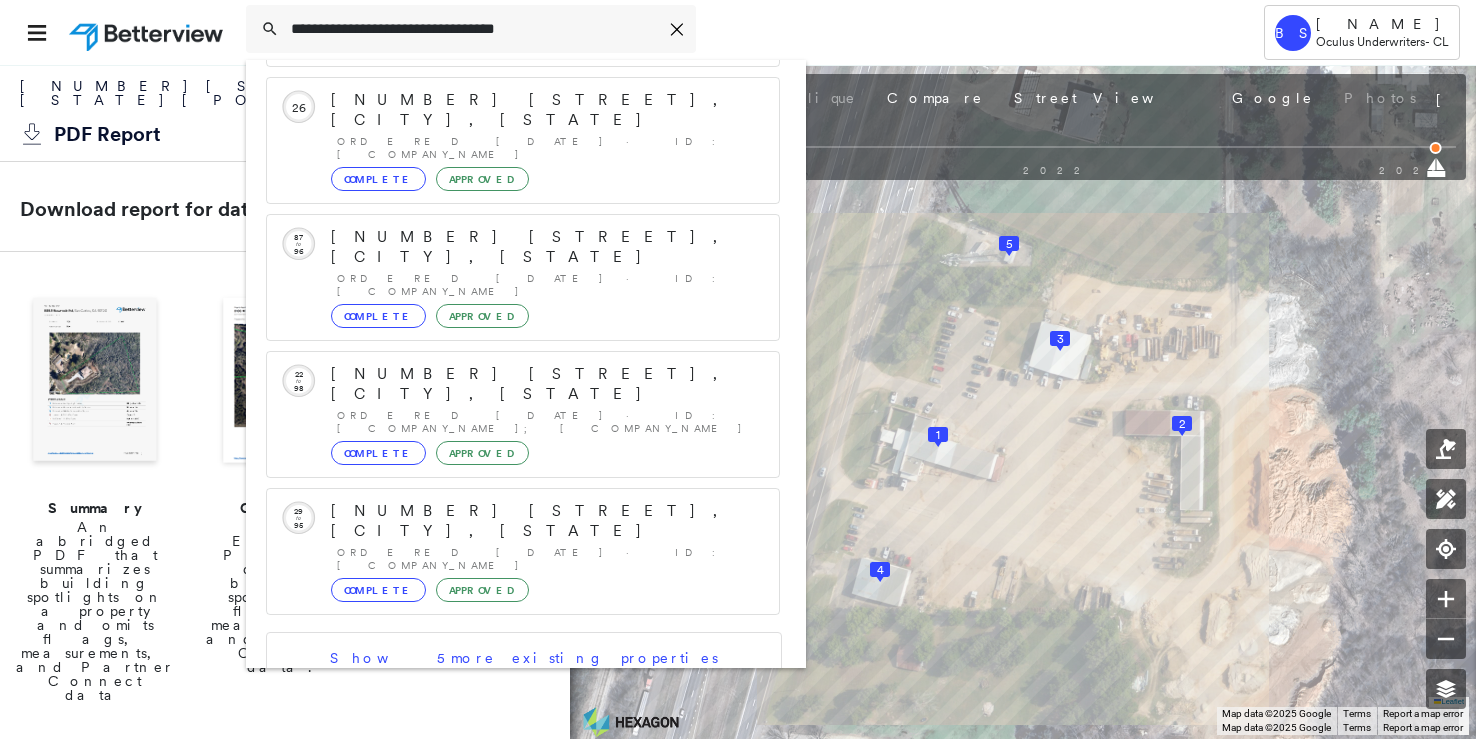 type on "**********" 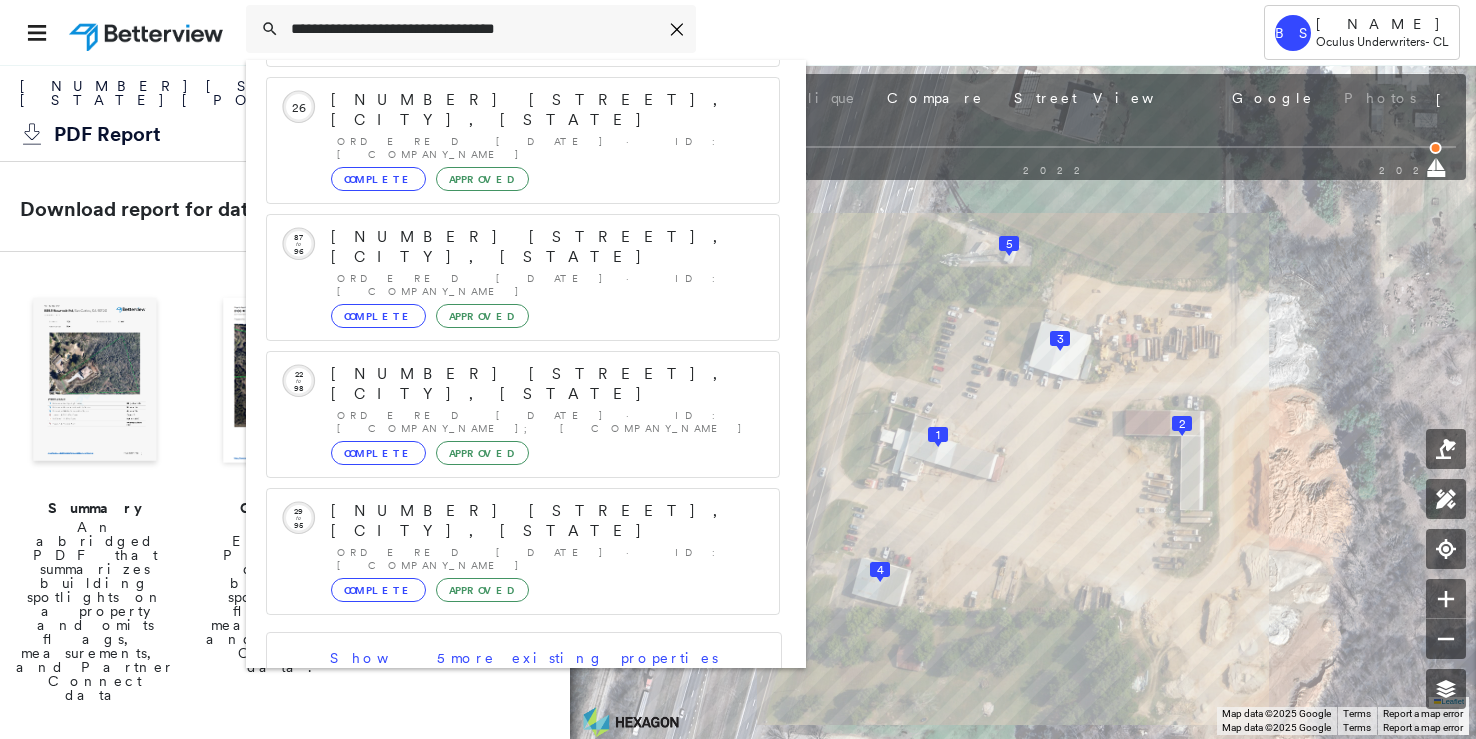 click 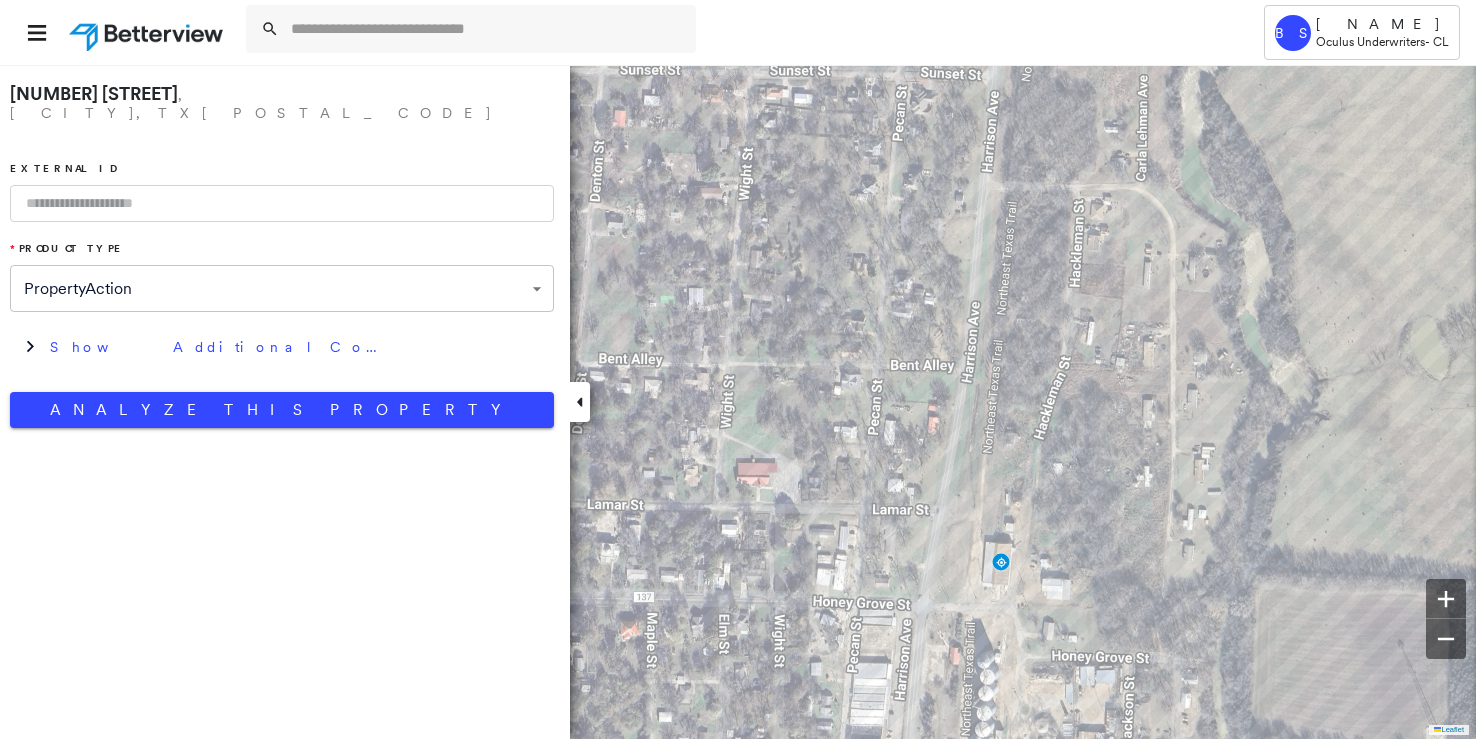 click at bounding box center [282, 203] 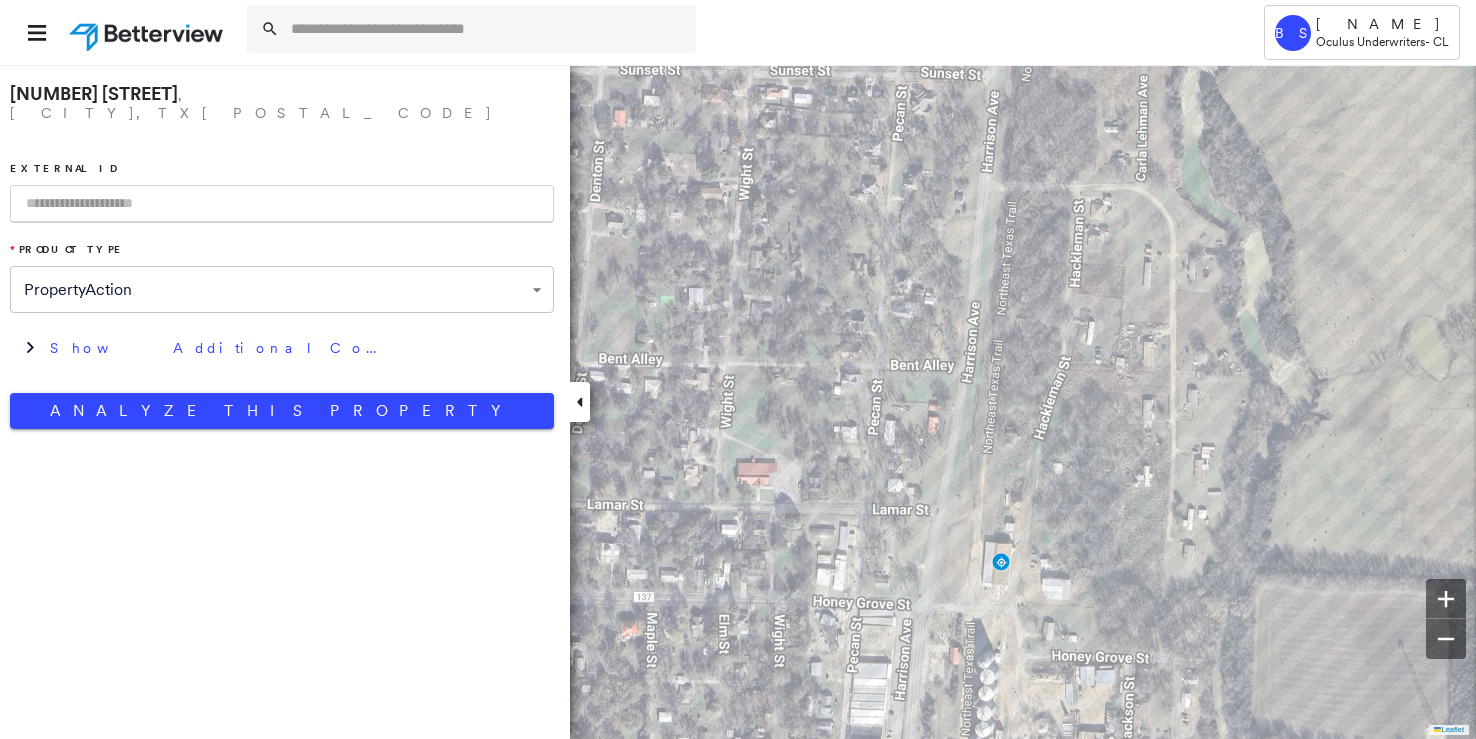 paste on "**********" 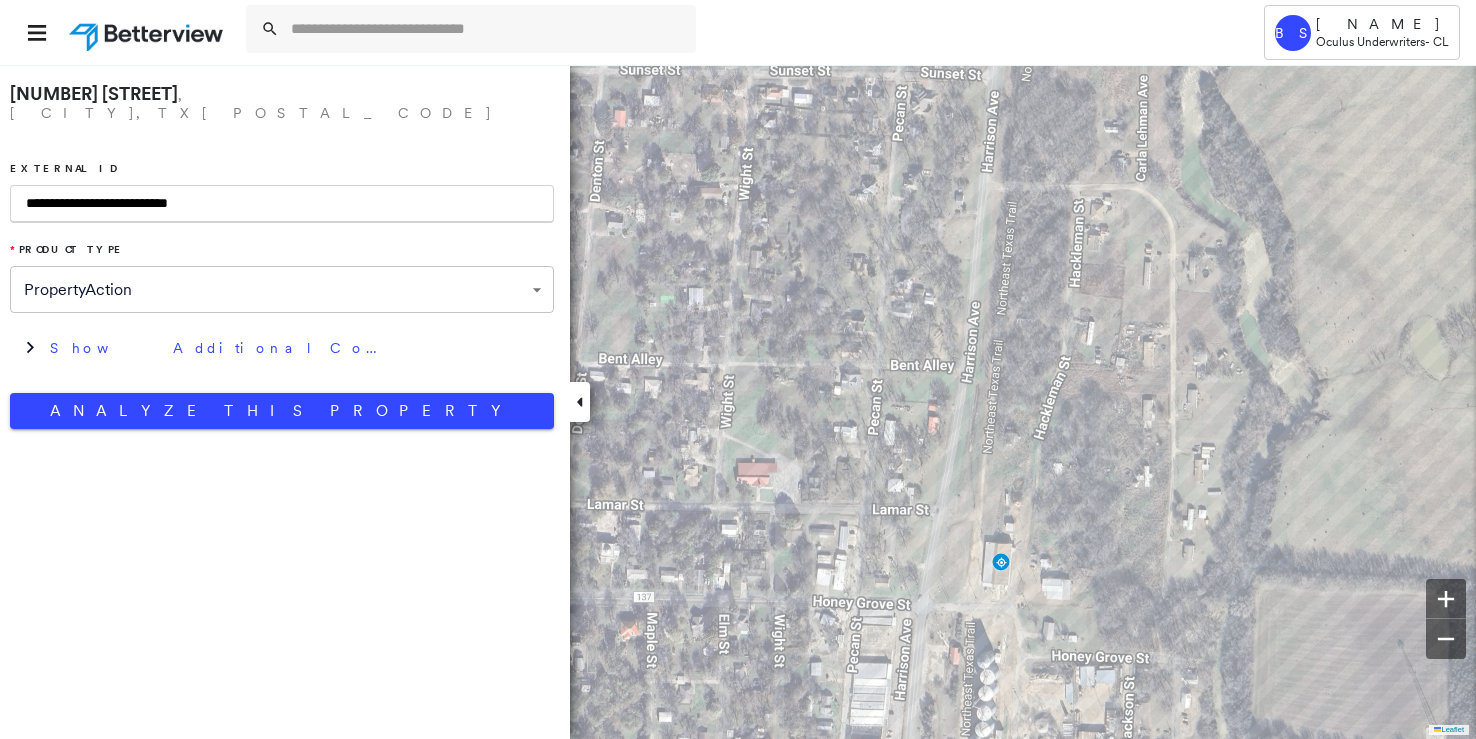 drag, startPoint x: 125, startPoint y: 192, endPoint x: 428, endPoint y: 189, distance: 303.01486 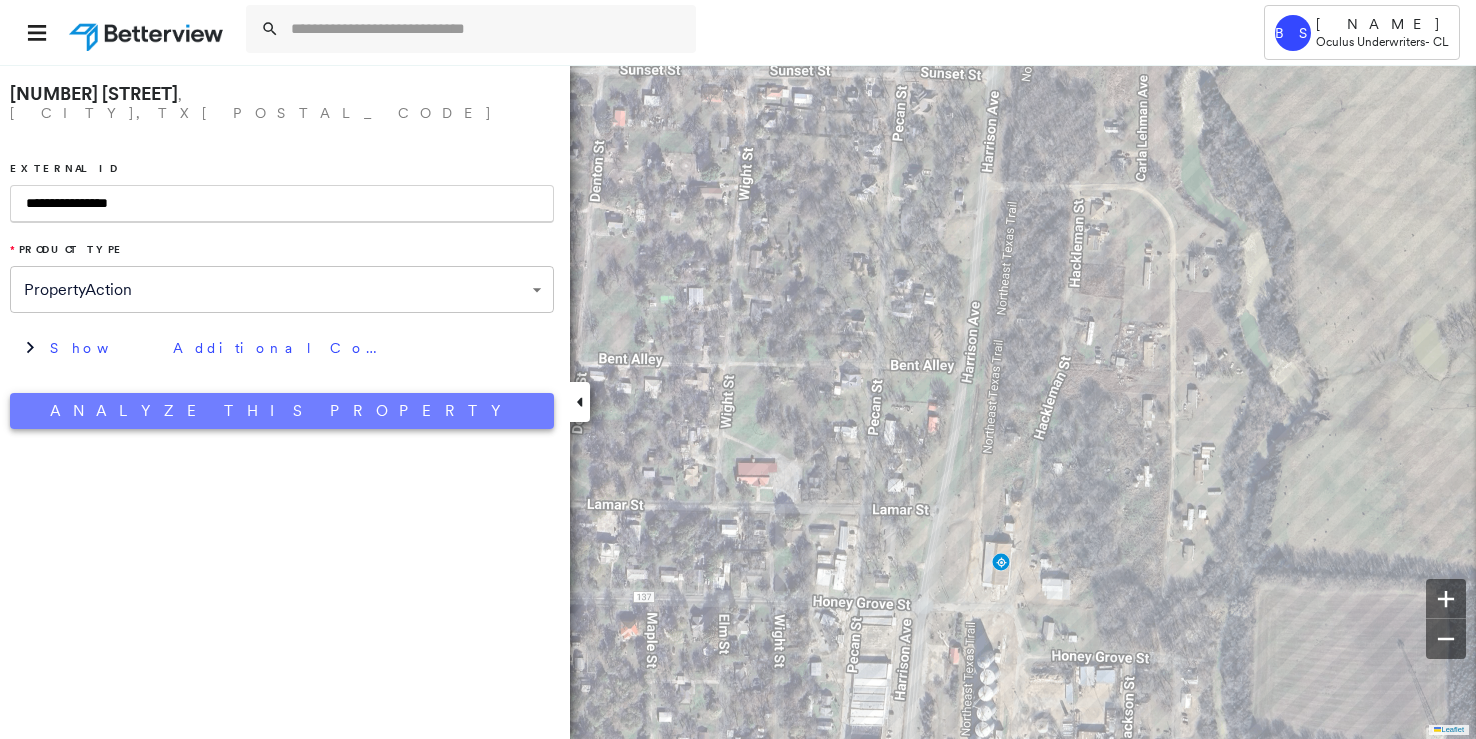 type on "**********" 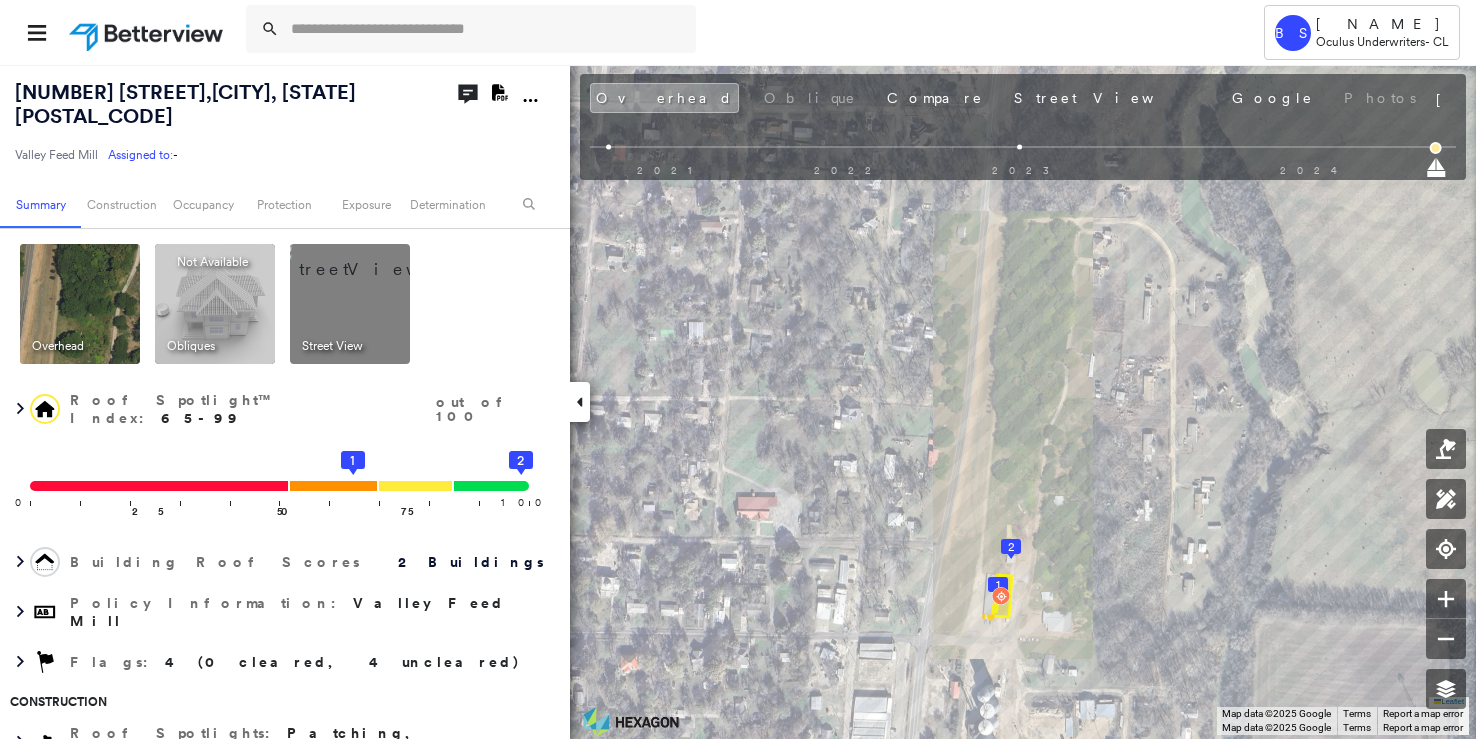 click 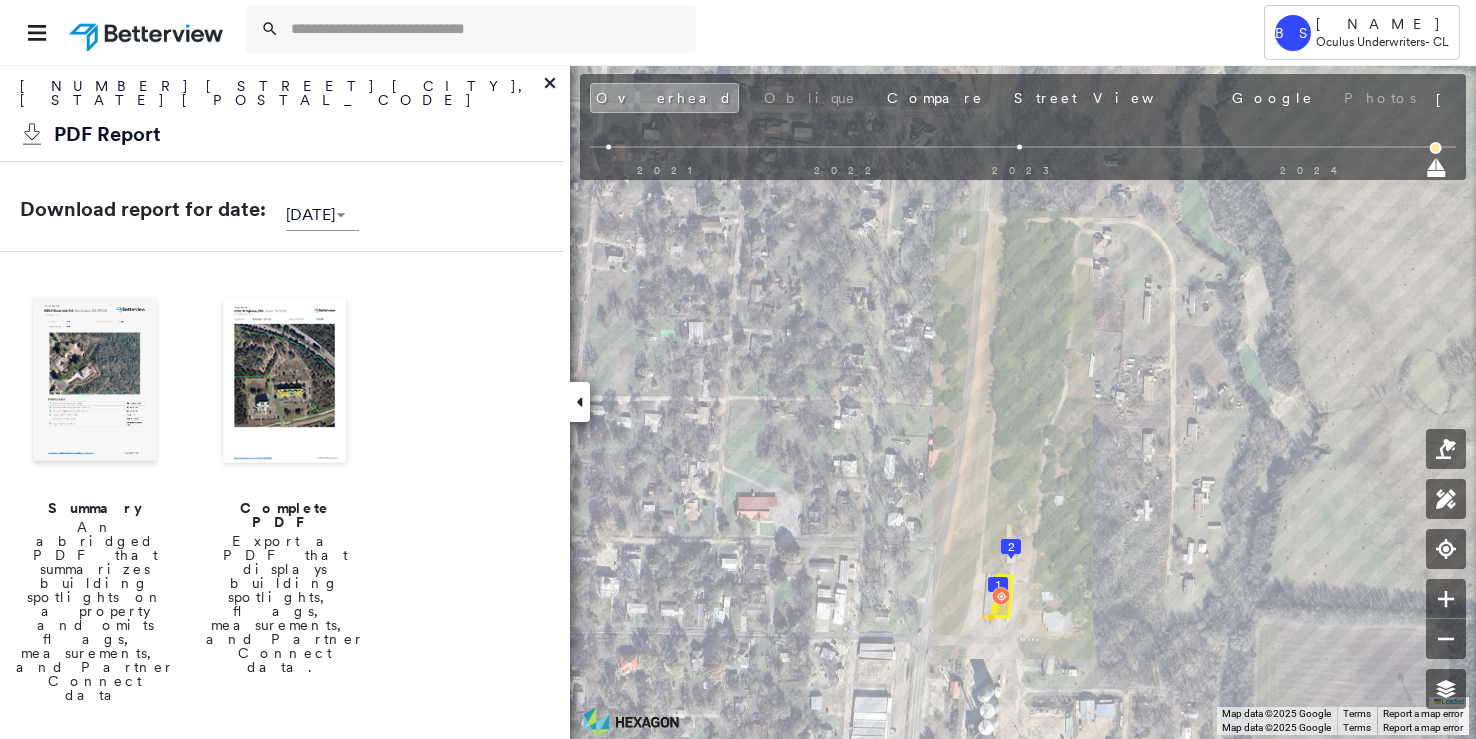 click at bounding box center [285, 382] 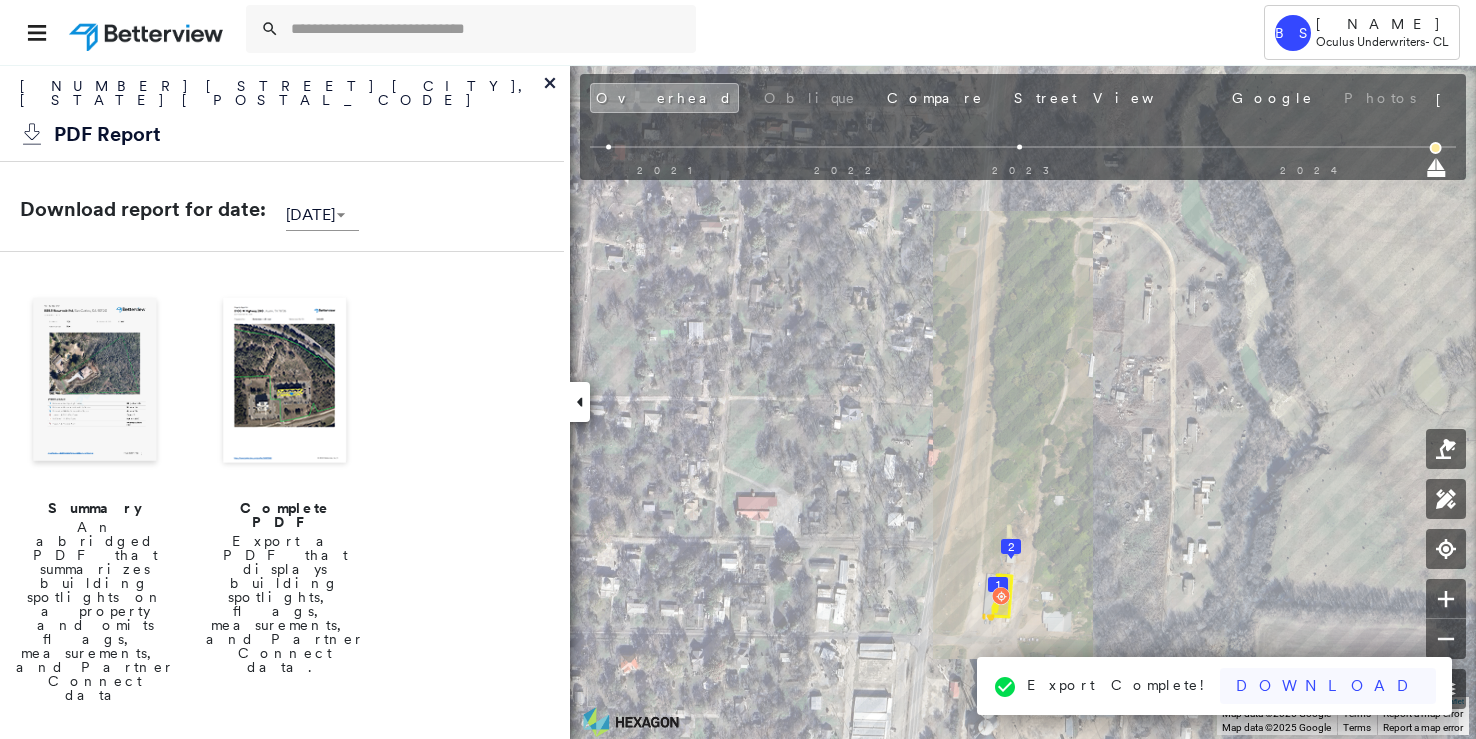 click on "Download" at bounding box center [1328, 686] 